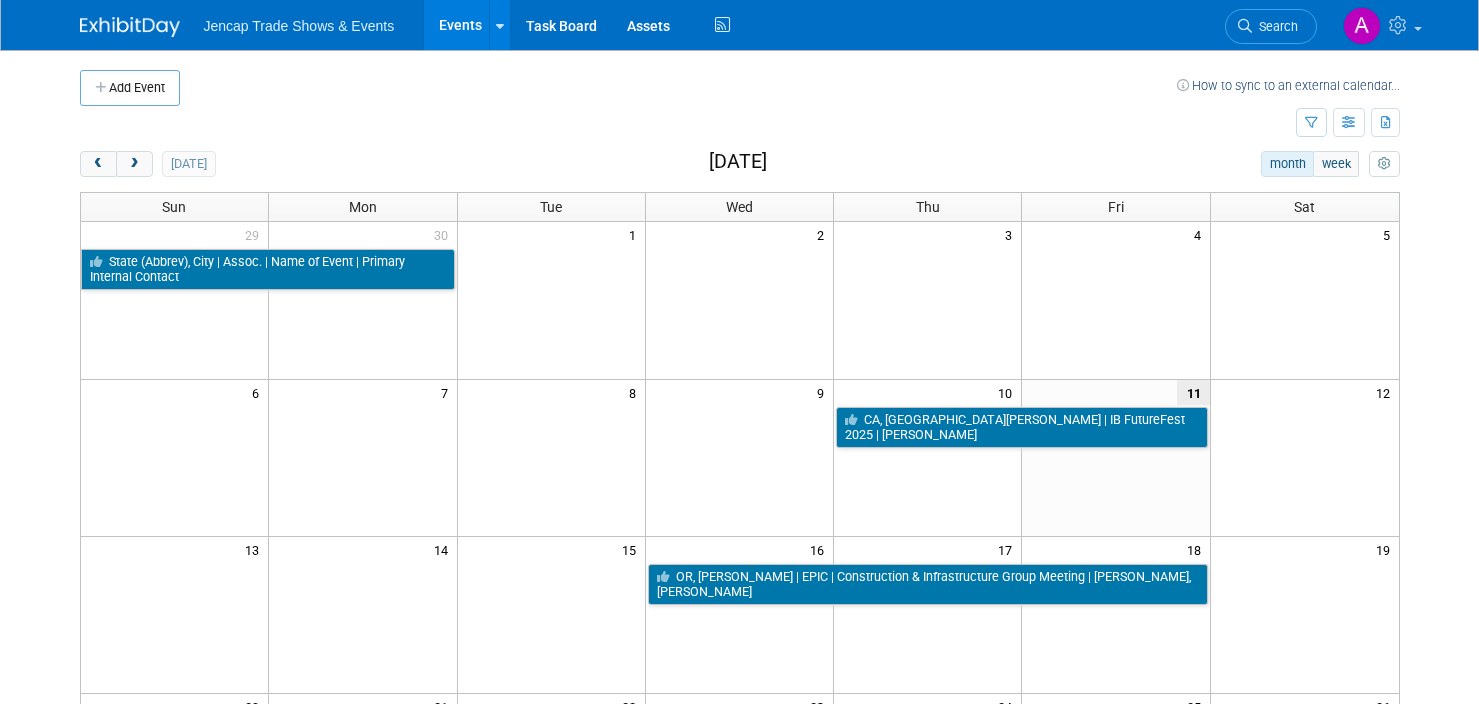 scroll, scrollTop: 0, scrollLeft: 0, axis: both 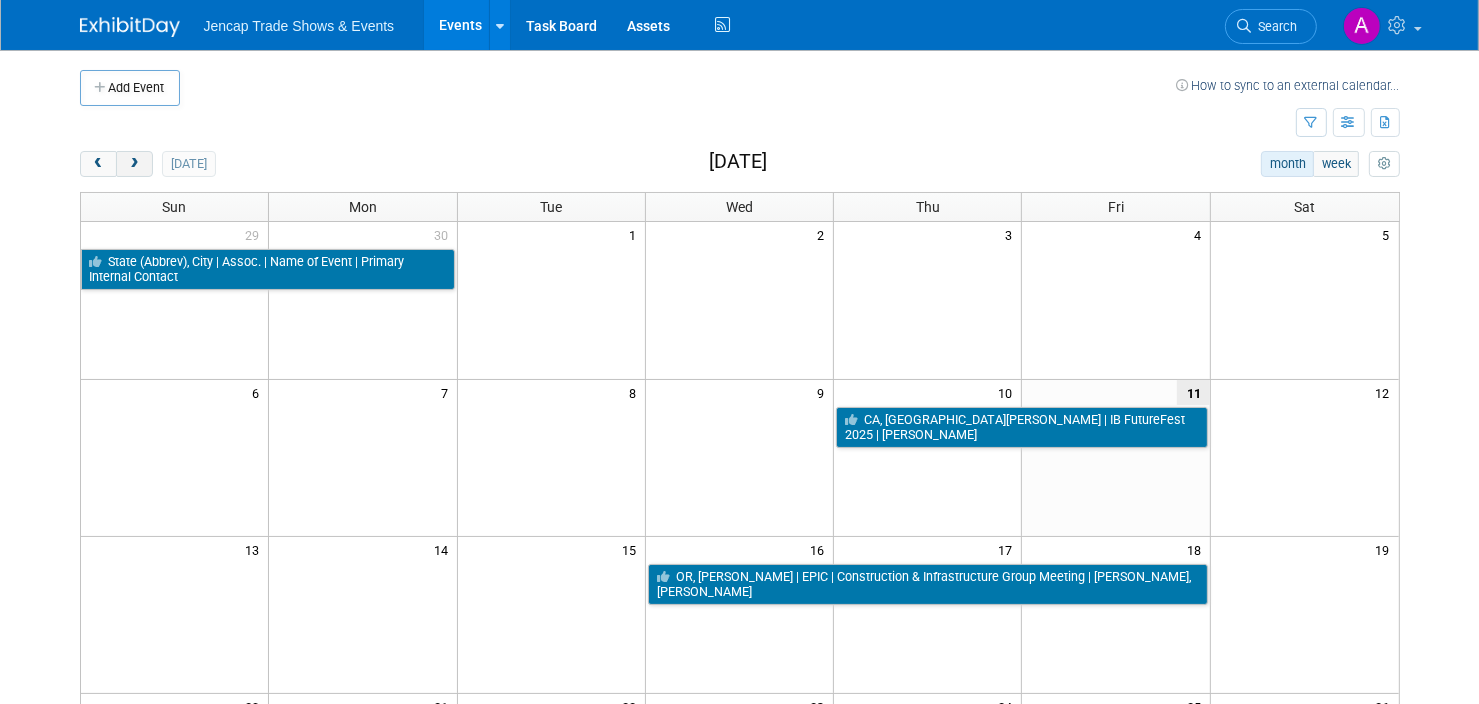 click at bounding box center (134, 164) 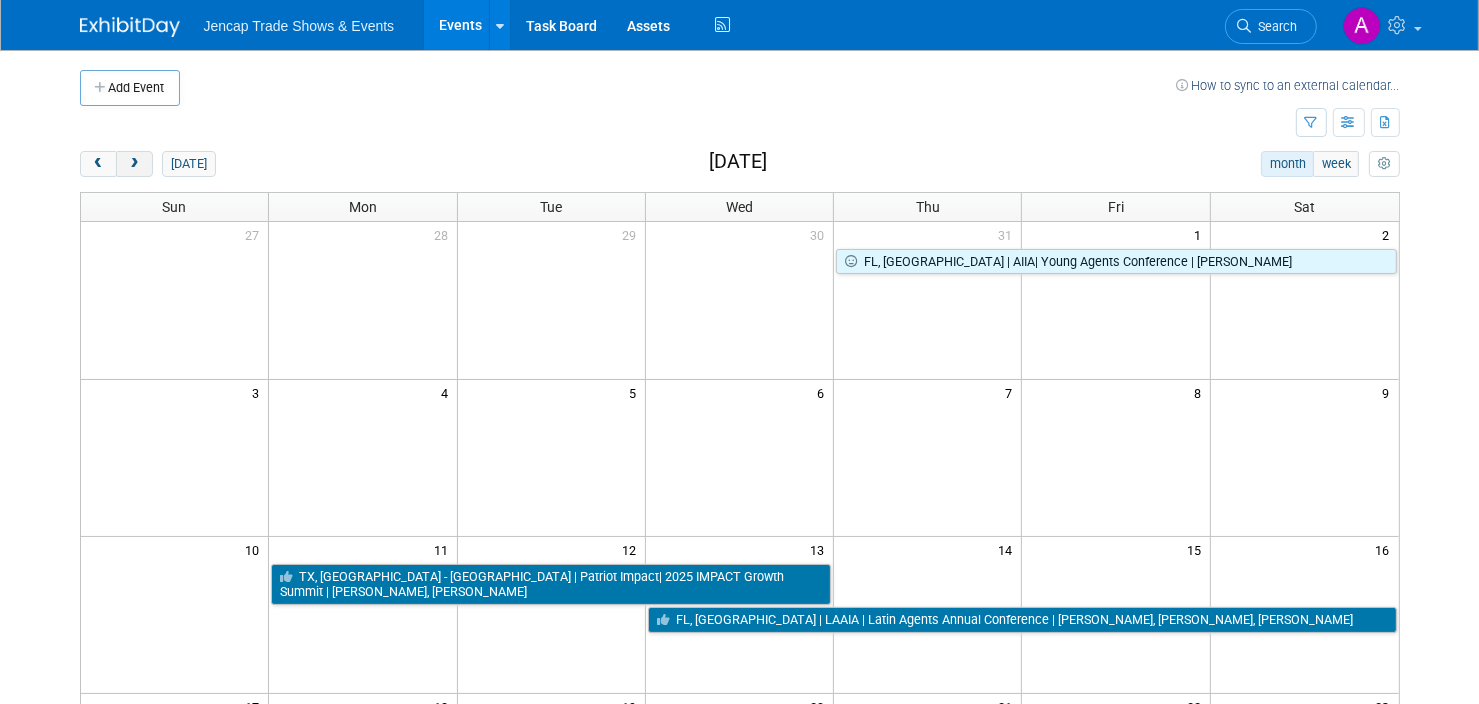 click at bounding box center [134, 164] 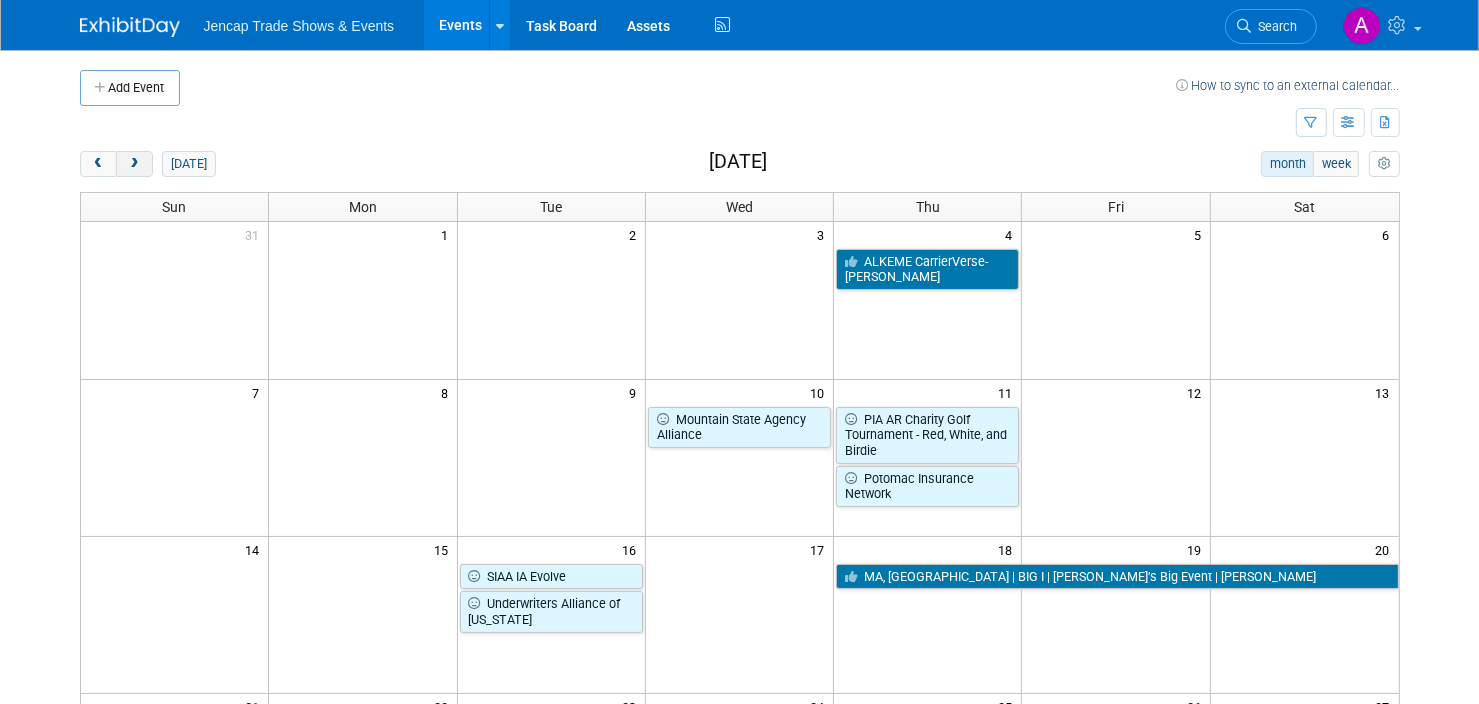 click at bounding box center [134, 164] 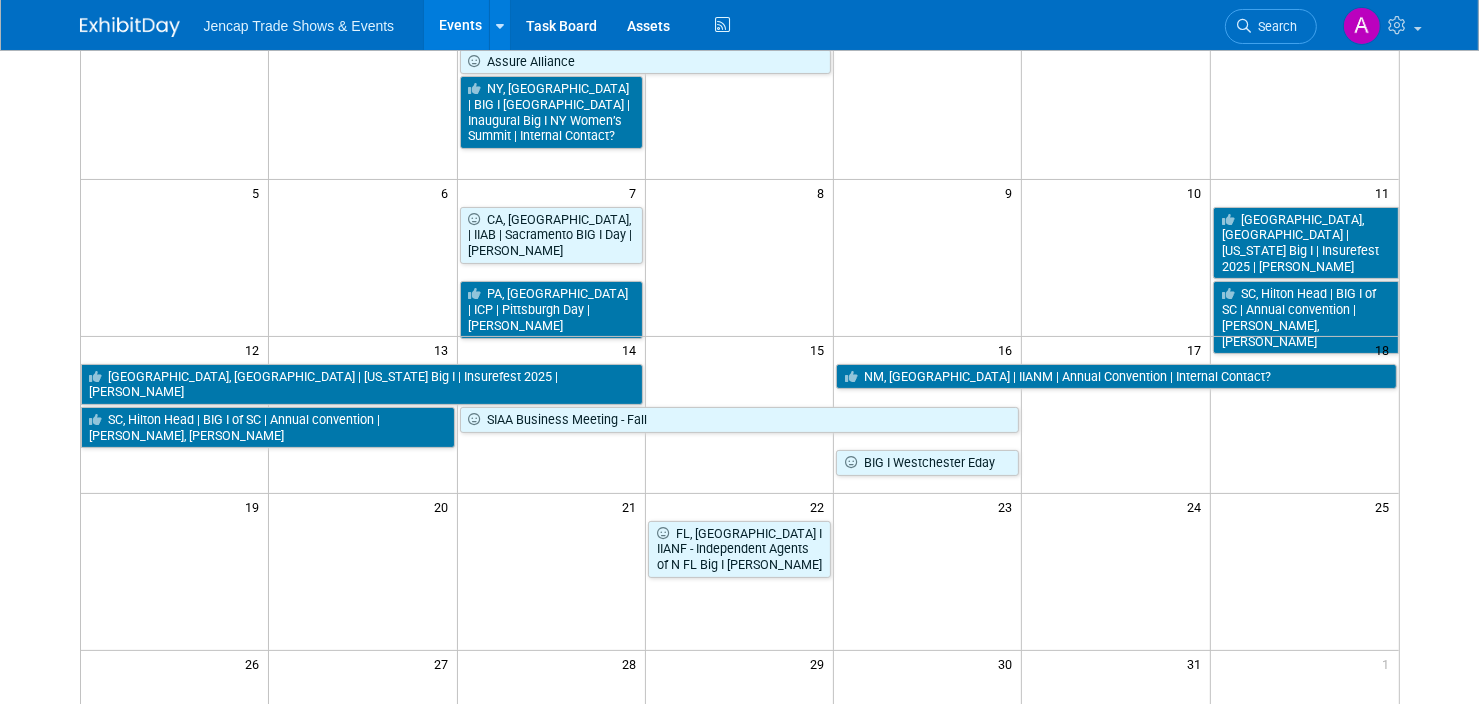 scroll, scrollTop: 300, scrollLeft: 0, axis: vertical 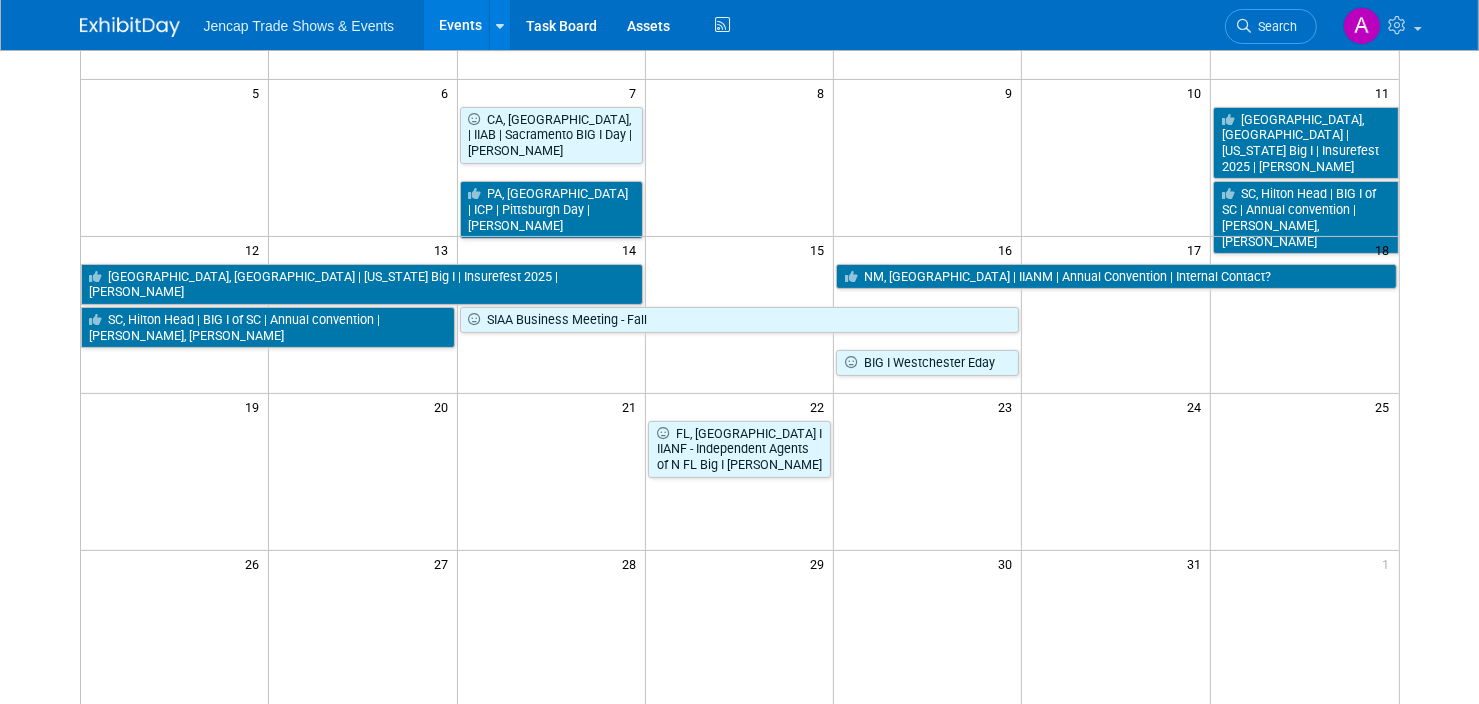 click at bounding box center (928, 448) 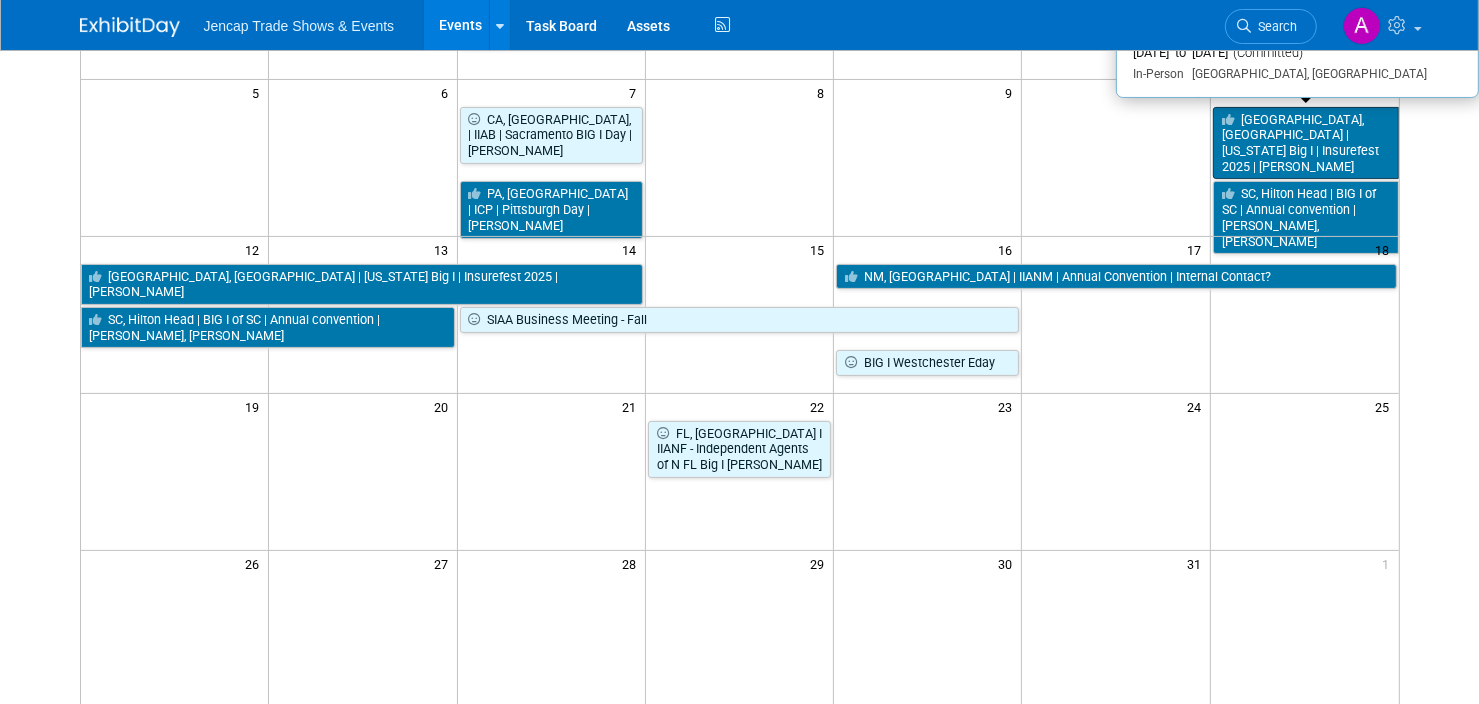 click on "[GEOGRAPHIC_DATA], [GEOGRAPHIC_DATA] | [US_STATE] Big I | Insurefest 2025 | [PERSON_NAME]" at bounding box center [1306, 143] 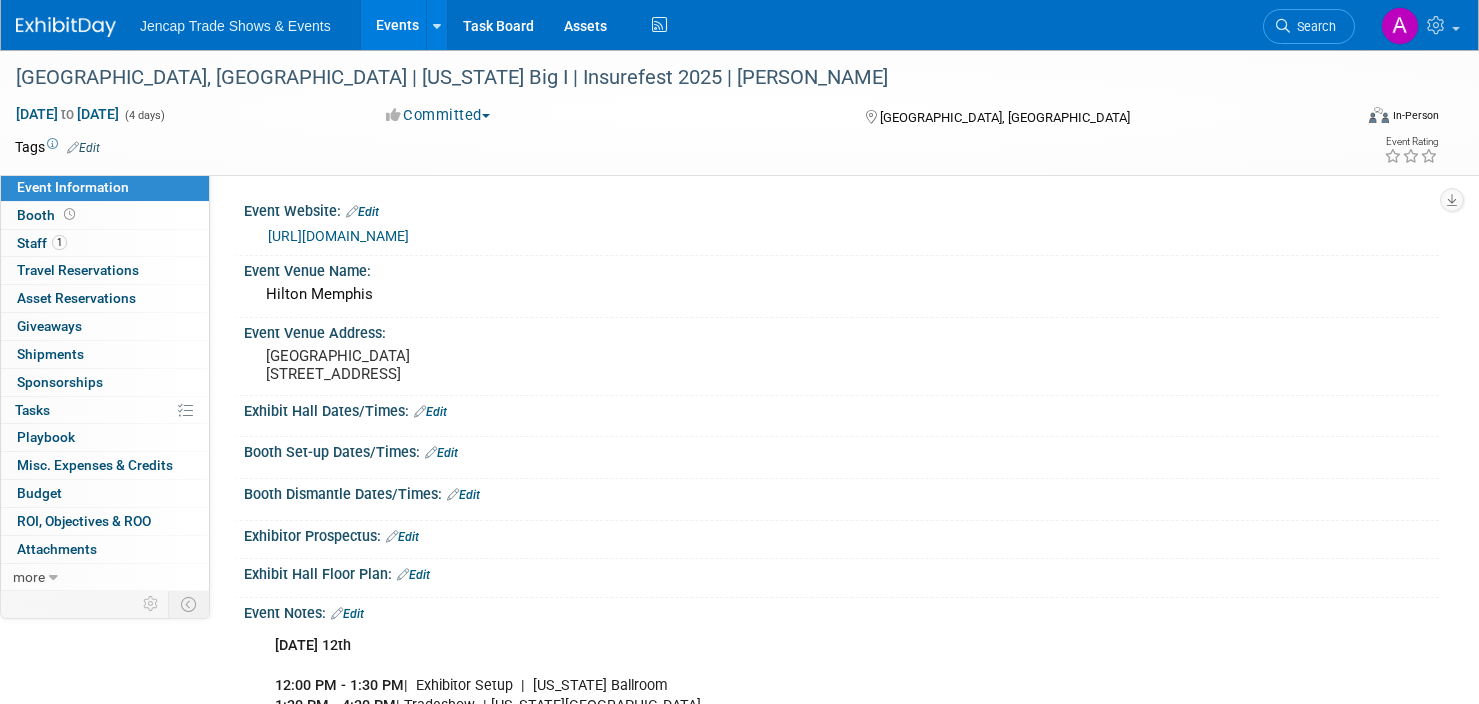 scroll, scrollTop: 0, scrollLeft: 0, axis: both 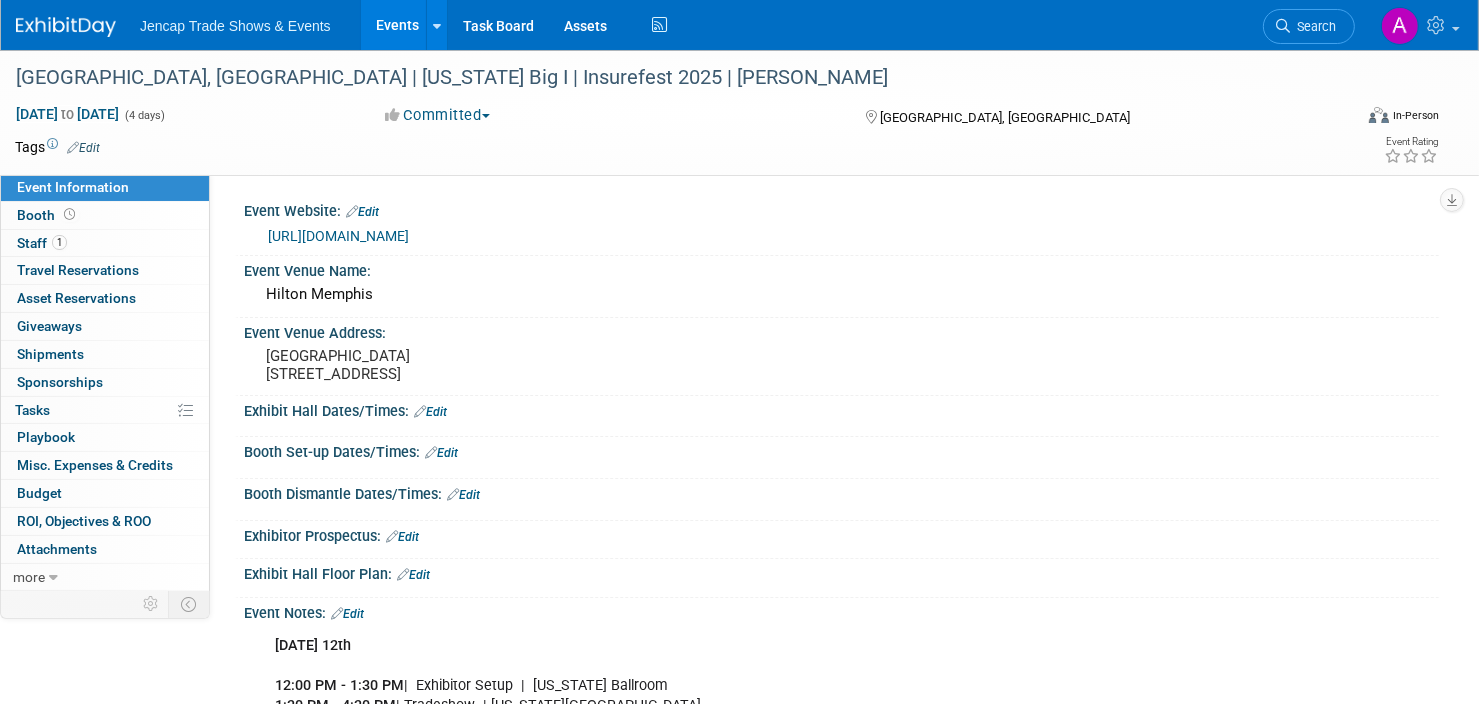 click on "https://www.insurors.org/annual-convention/" at bounding box center [338, 236] 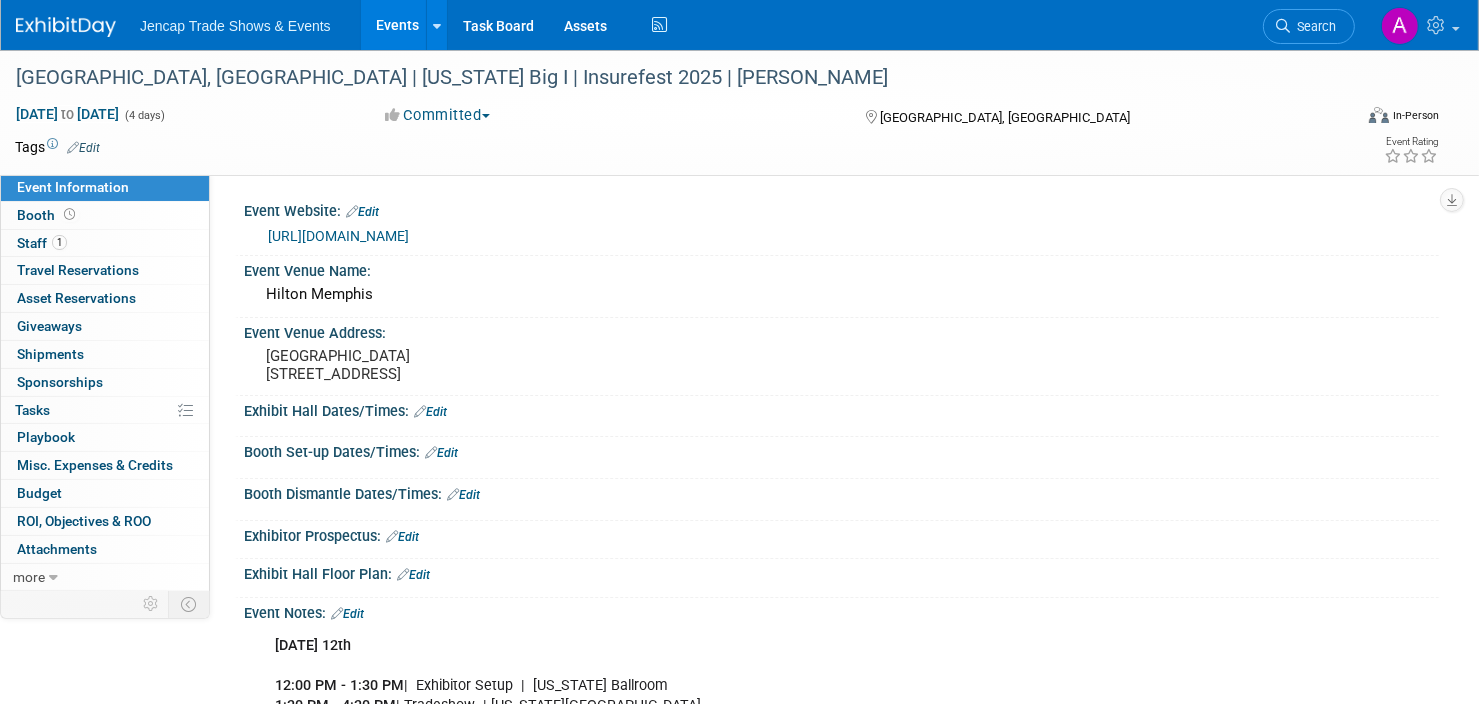 click on "Events" at bounding box center (397, 25) 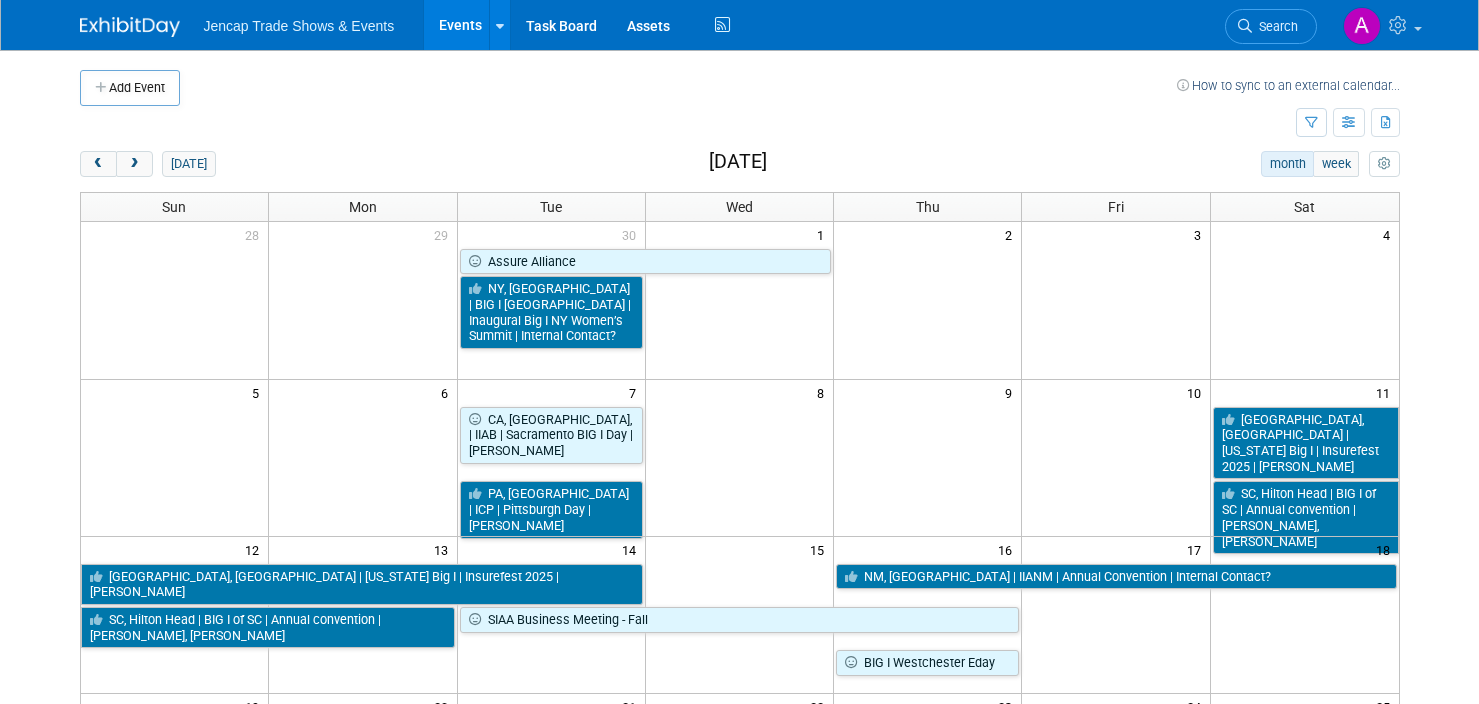 scroll, scrollTop: 0, scrollLeft: 0, axis: both 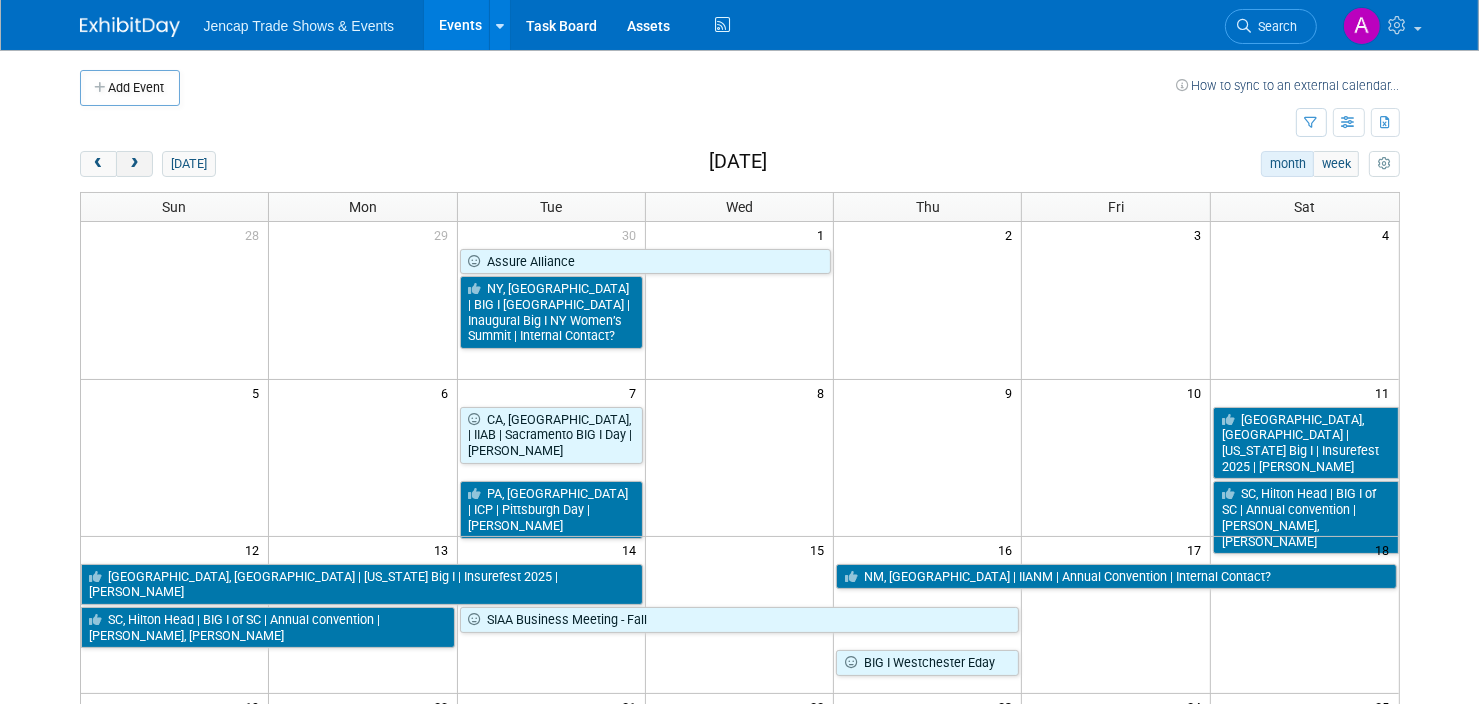 click at bounding box center (134, 164) 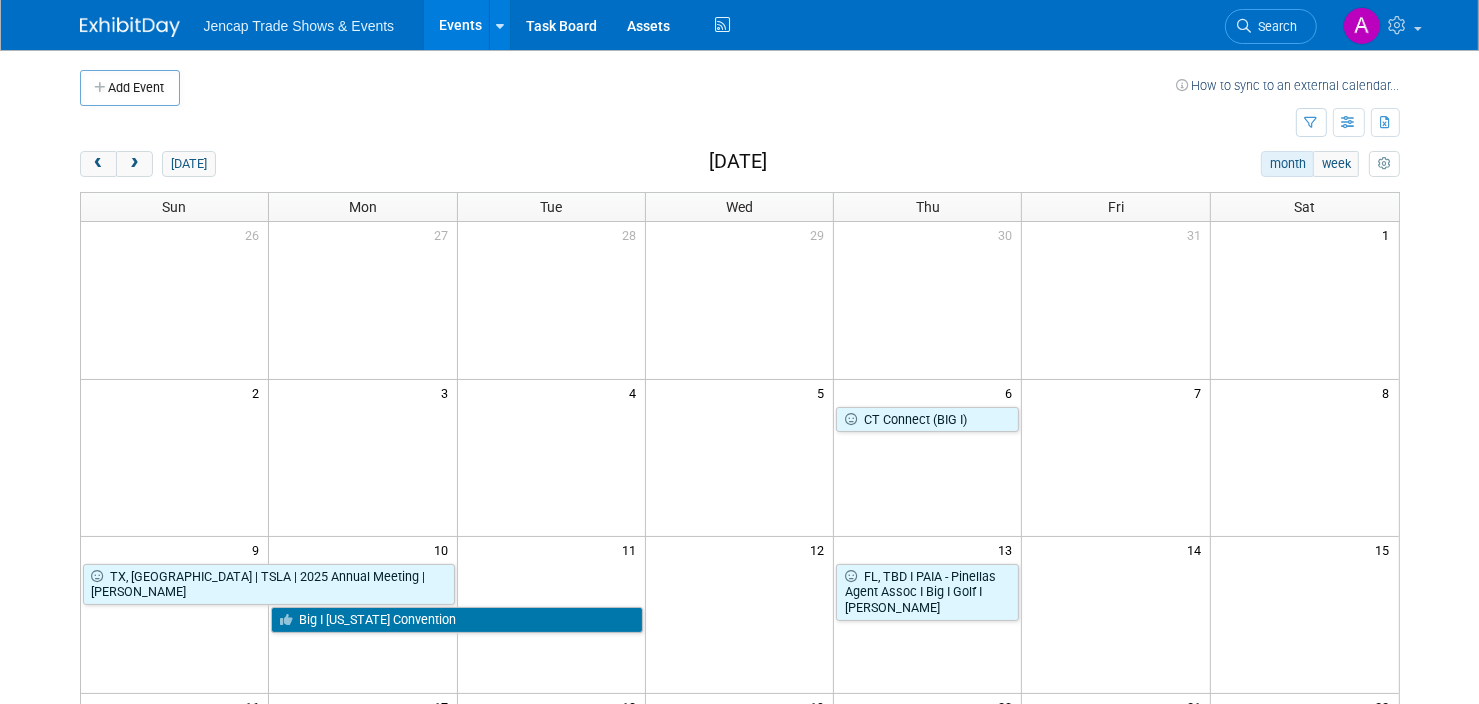 scroll, scrollTop: 300, scrollLeft: 0, axis: vertical 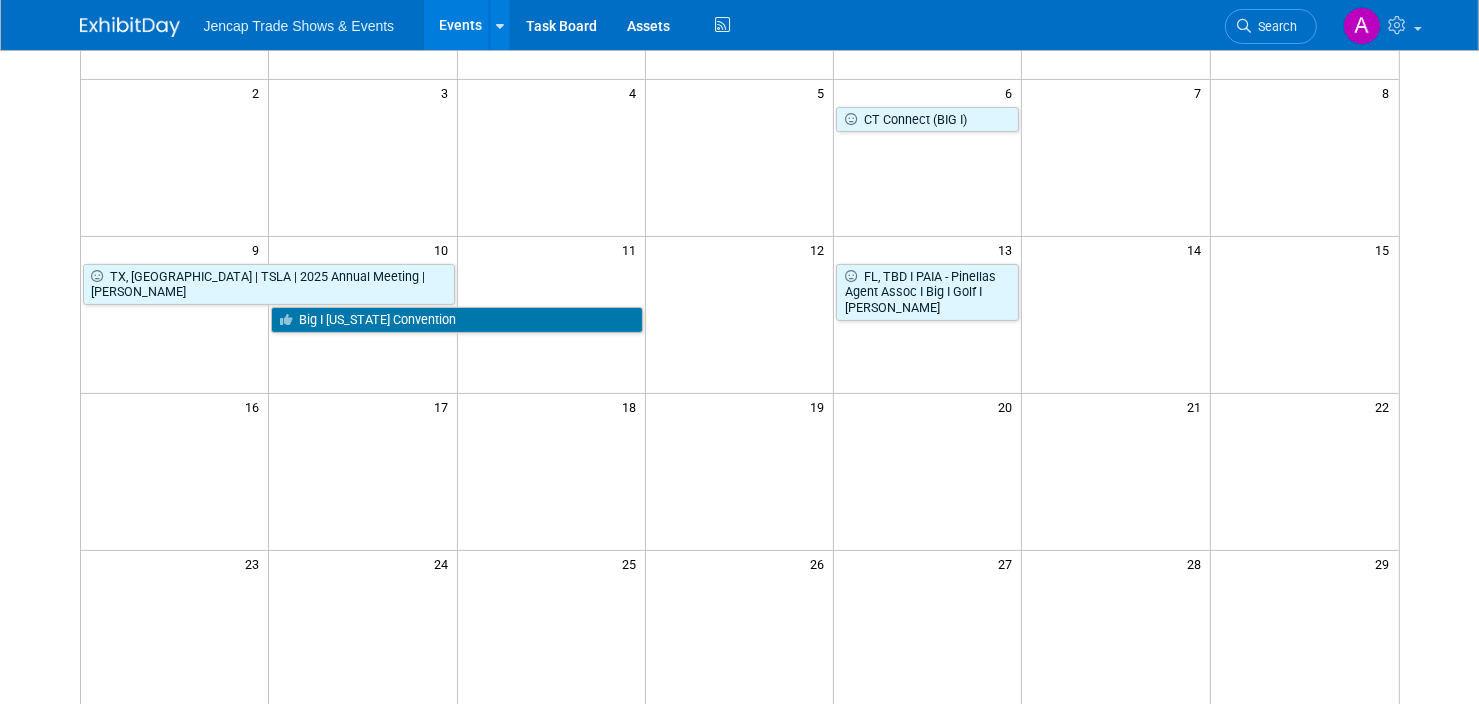 click on "19" at bounding box center [739, 405] 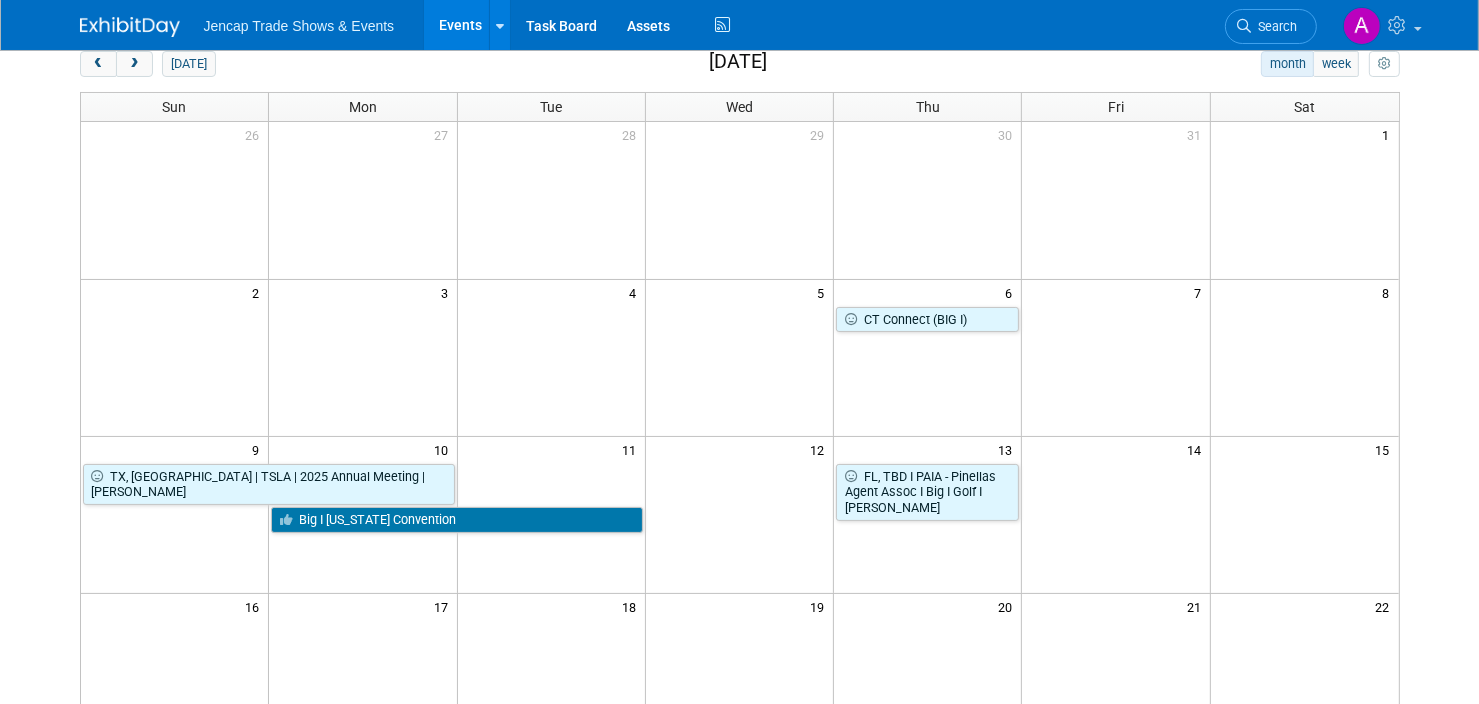 scroll, scrollTop: 0, scrollLeft: 0, axis: both 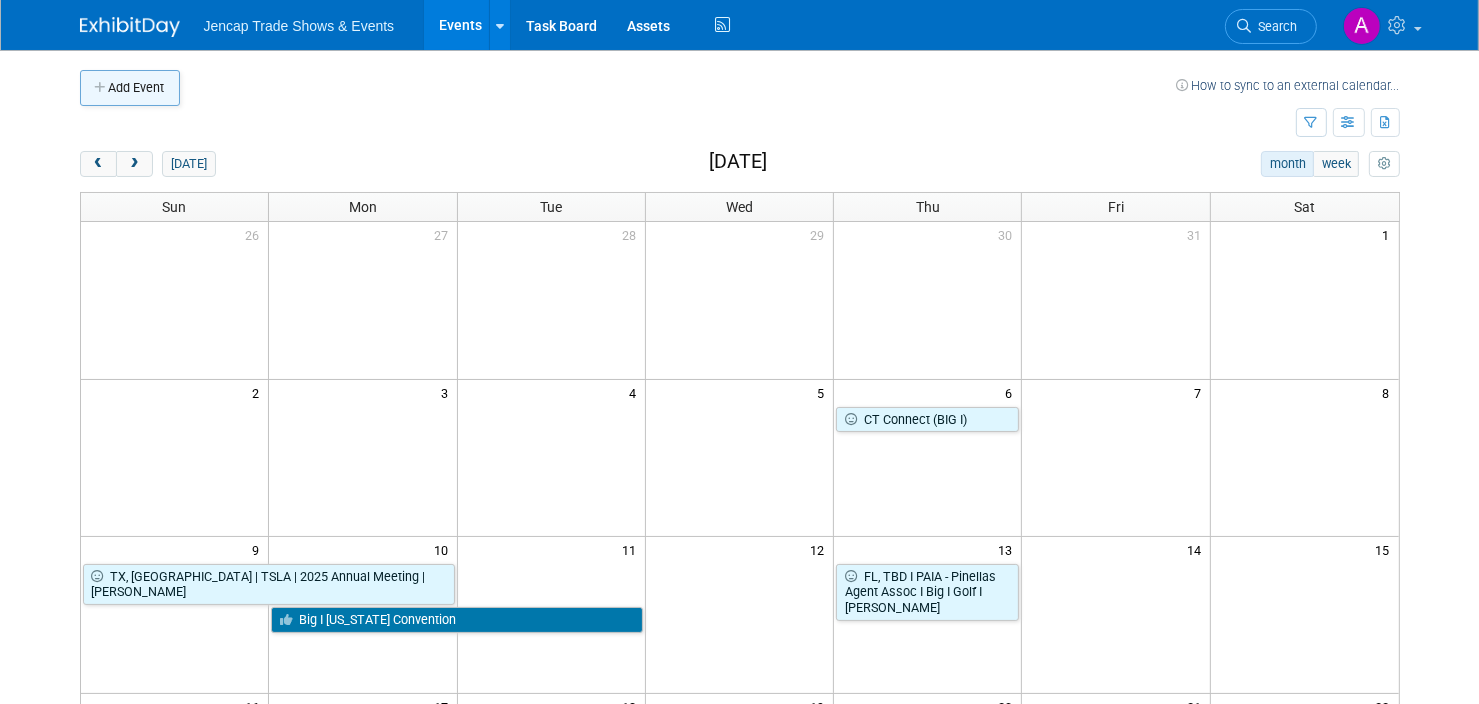 click on "Add Event" at bounding box center (130, 88) 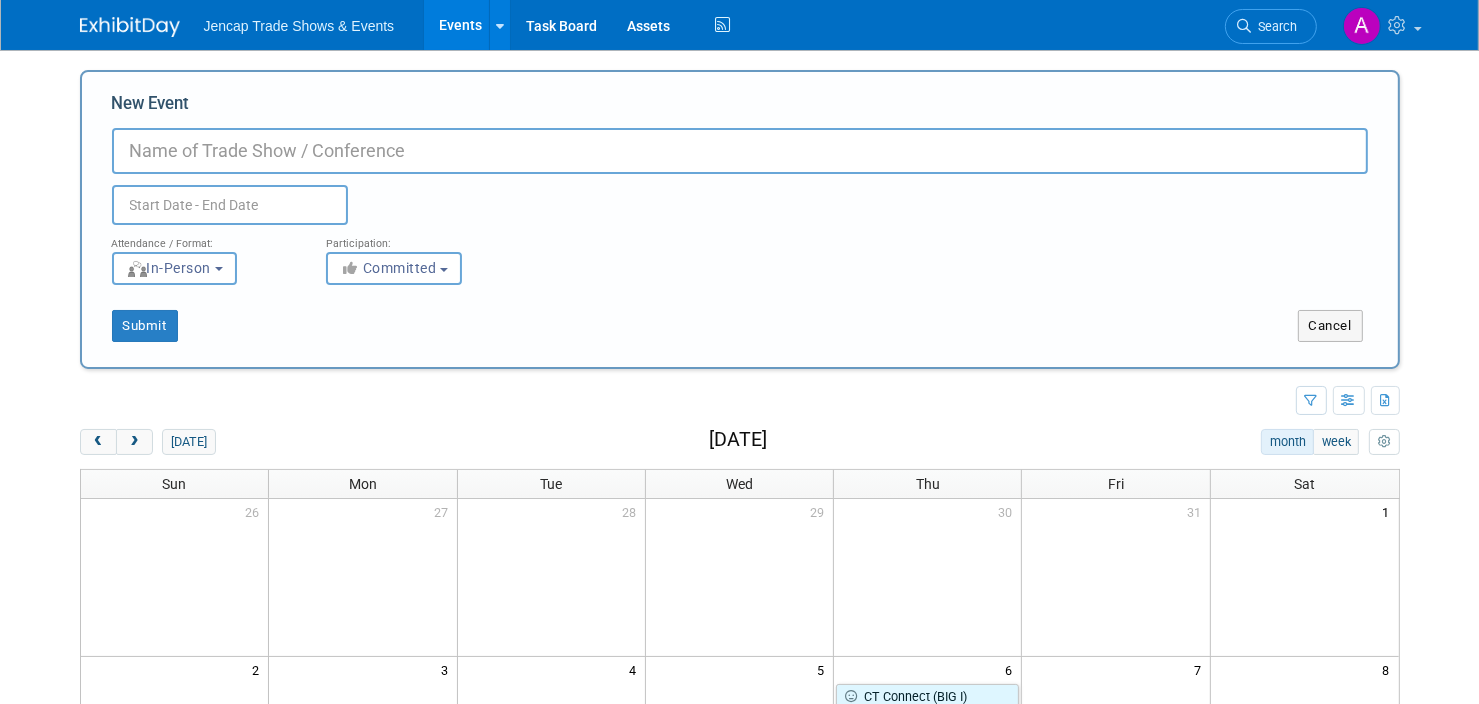 click on "New Event" at bounding box center [740, 151] 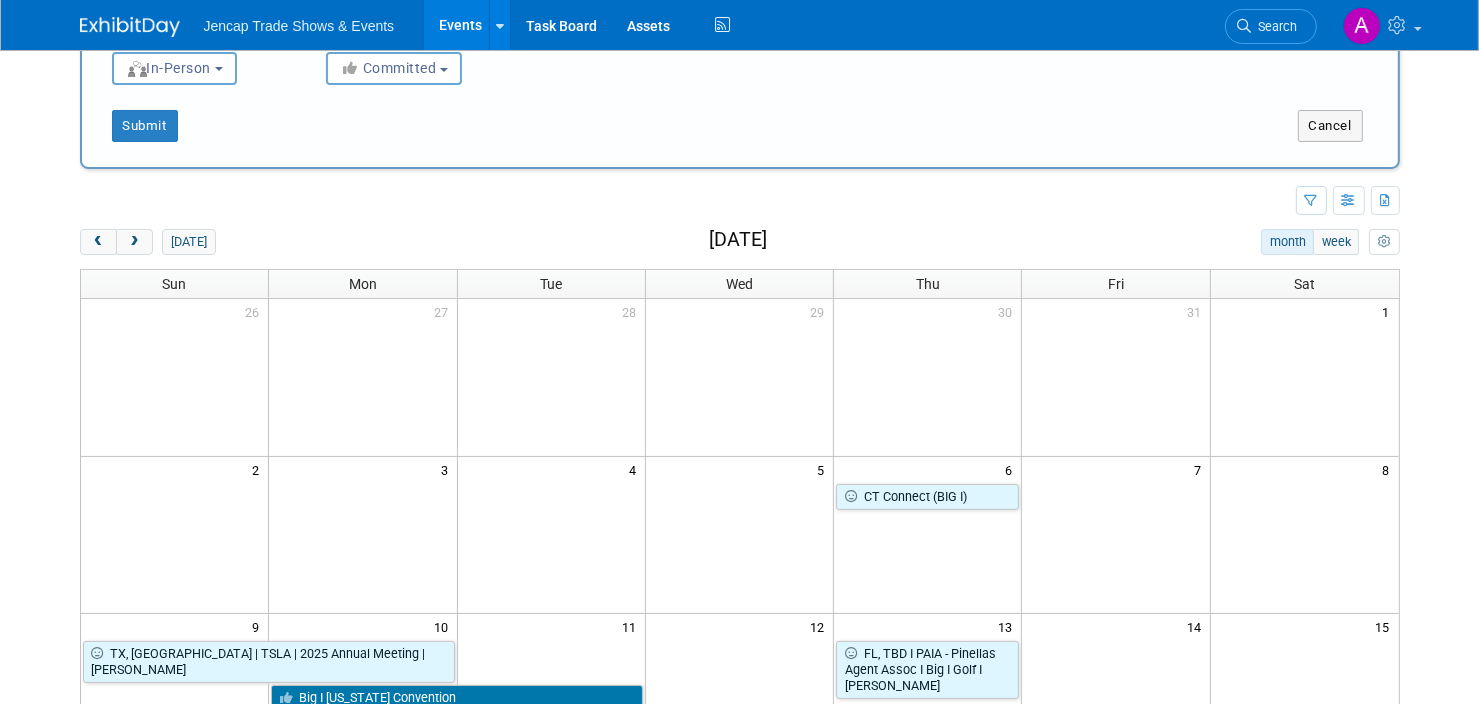 scroll, scrollTop: 0, scrollLeft: 0, axis: both 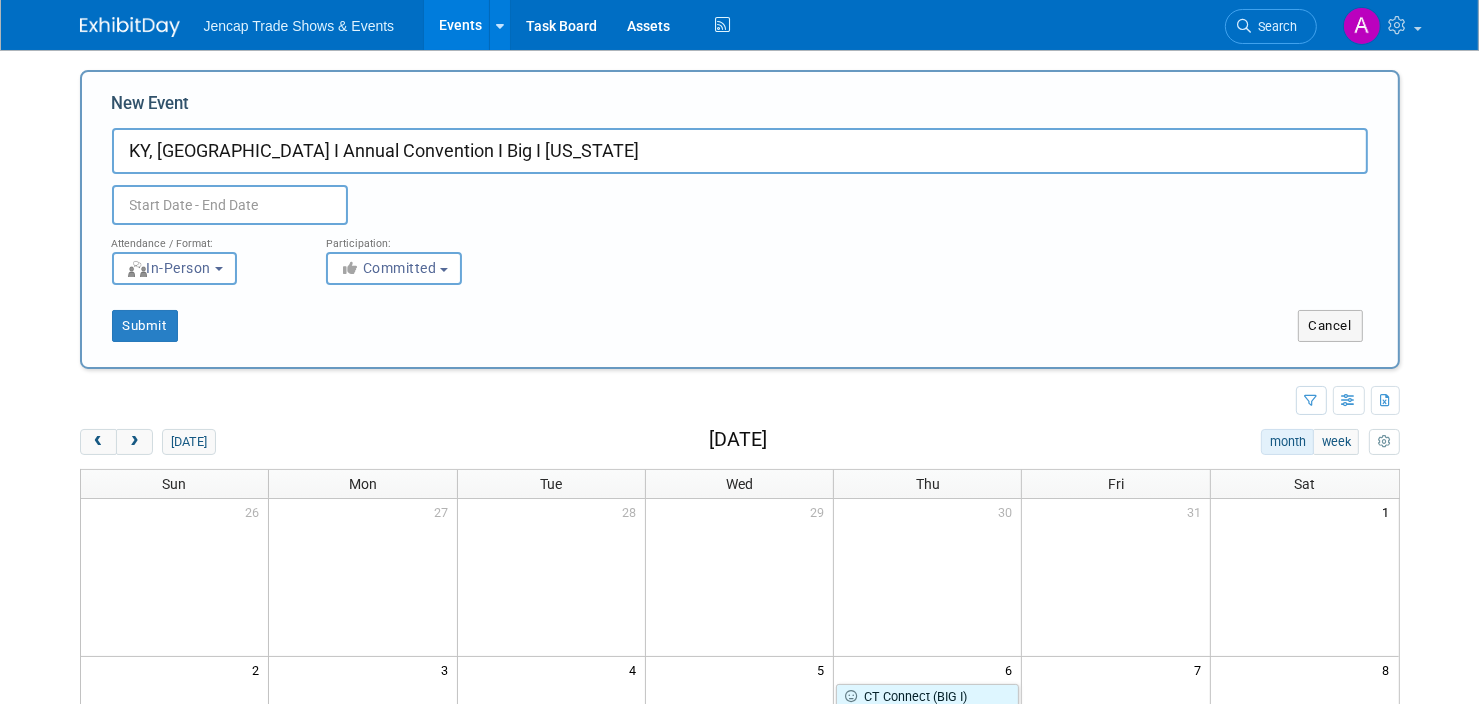 type on "KY, Louisville I Annual Convention I Big I Kentucky" 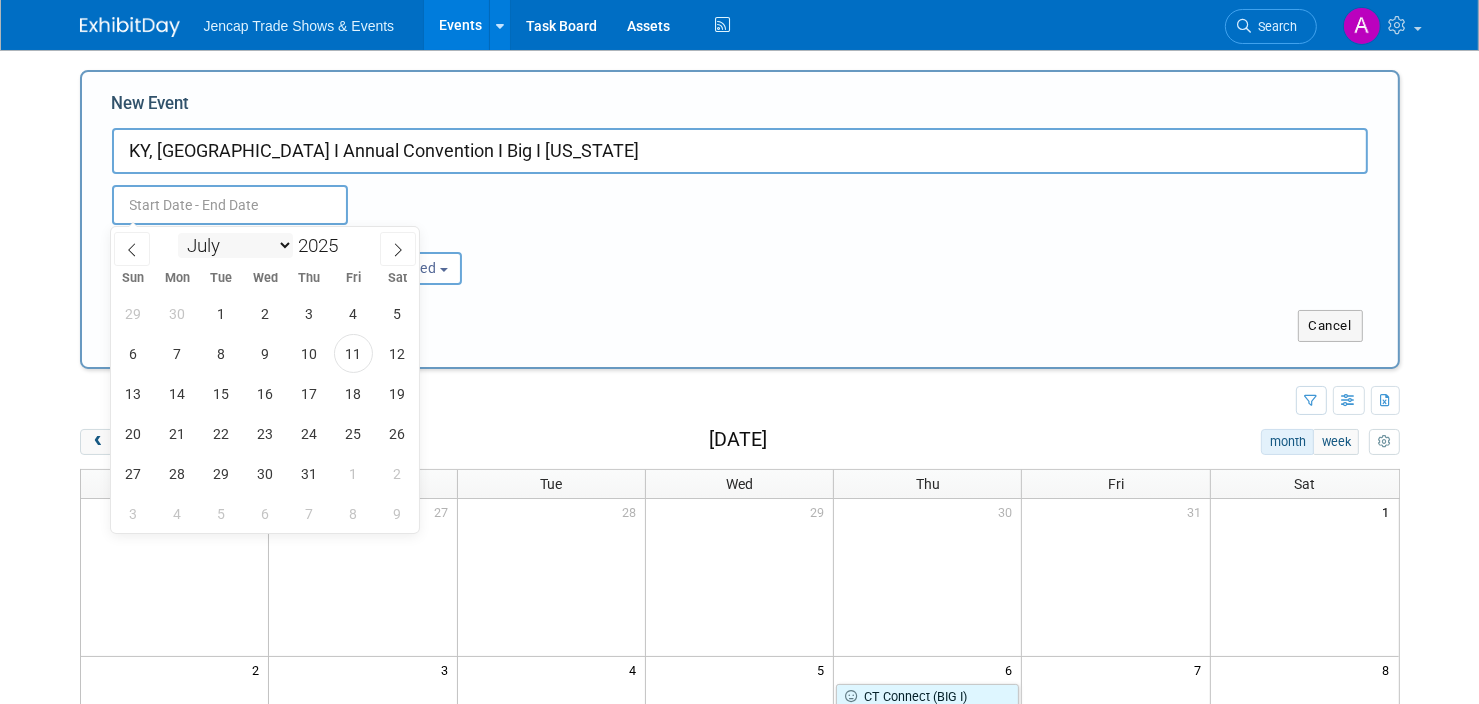 click on "January February March April May June July August September October November December" at bounding box center [235, 245] 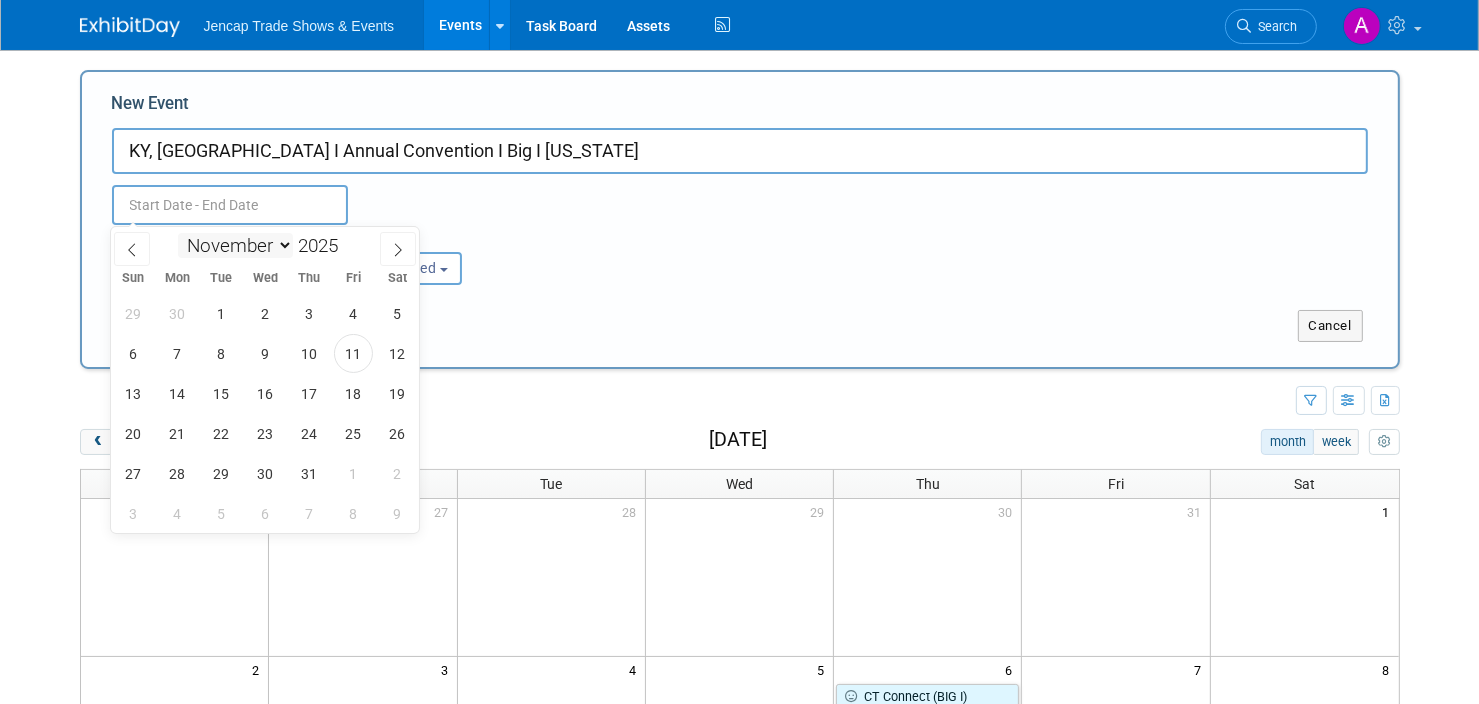 click on "January February March April May June July August September October November December" at bounding box center (235, 245) 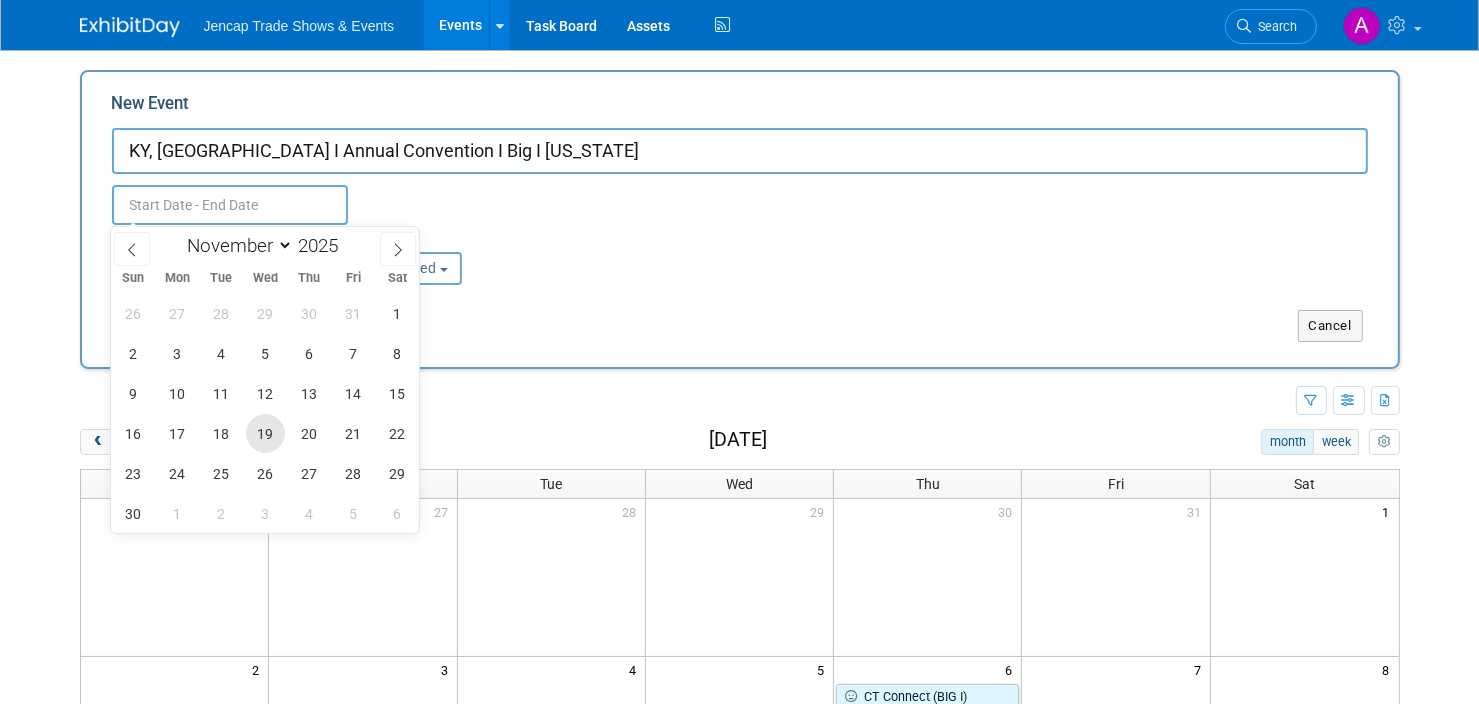 click on "19" at bounding box center [265, 433] 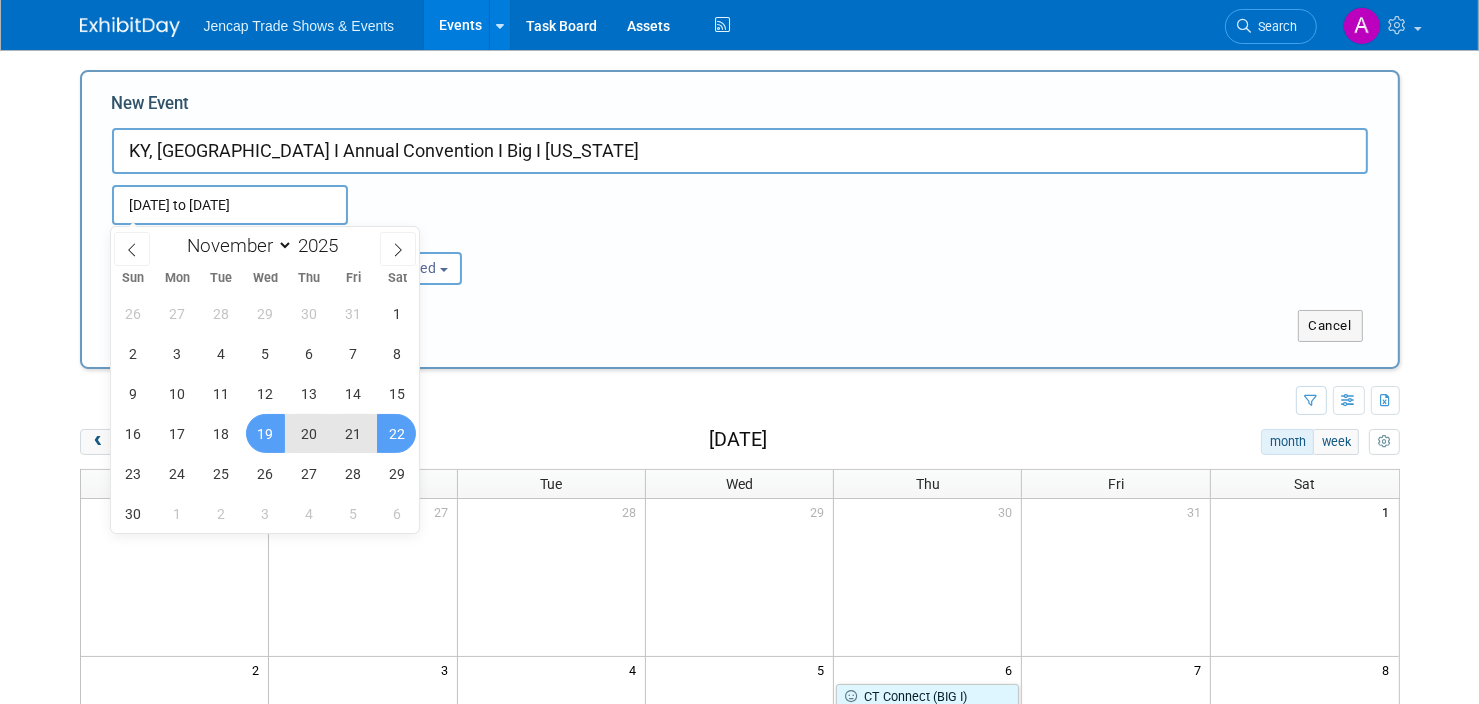 click on "22" at bounding box center (396, 433) 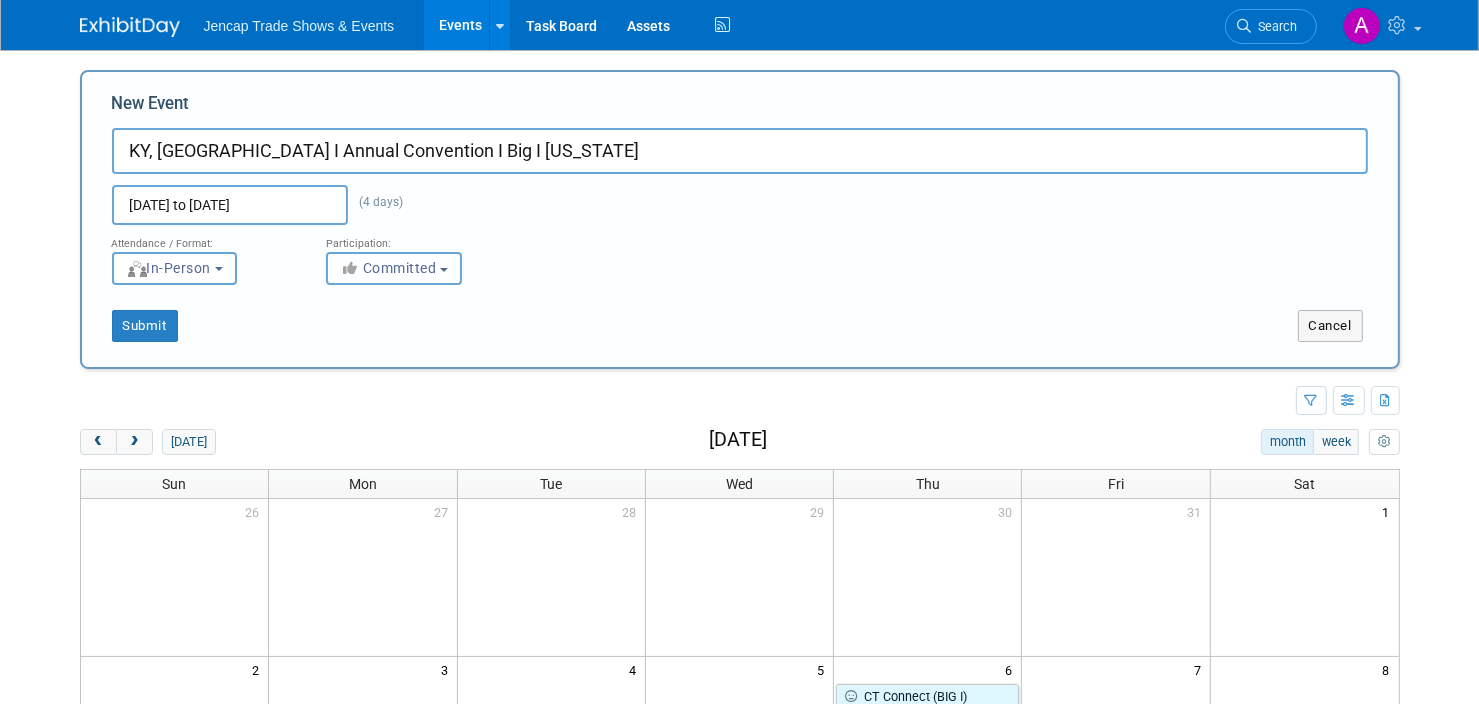 click on "Committed" at bounding box center [388, 268] 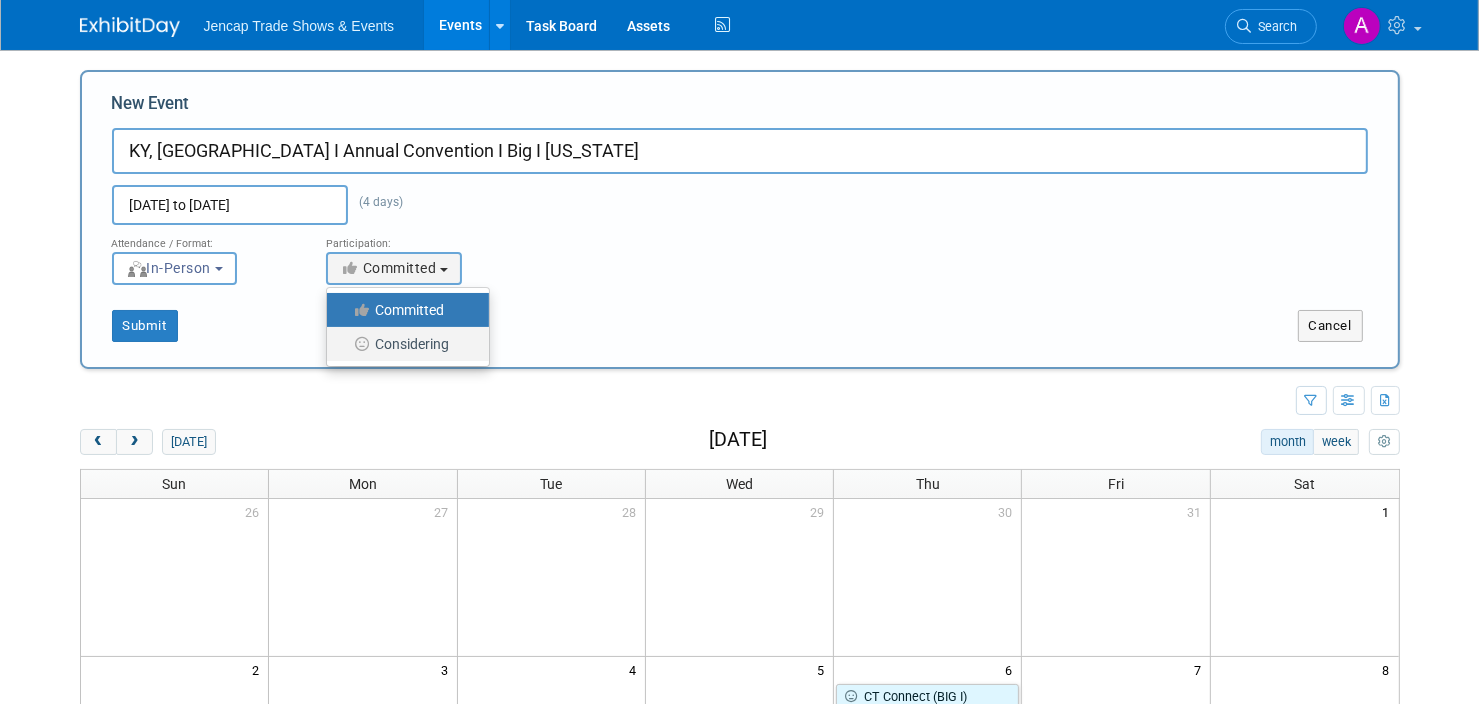 click on "Considering" at bounding box center (403, 344) 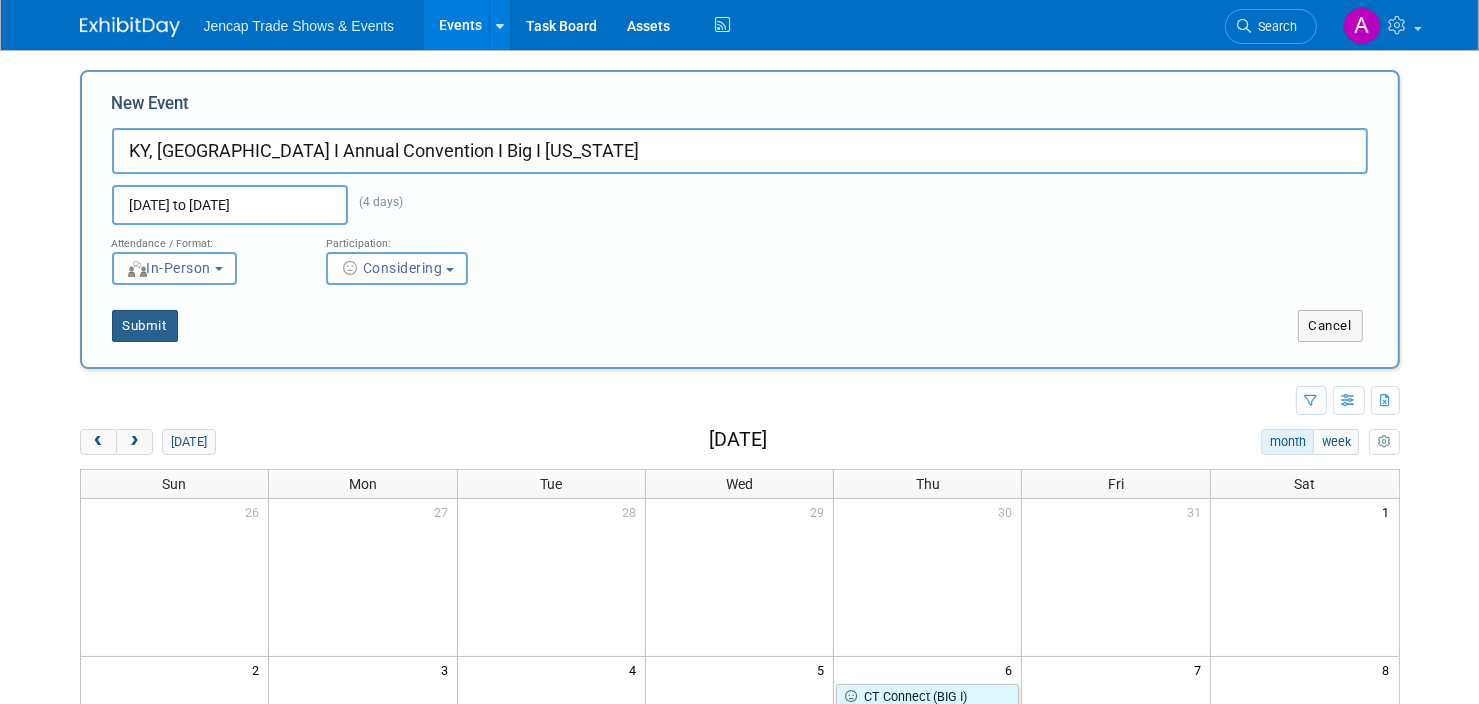 click on "Submit" at bounding box center [145, 326] 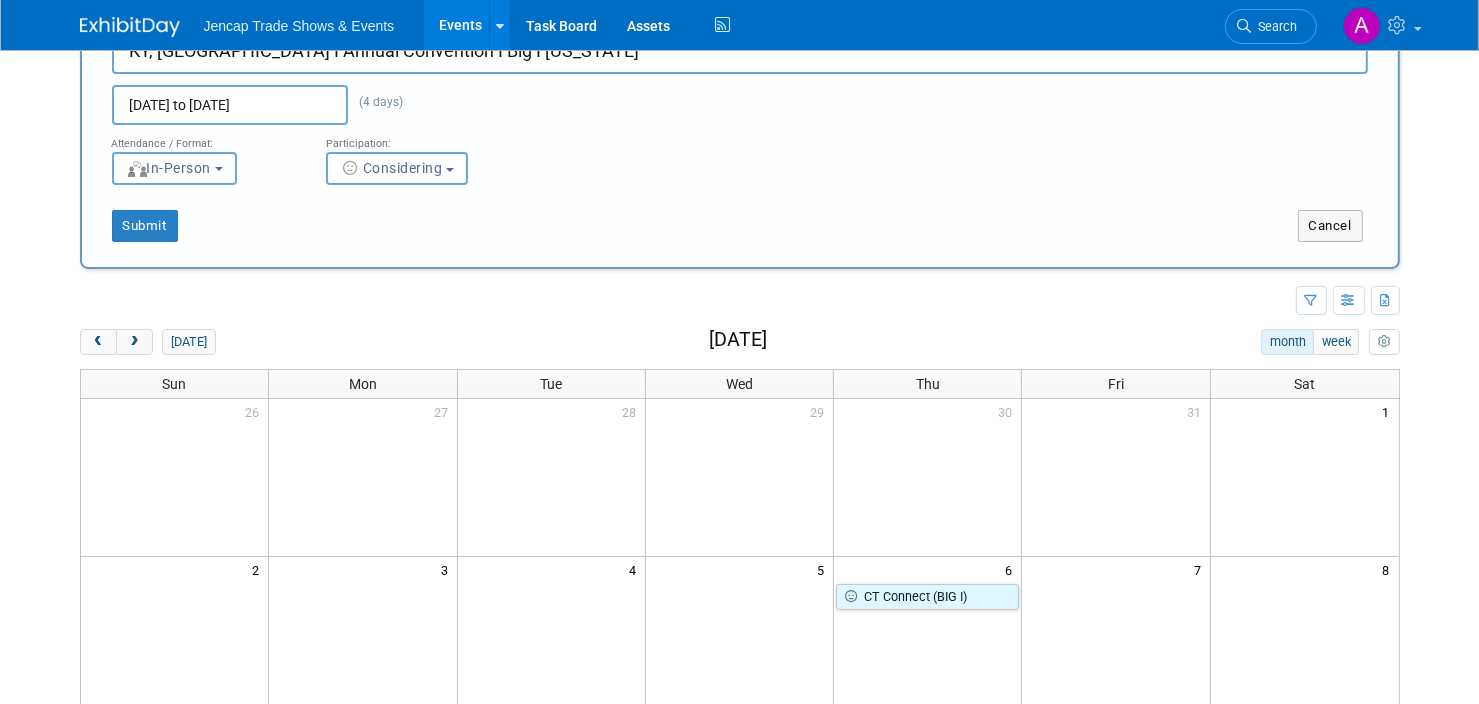 scroll, scrollTop: 0, scrollLeft: 0, axis: both 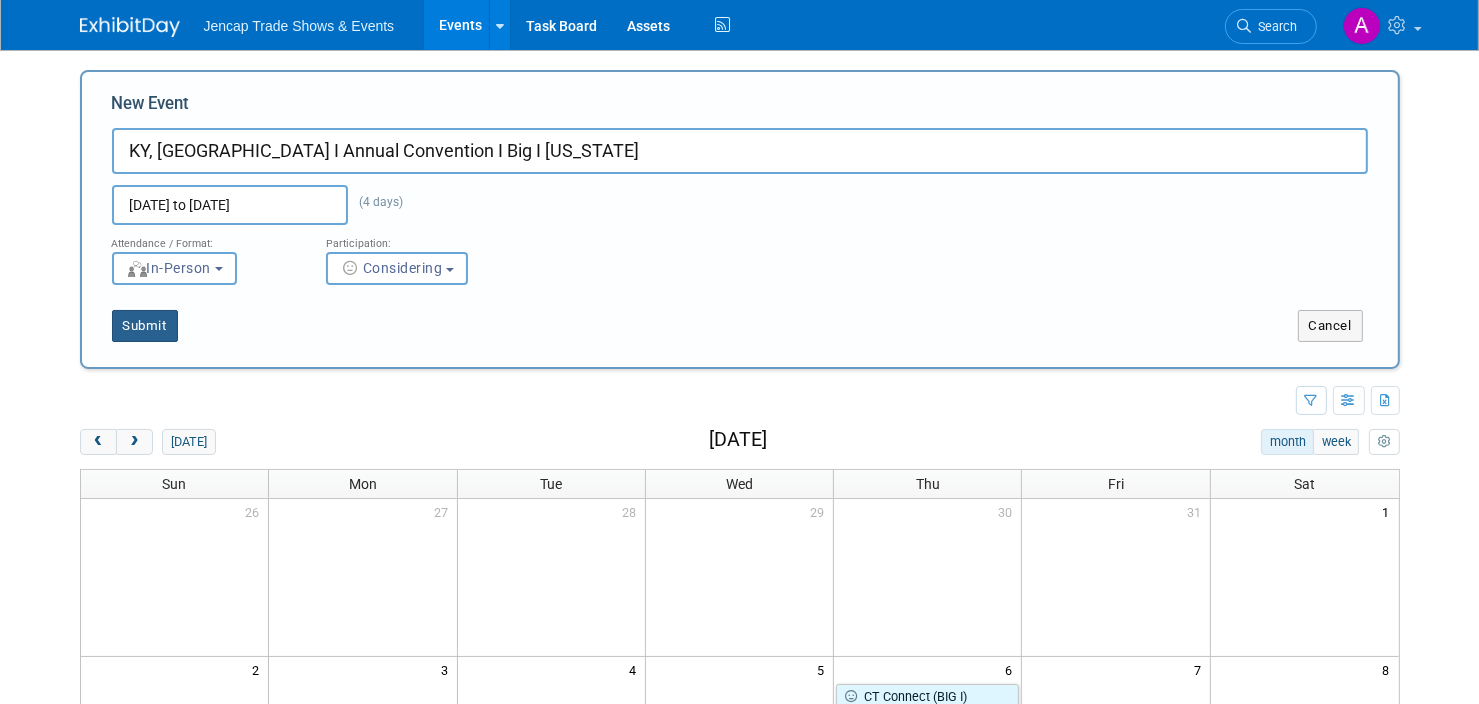 click on "Submit" at bounding box center (145, 326) 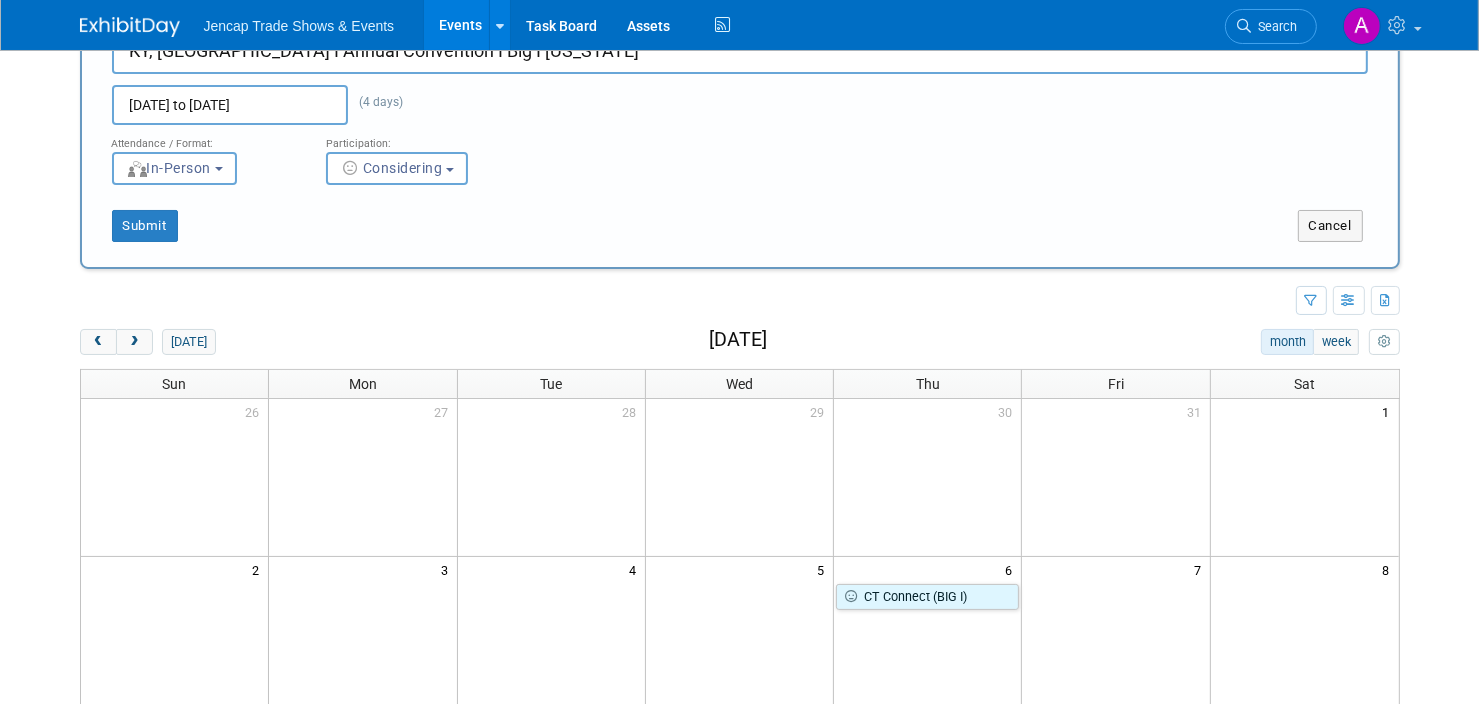scroll, scrollTop: 0, scrollLeft: 0, axis: both 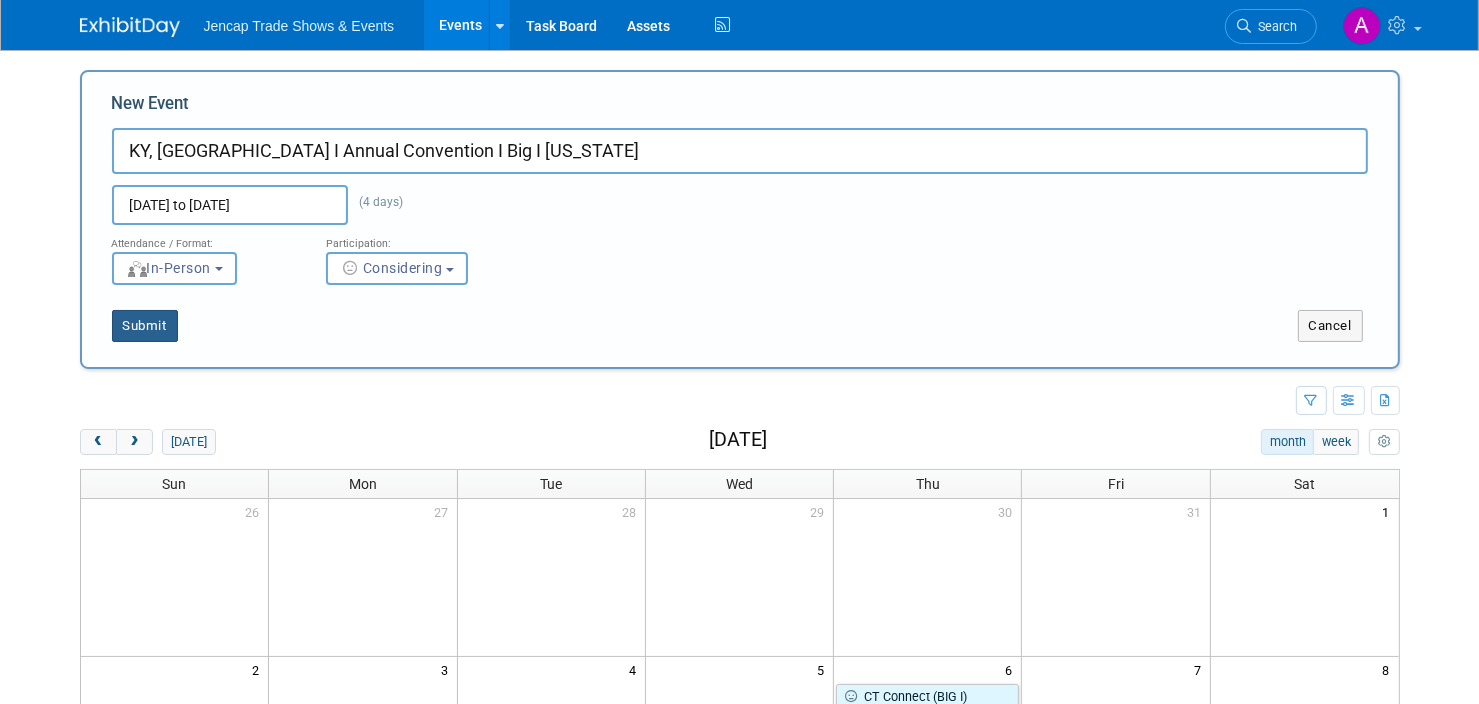 click on "Submit" at bounding box center (145, 326) 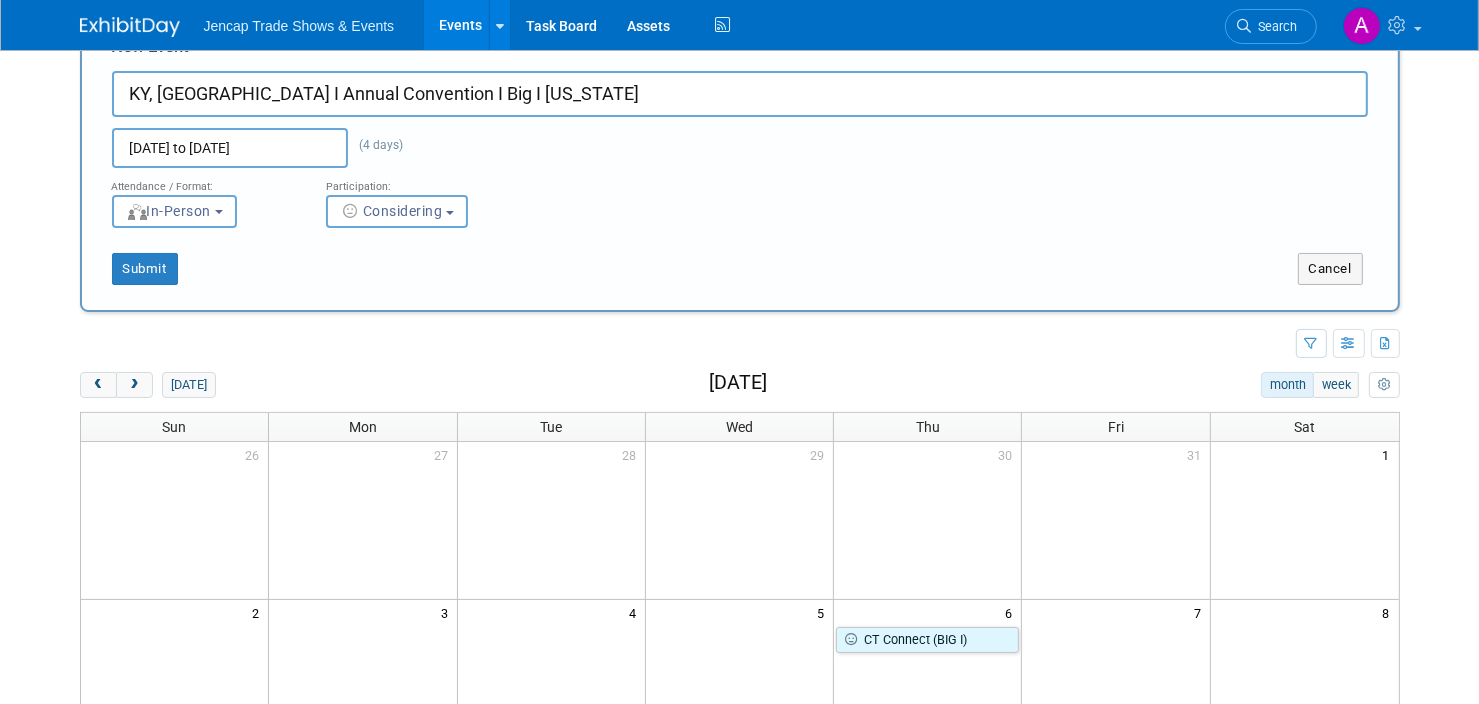 scroll, scrollTop: 0, scrollLeft: 0, axis: both 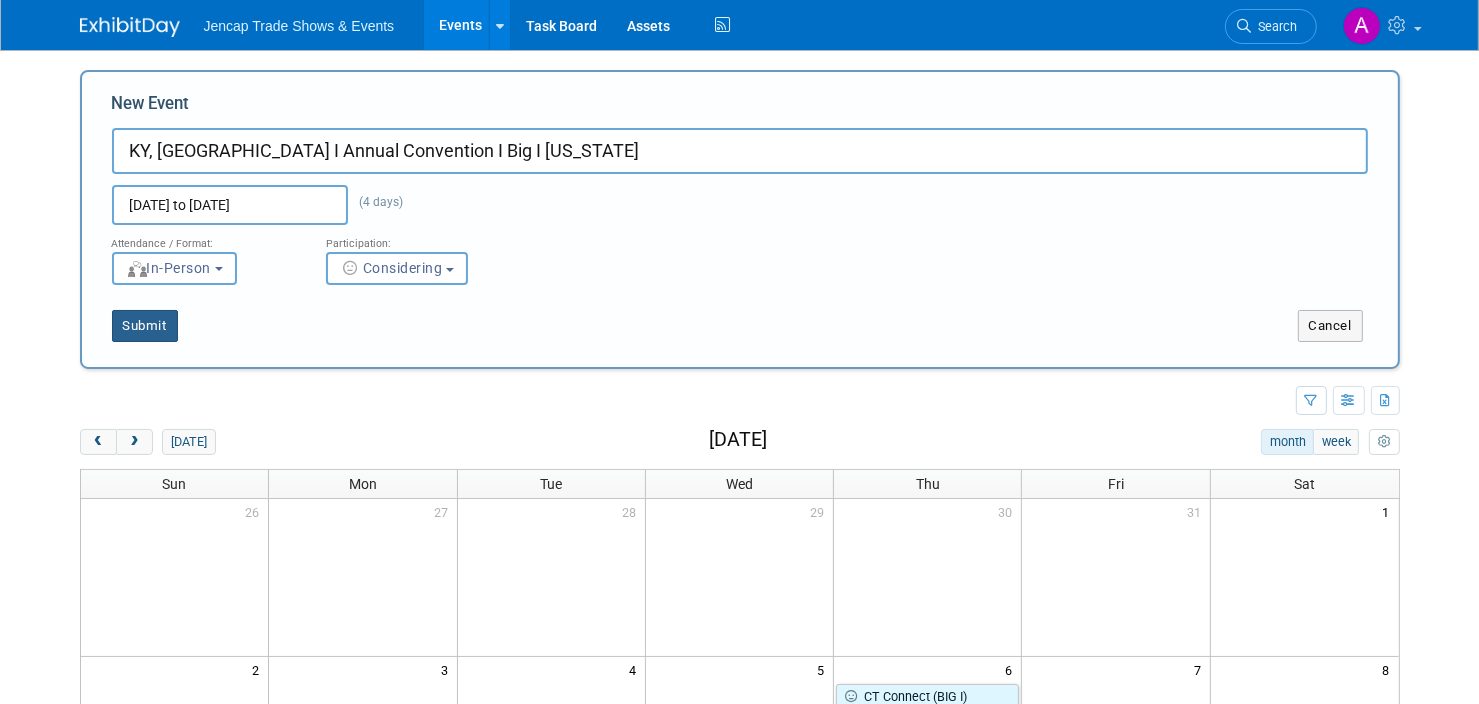 click on "Submit" at bounding box center [145, 326] 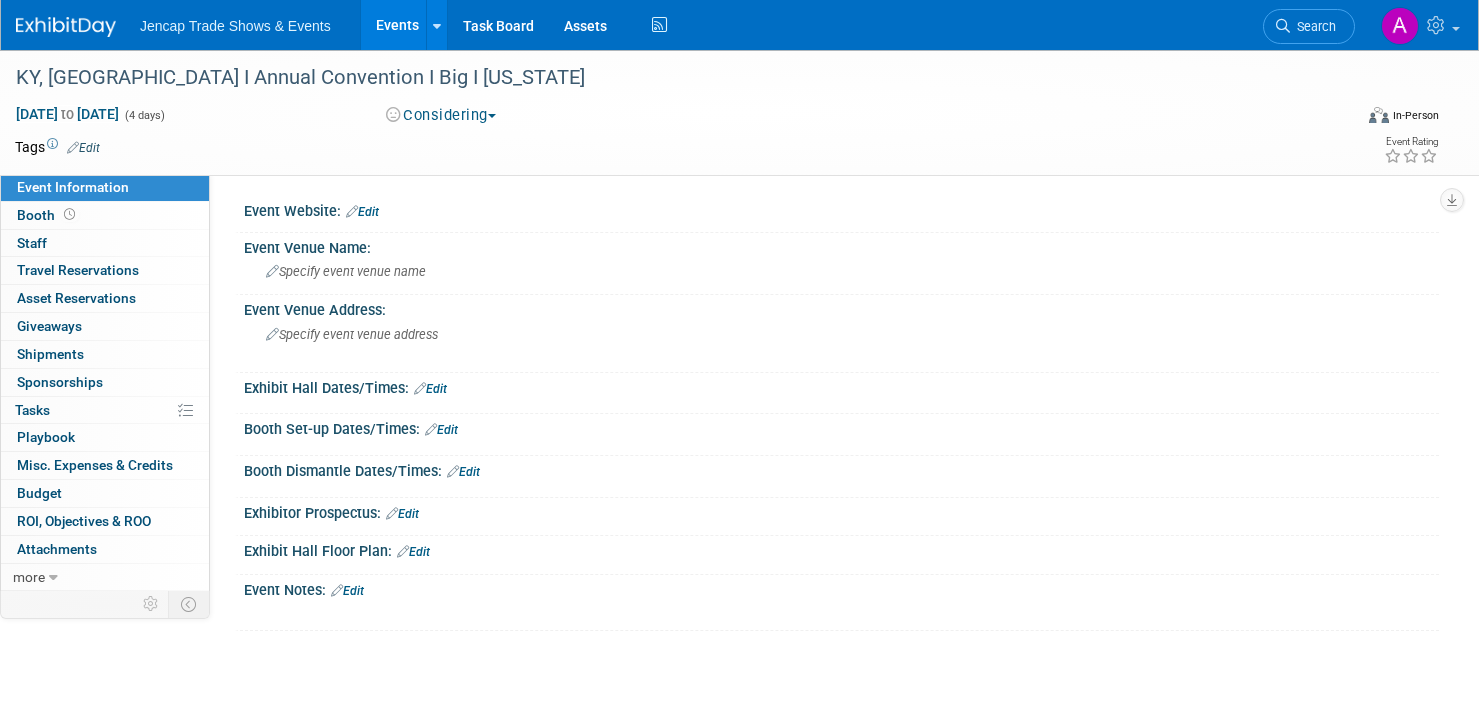 scroll, scrollTop: 0, scrollLeft: 0, axis: both 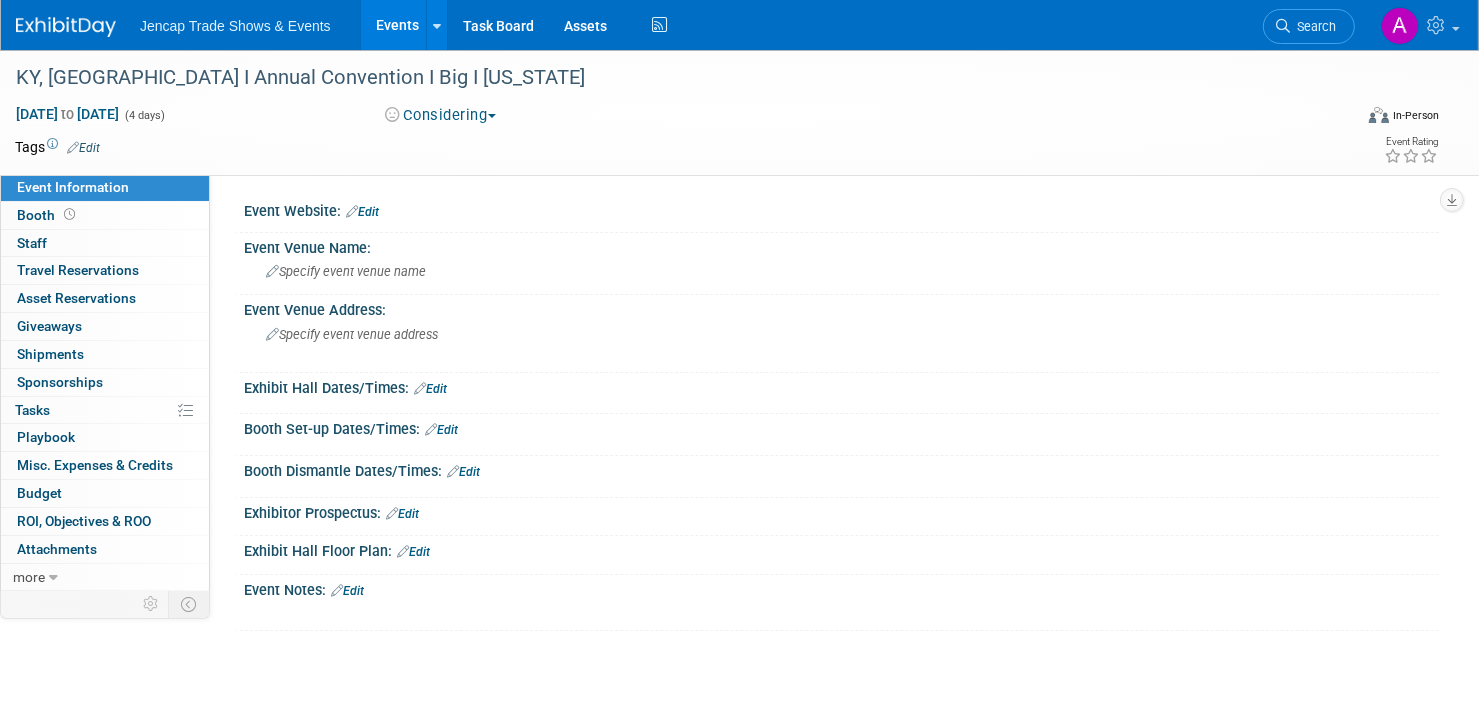 click on "Edit" at bounding box center [362, 212] 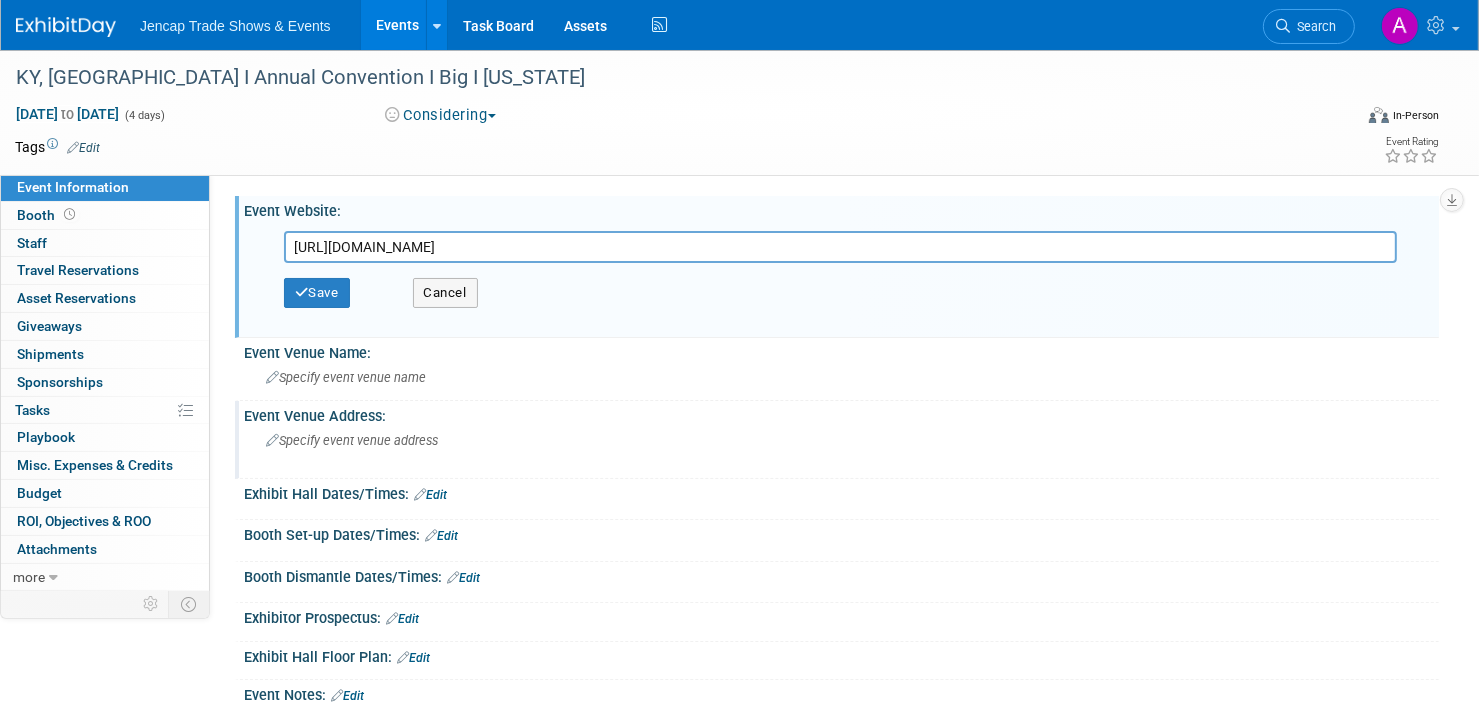 type on "https://members.bigiky.org/events/Details/2025-annual-convention-trade-show-1334899?sourceTypeId=Website" 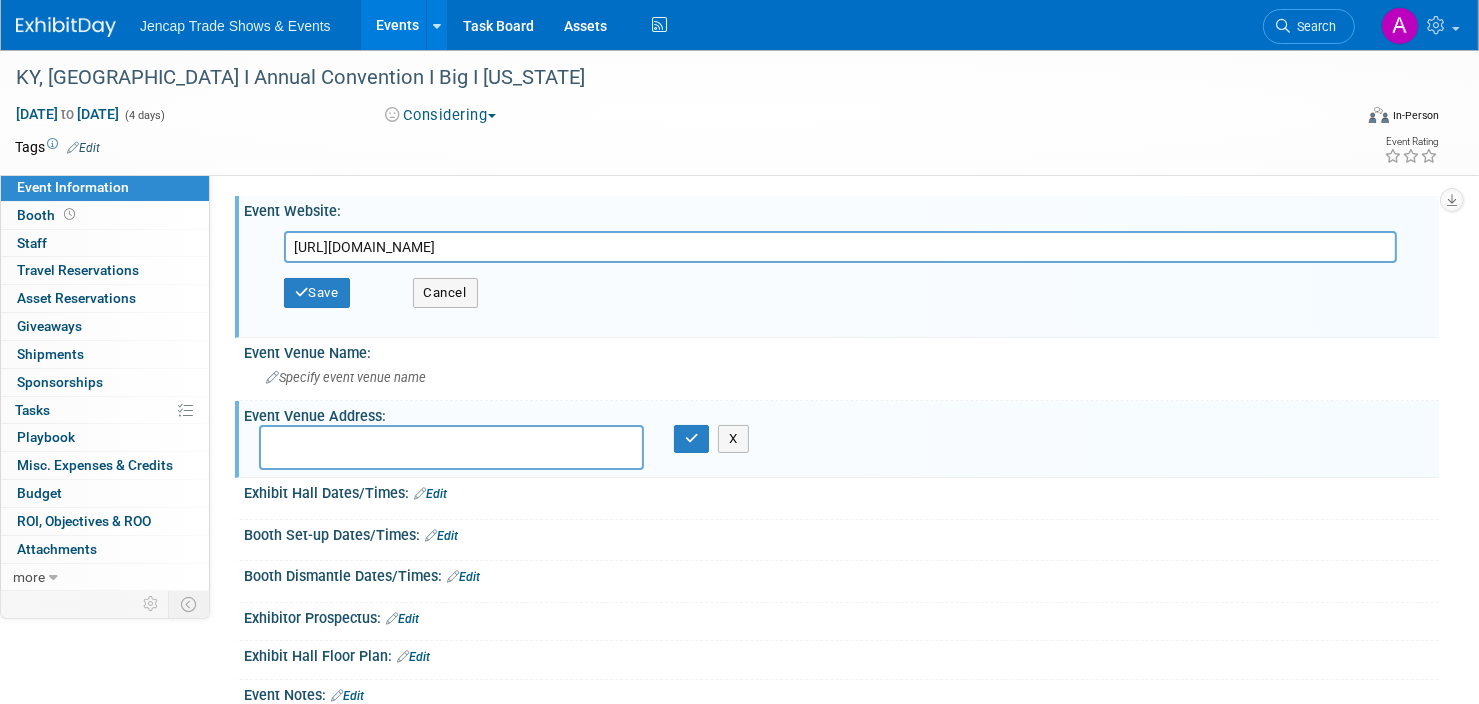 paste on "Marriott Louisville East
1903 Embassy Square Blvd.
Louisville, KY 40299 United States" 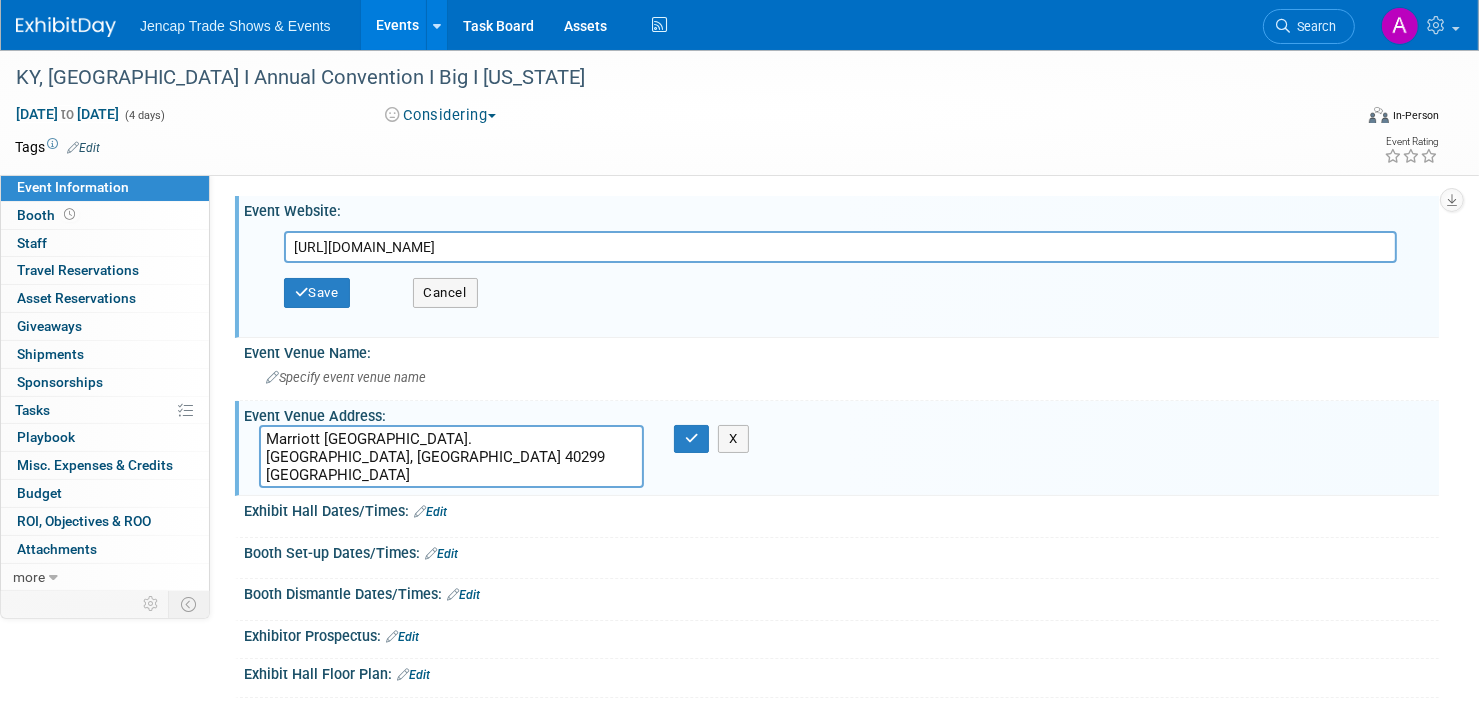 type on "Marriott Louisville East
1903 Embassy Square Blvd.
Louisville, KY 40299 United States" 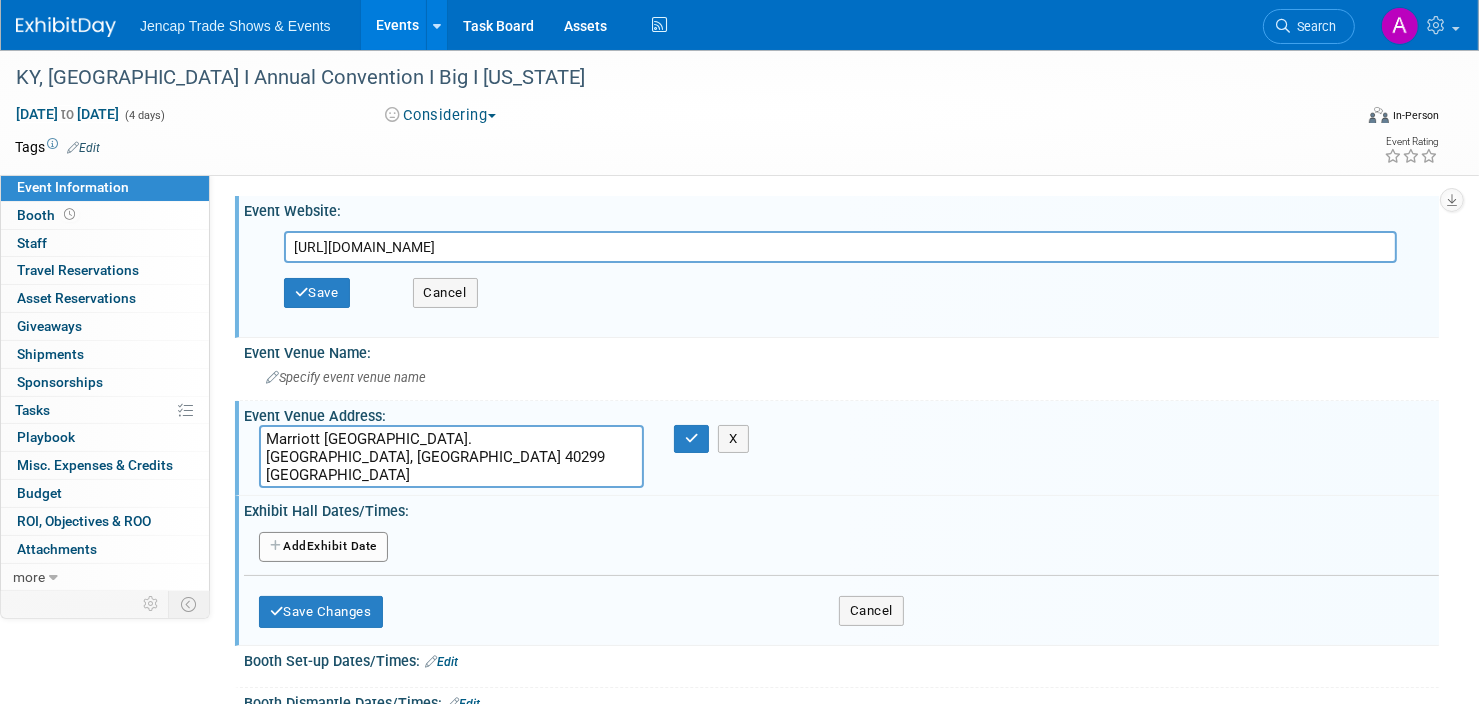 click on "Add  Another  Exhibit Date" at bounding box center [323, 547] 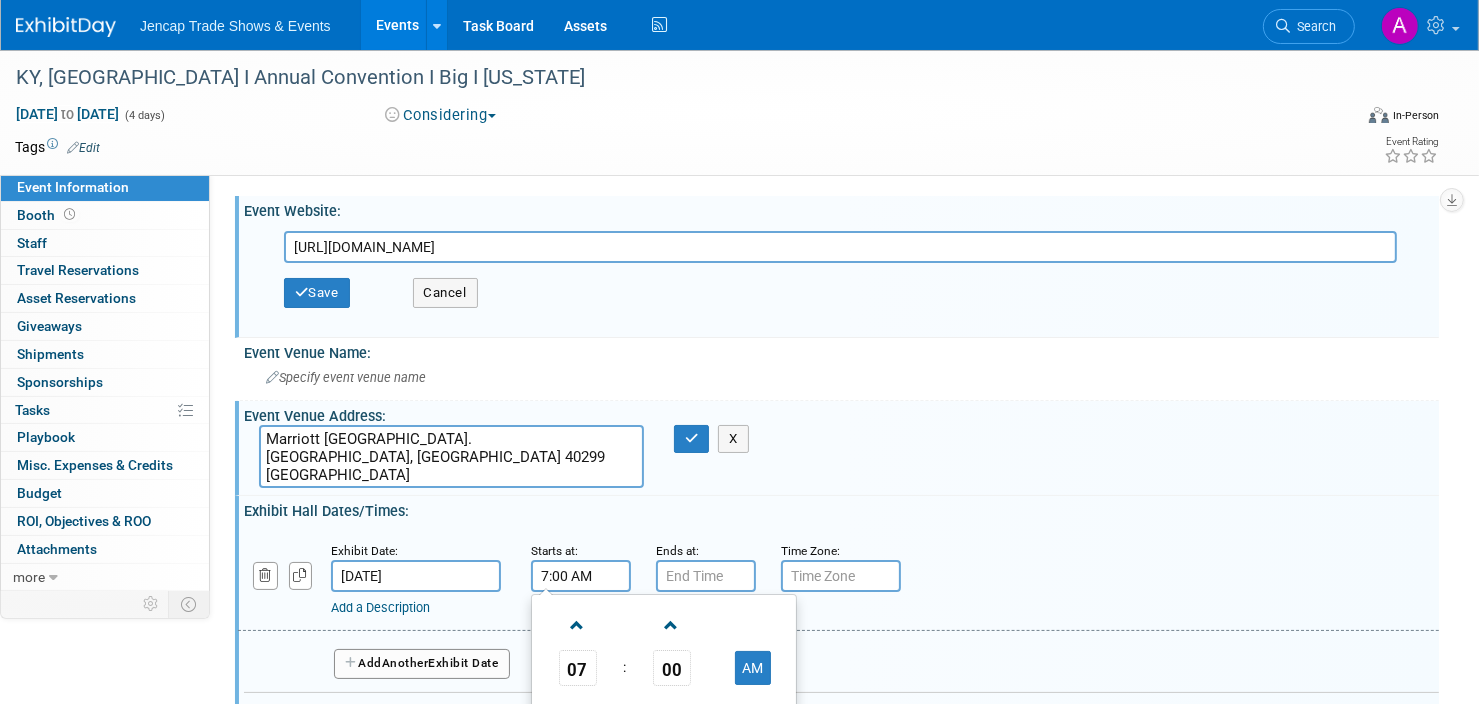 click on "7:00 AM" at bounding box center [581, 576] 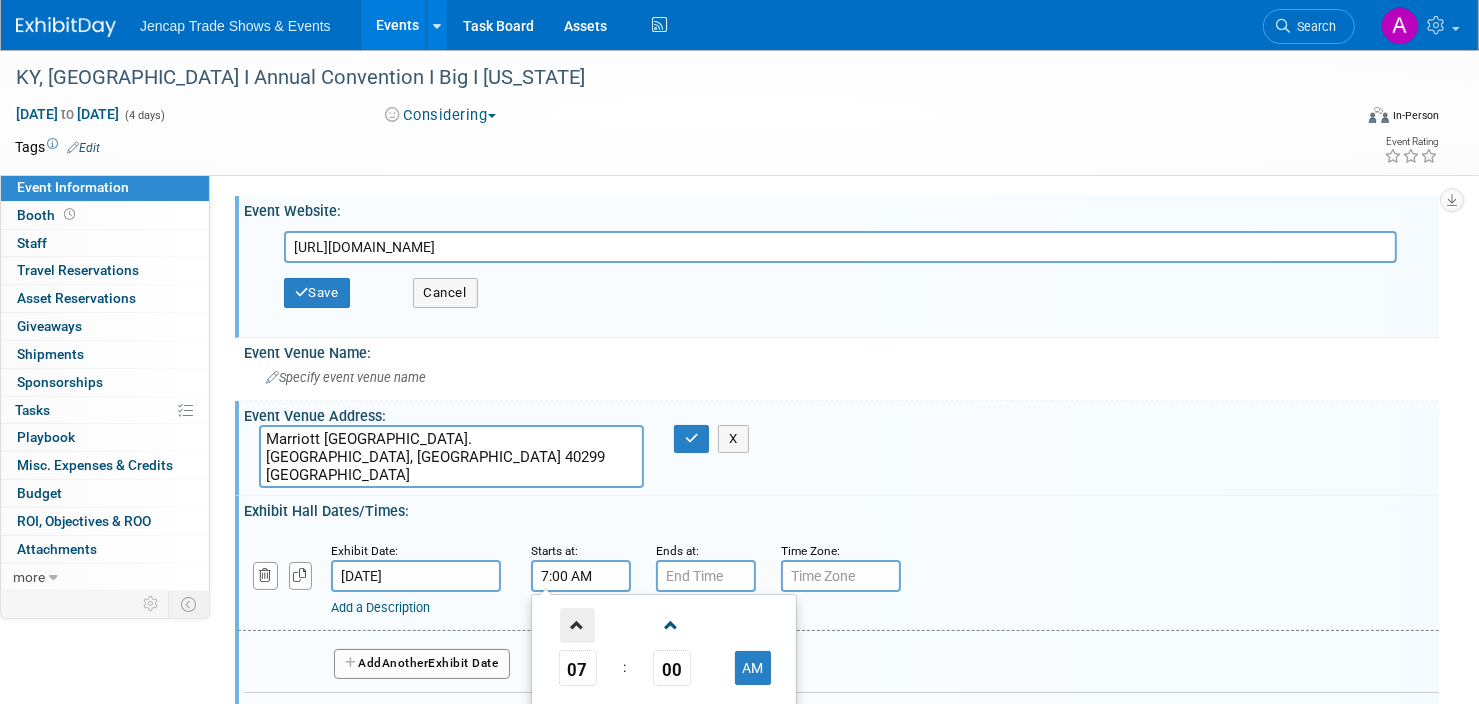 click at bounding box center (577, 625) 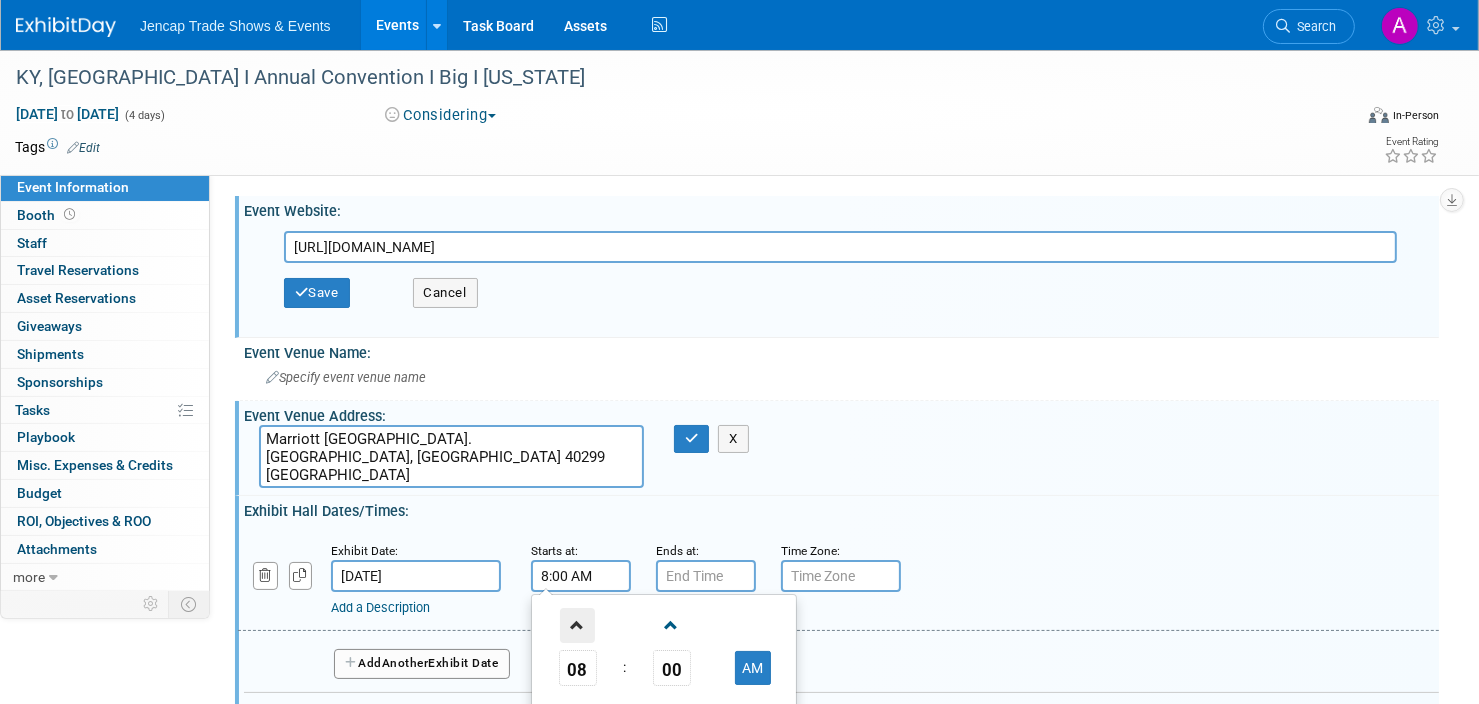 click at bounding box center [577, 625] 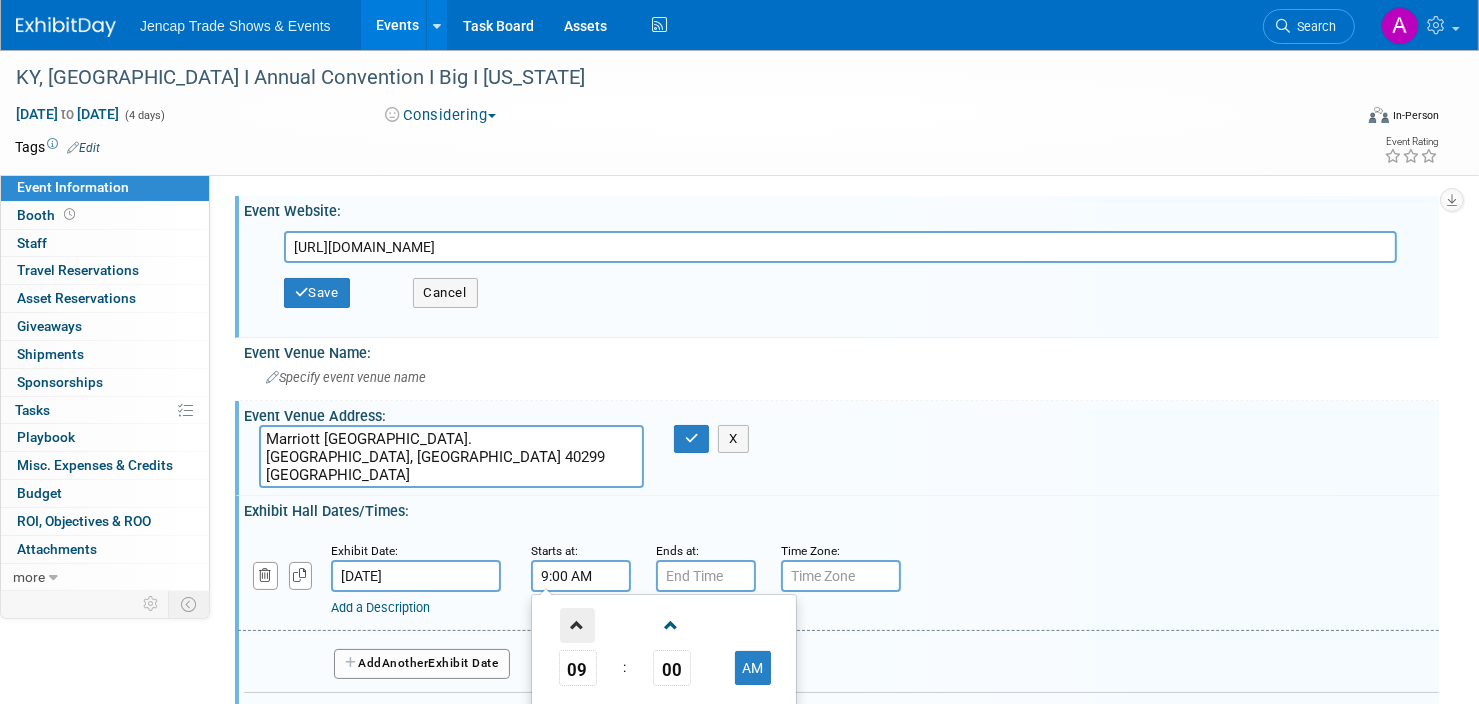 click at bounding box center (577, 625) 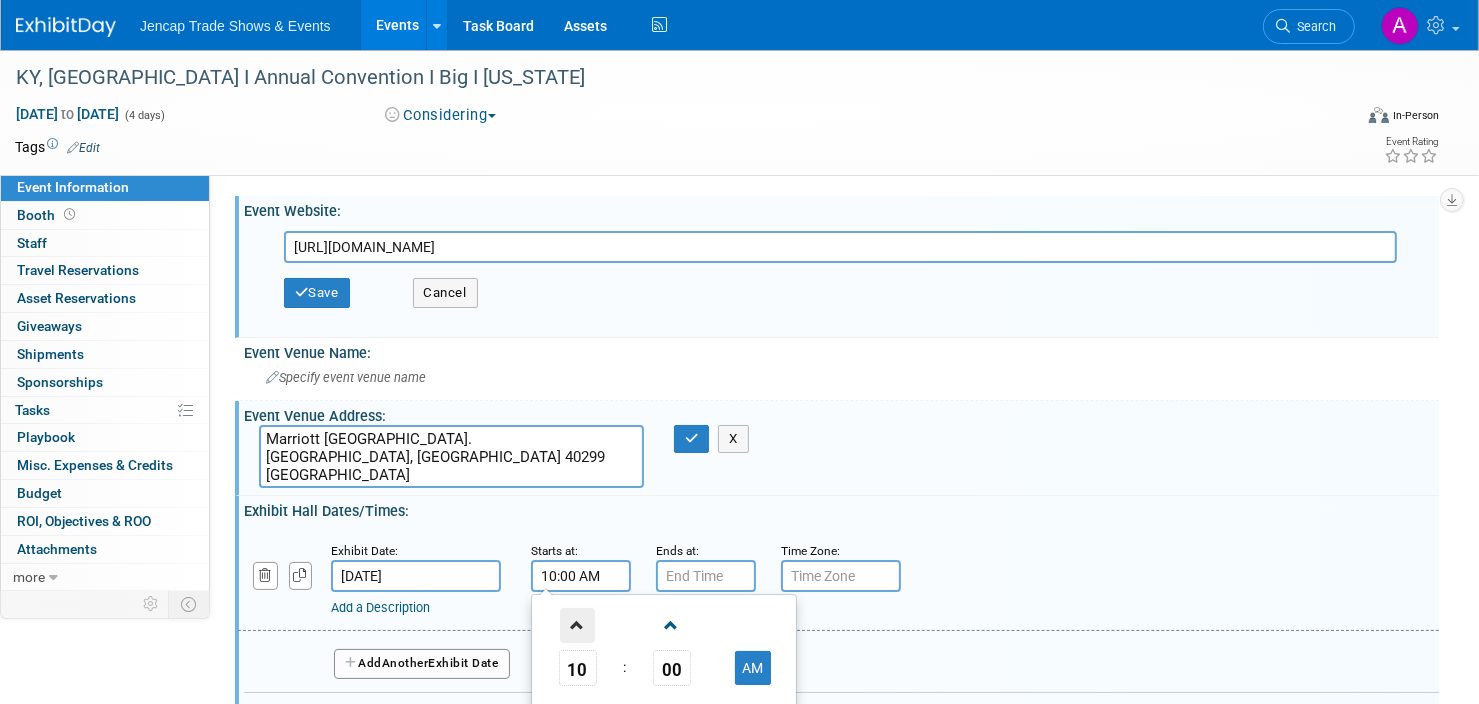 click at bounding box center [577, 625] 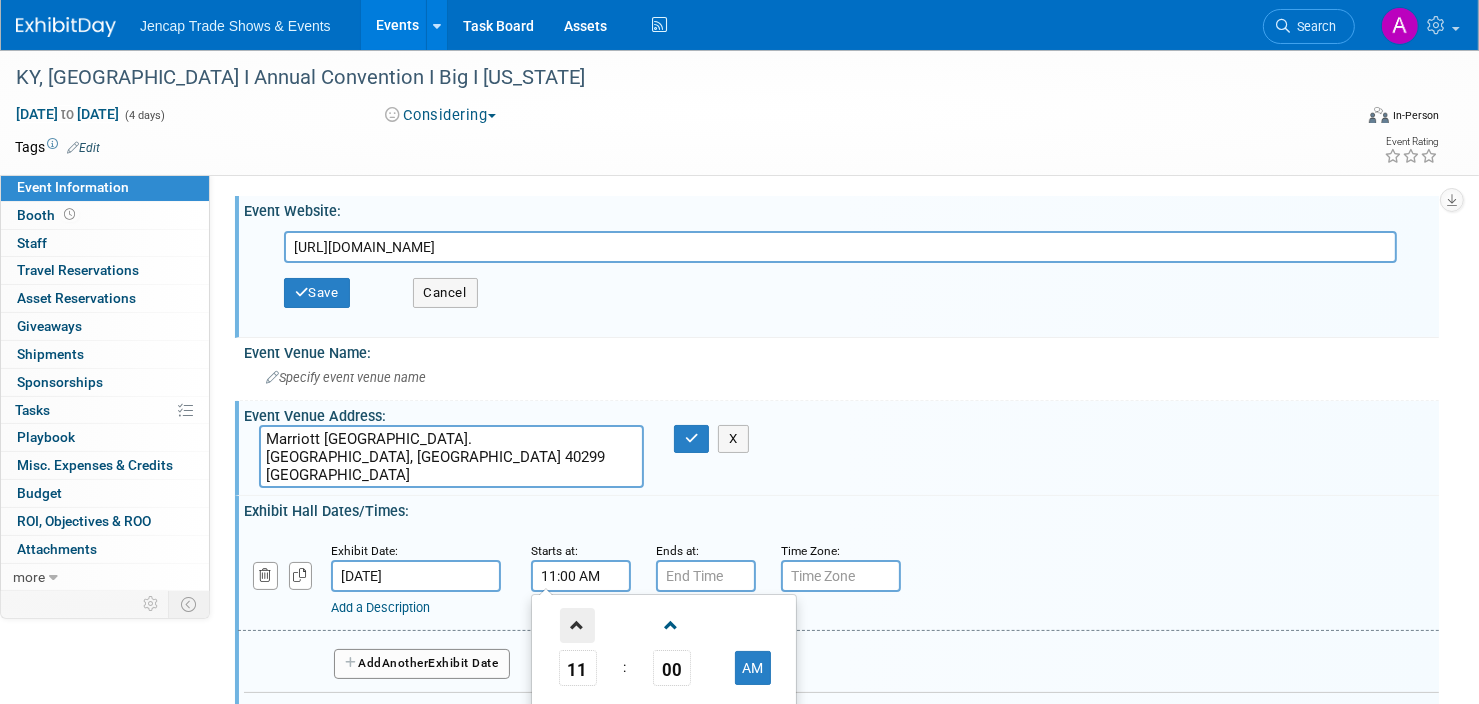 click at bounding box center (577, 625) 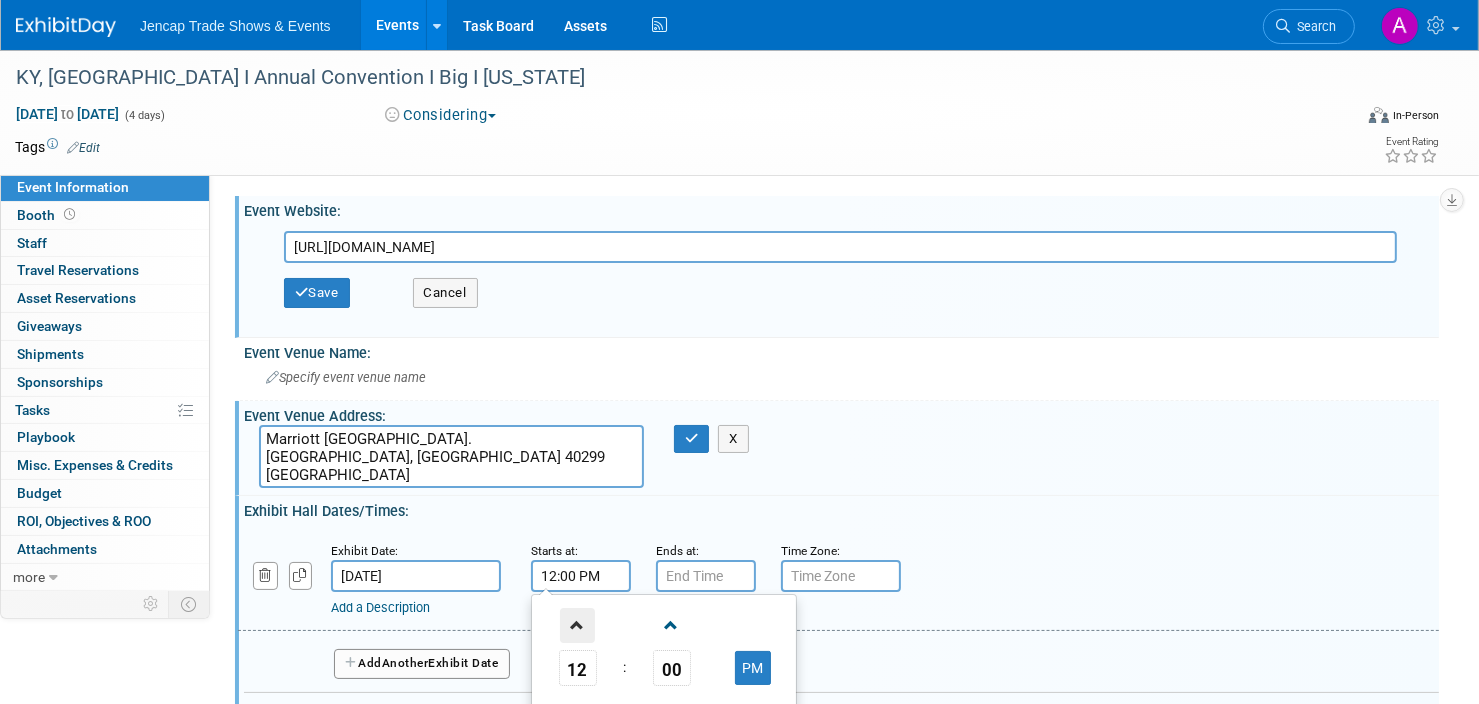 click at bounding box center (577, 625) 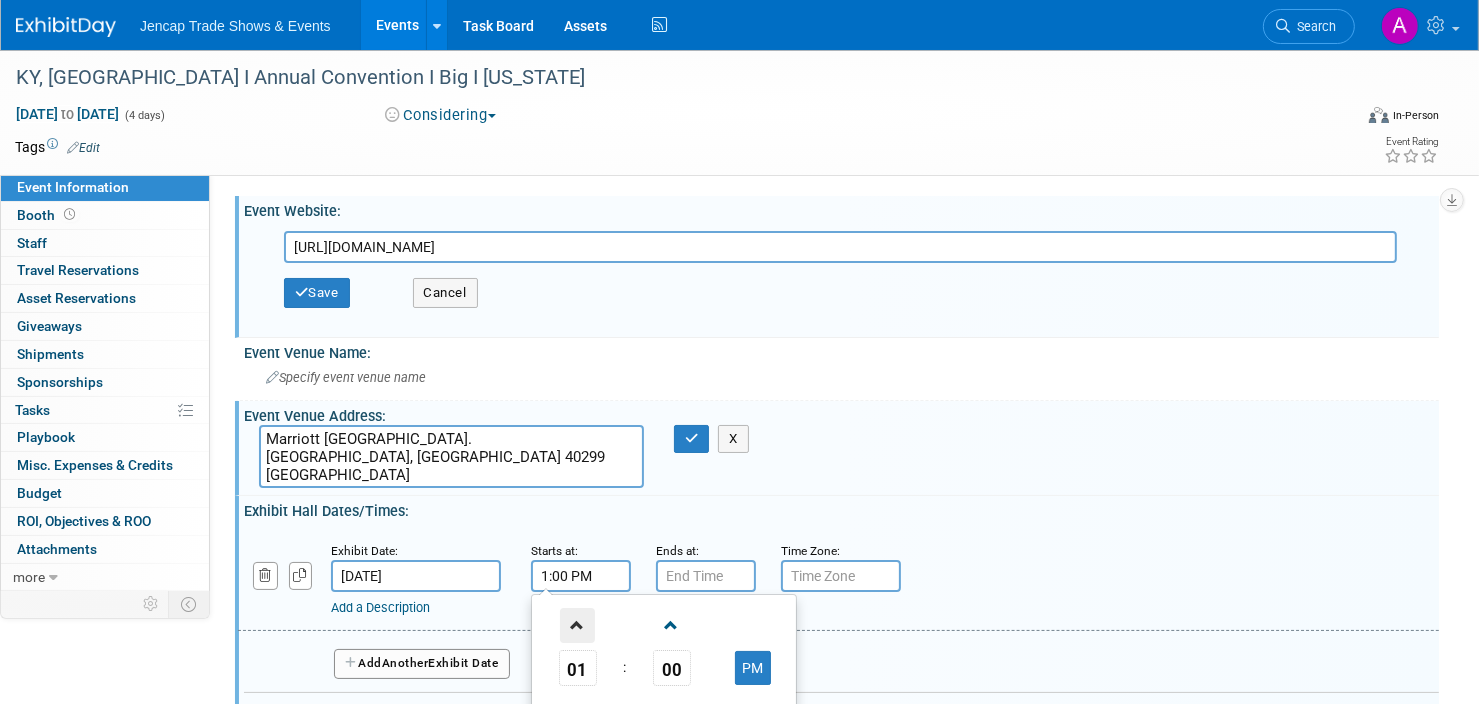 click at bounding box center [577, 625] 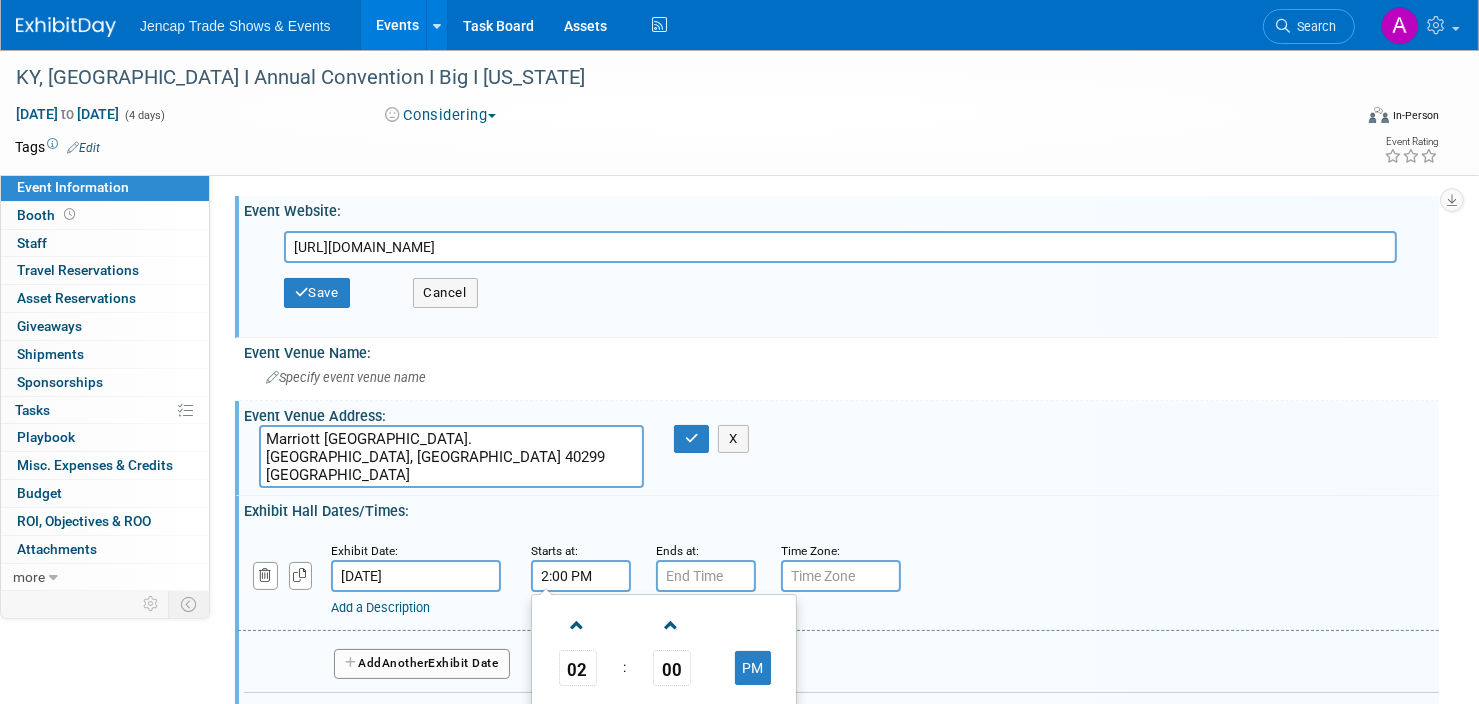 scroll, scrollTop: 200, scrollLeft: 0, axis: vertical 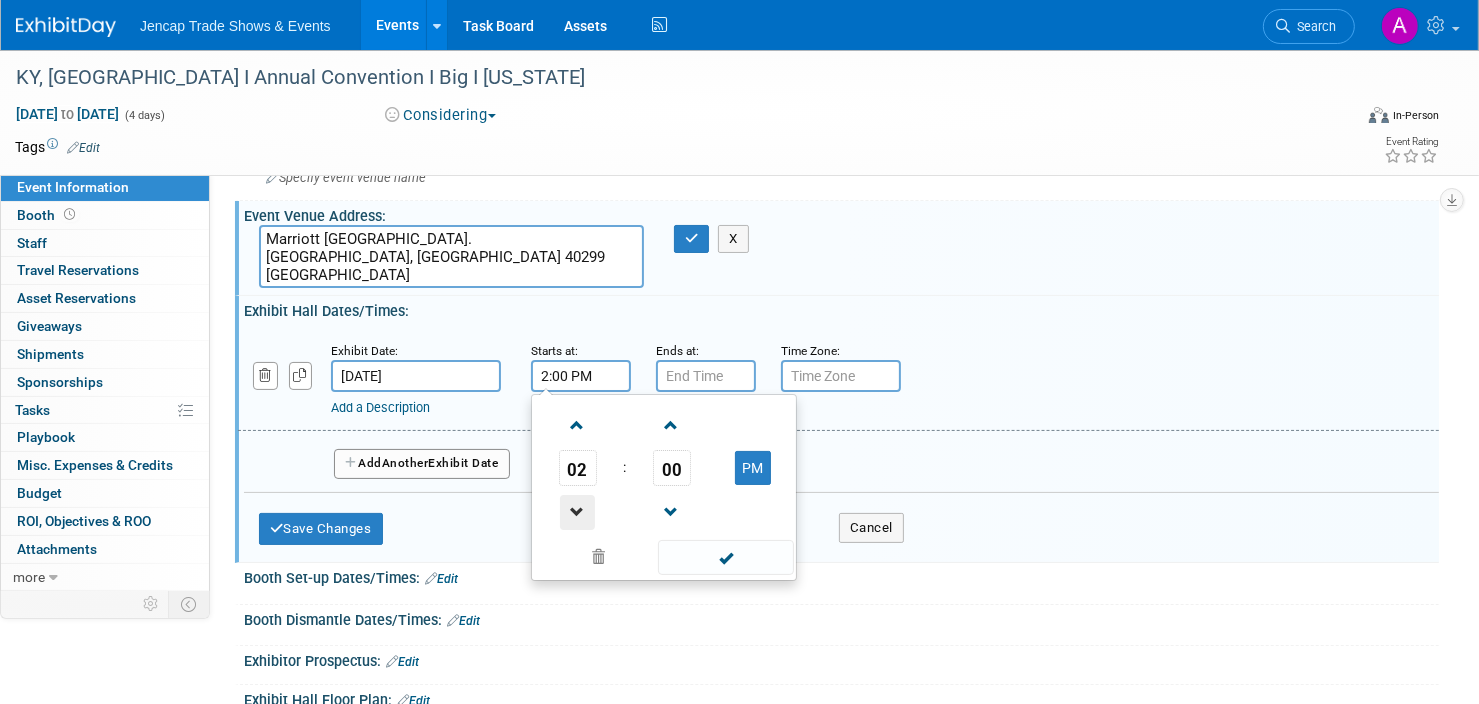 click at bounding box center (577, 512) 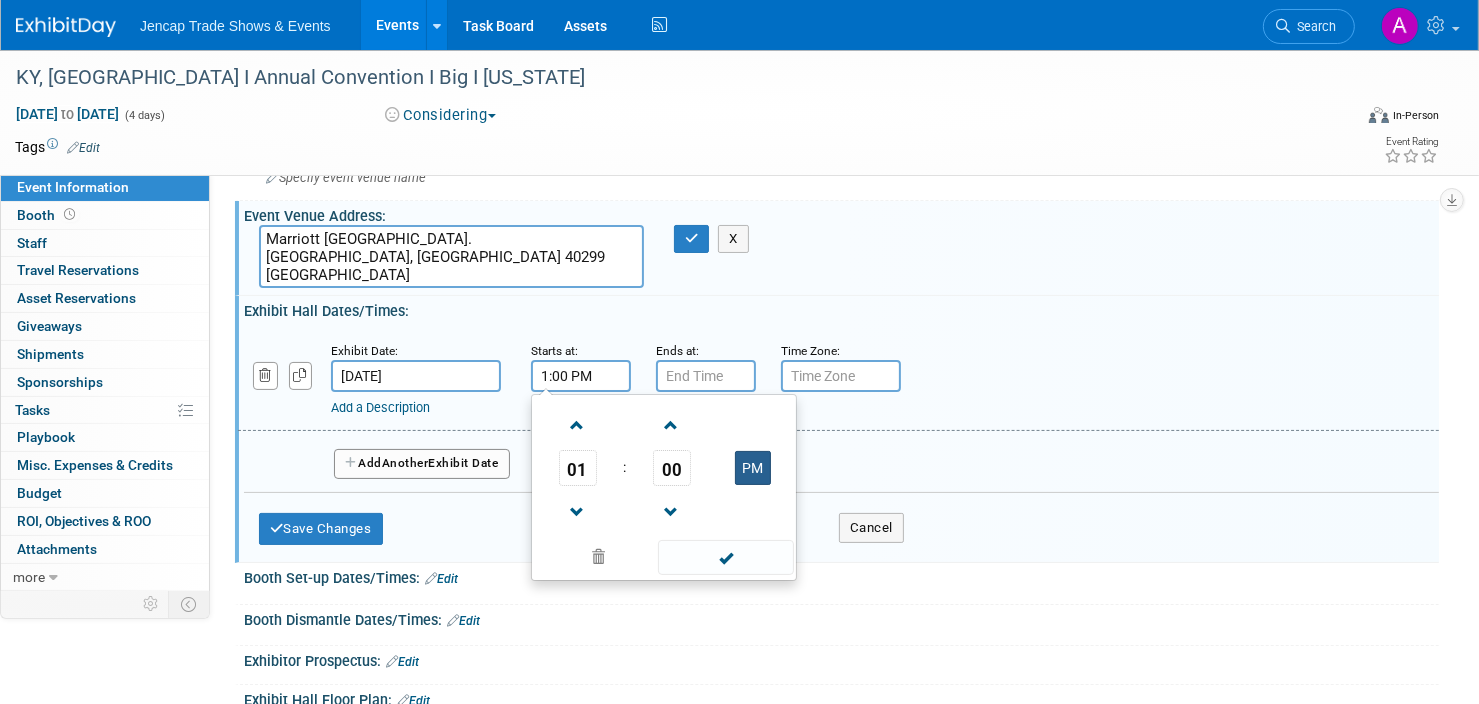 click on "PM" at bounding box center [753, 468] 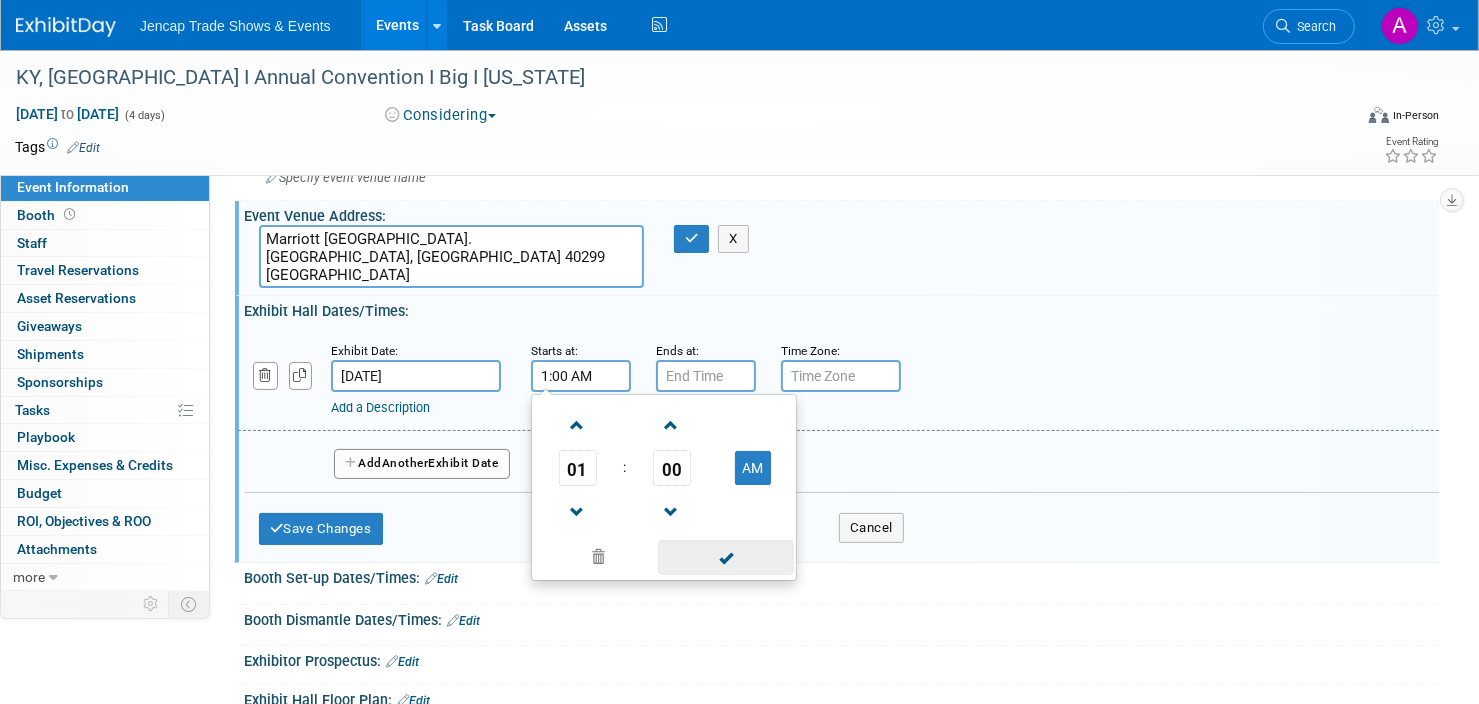 click at bounding box center [725, 557] 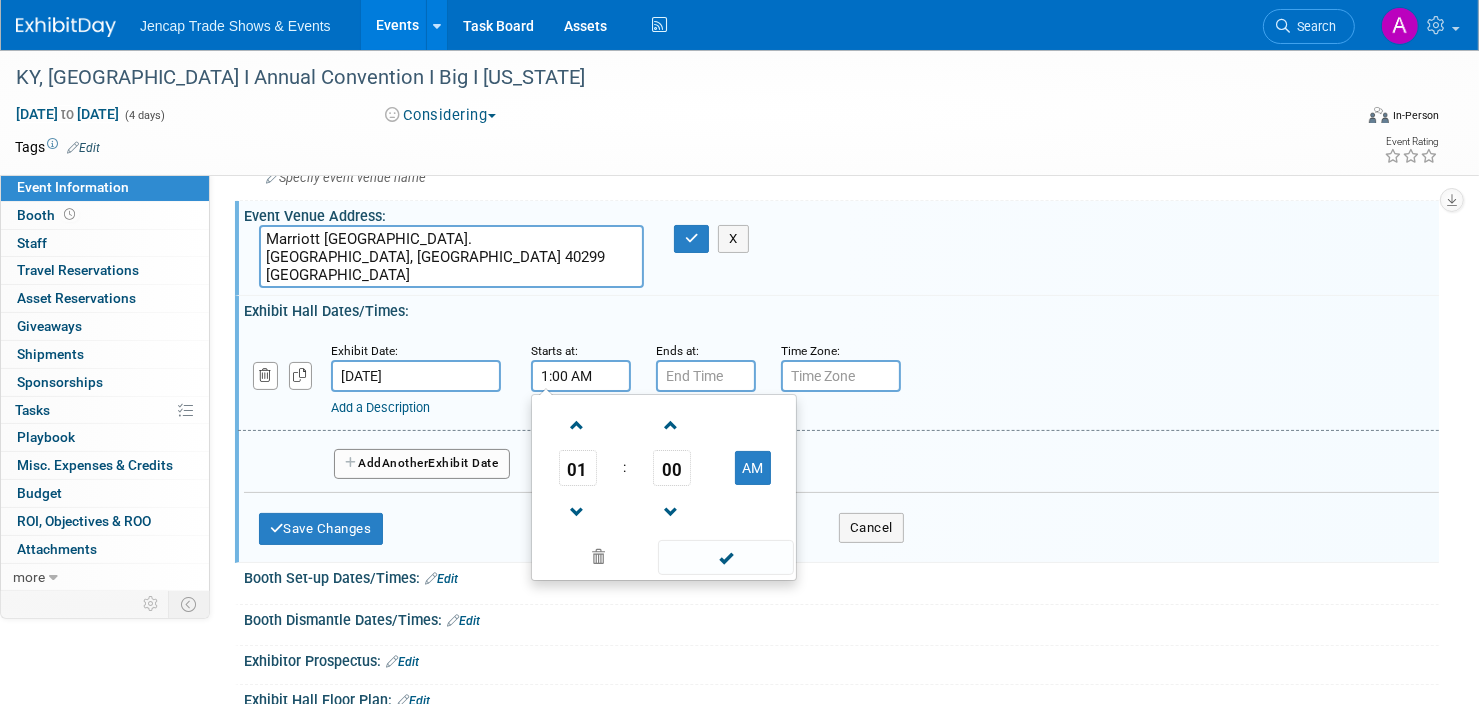 click on "1:00 AM" at bounding box center [581, 376] 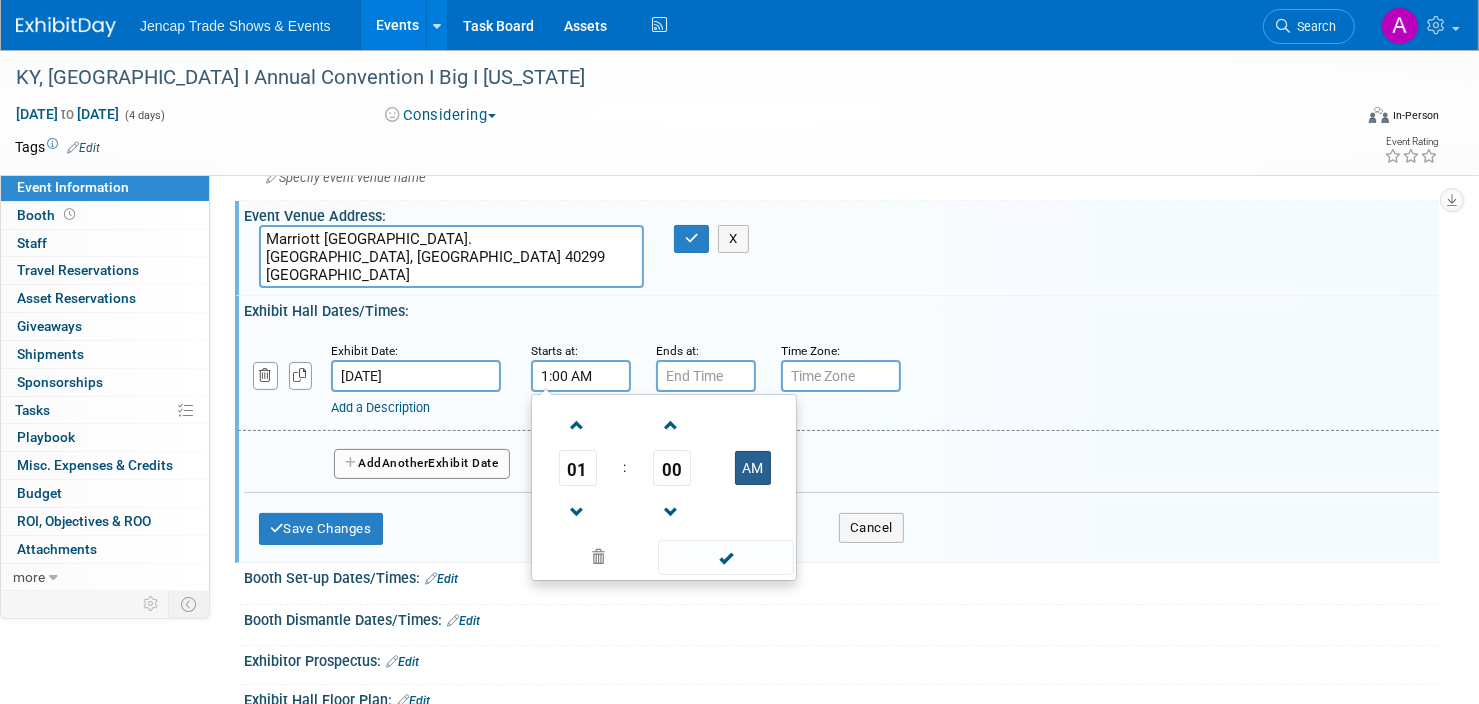 click on "AM" at bounding box center [753, 468] 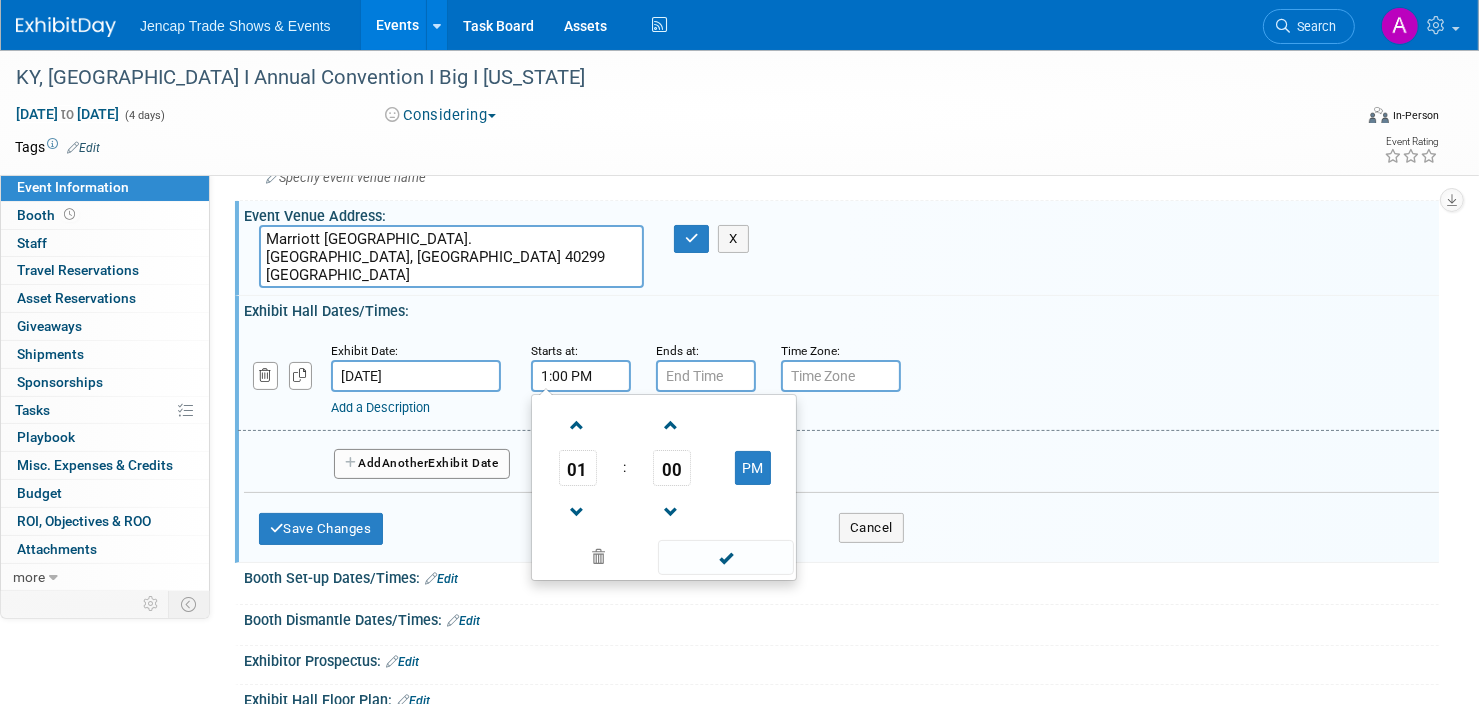 drag, startPoint x: 713, startPoint y: 552, endPoint x: 732, endPoint y: 541, distance: 21.954498 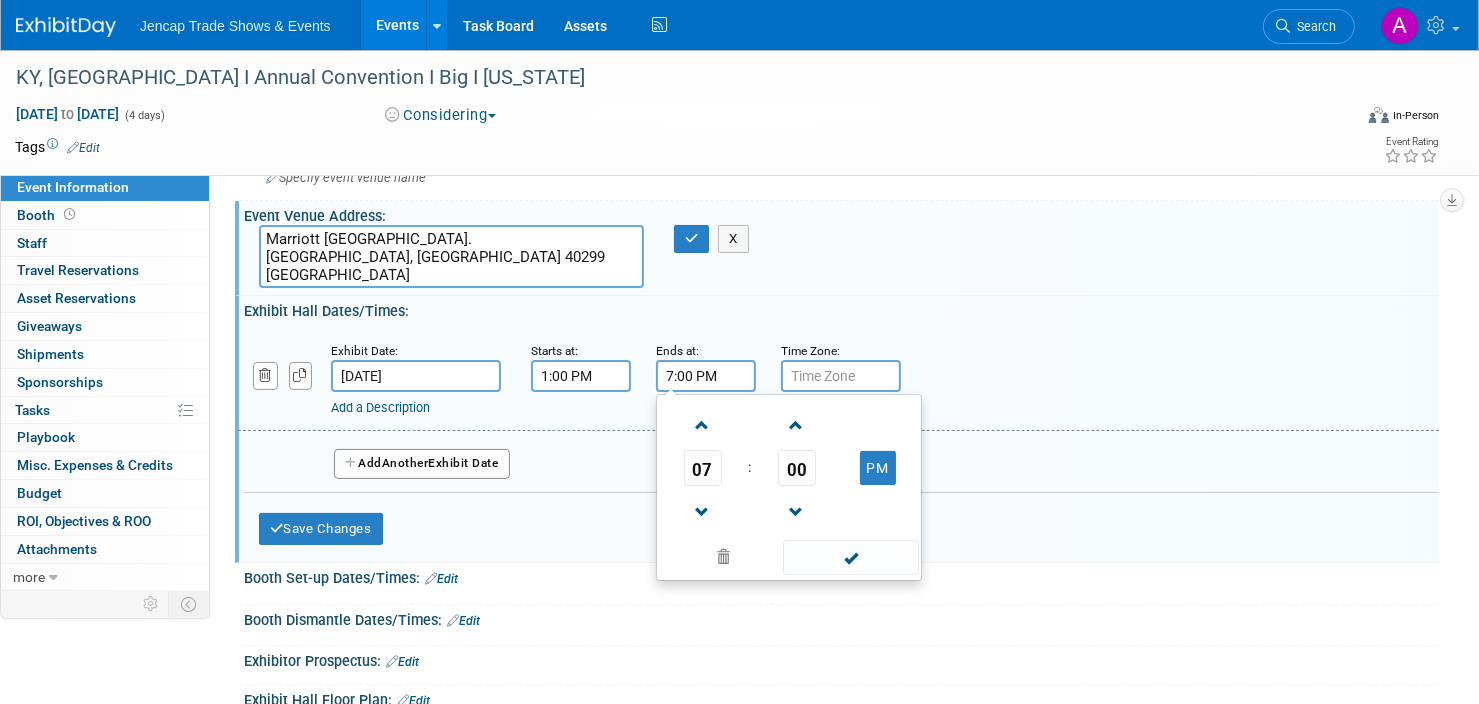 click on "7:00 PM" at bounding box center (706, 376) 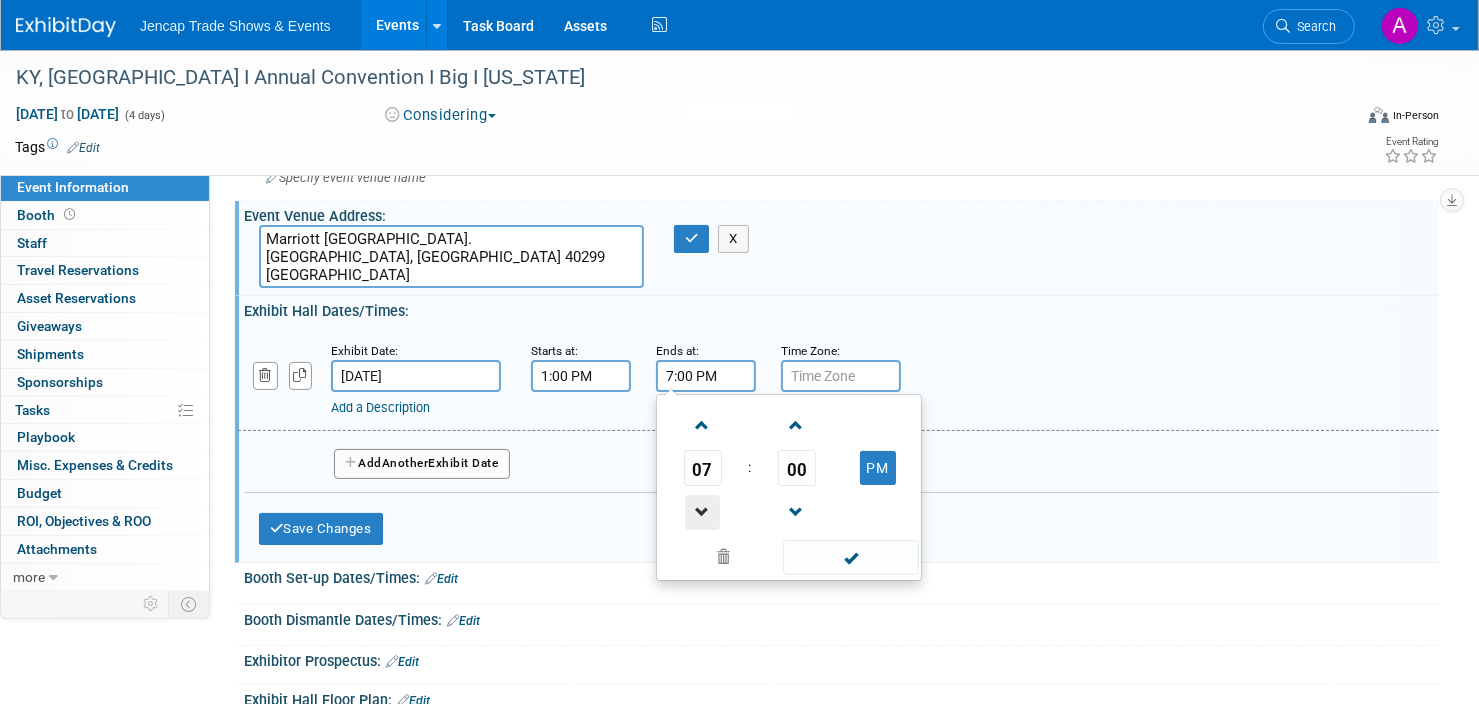 click at bounding box center (702, 512) 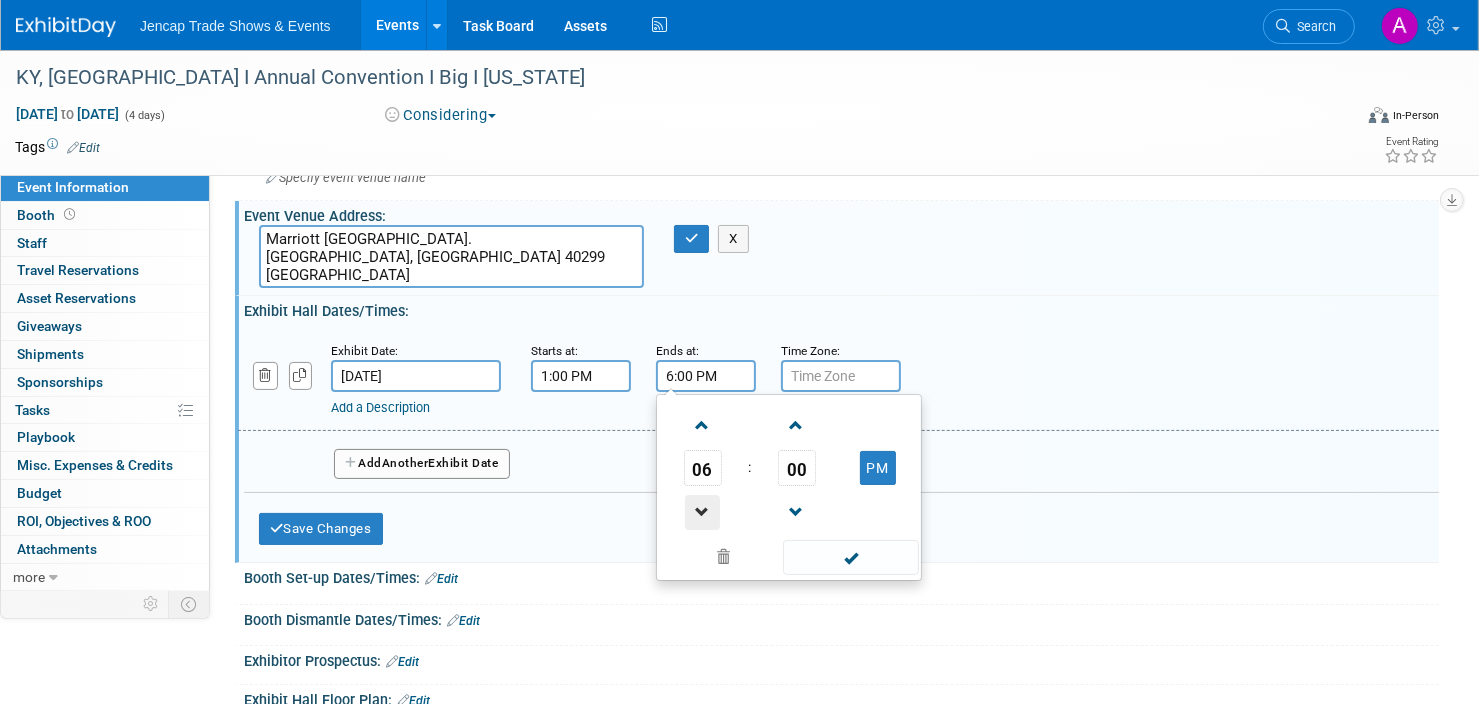 click at bounding box center [702, 512] 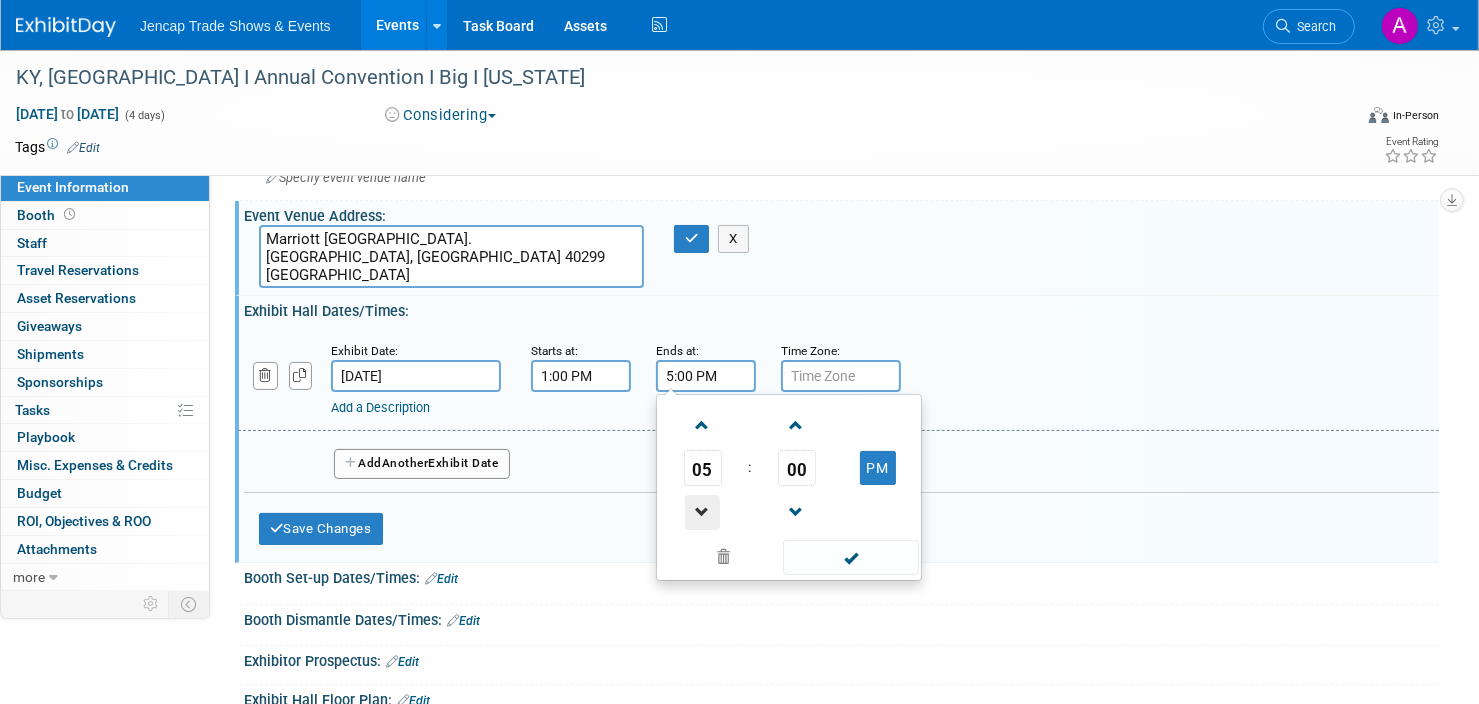 click at bounding box center (702, 512) 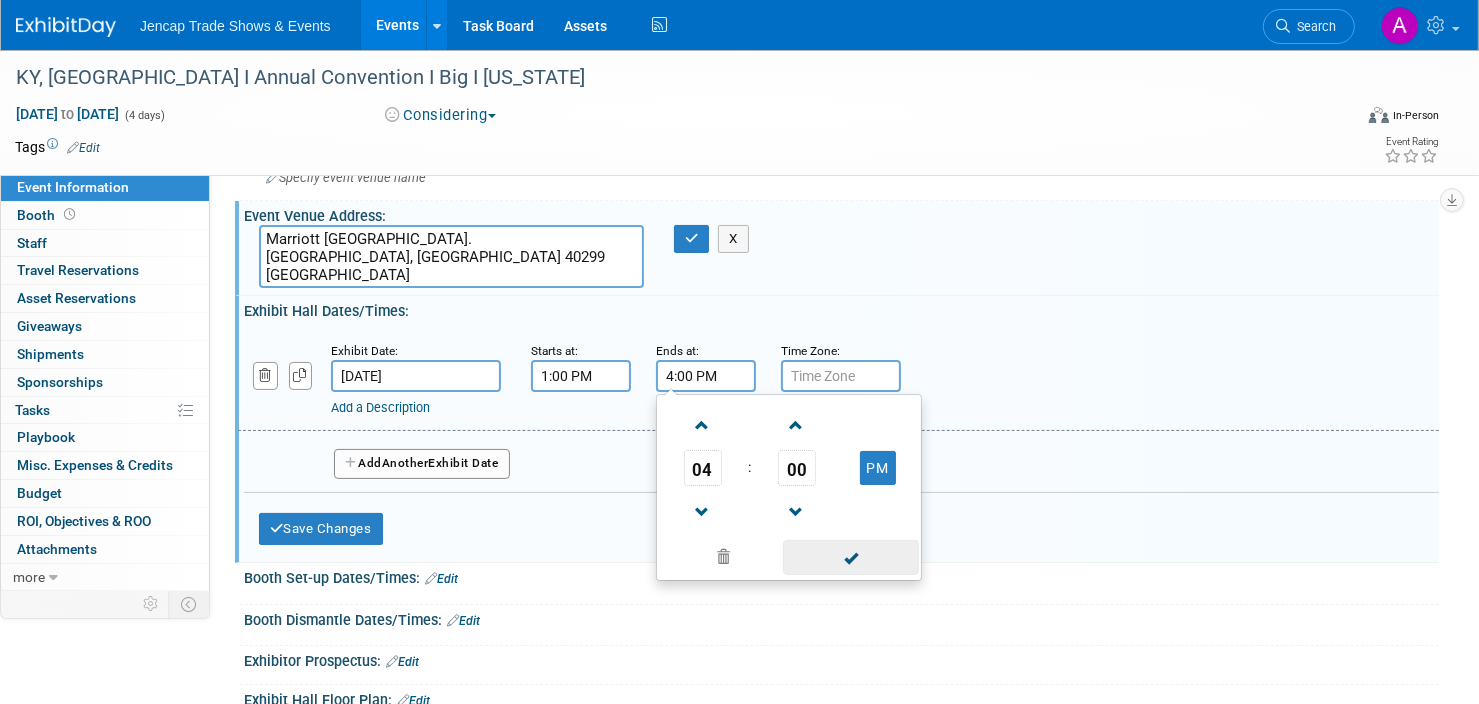 click at bounding box center [850, 557] 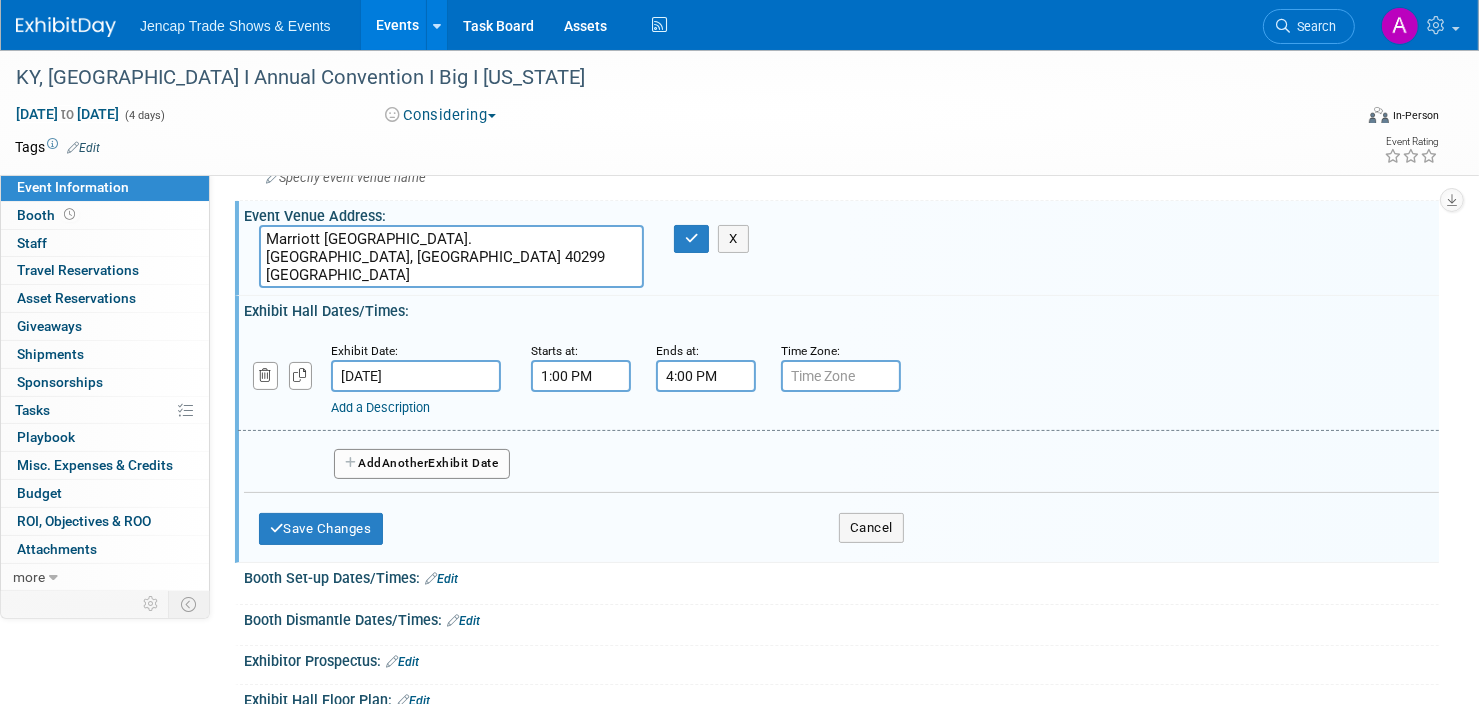 click at bounding box center [841, 376] 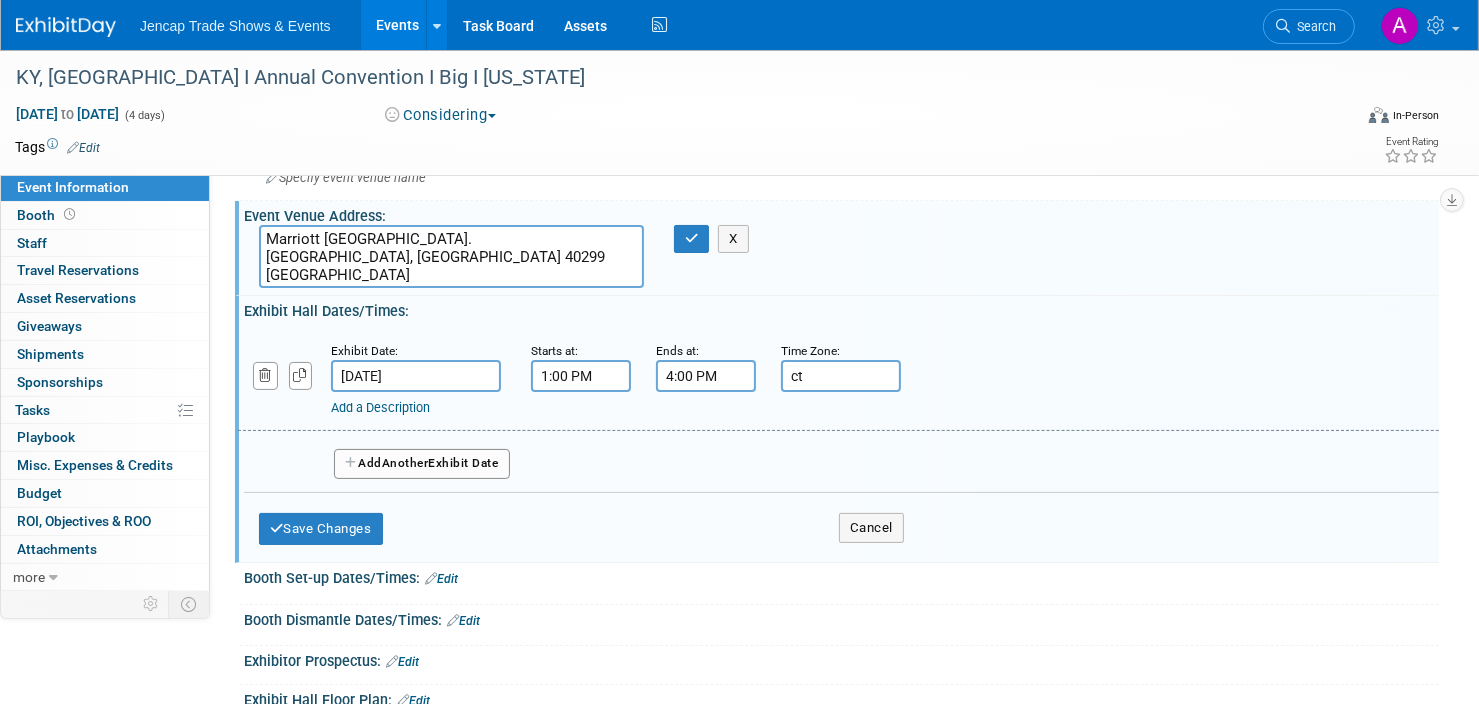 type on "ct" 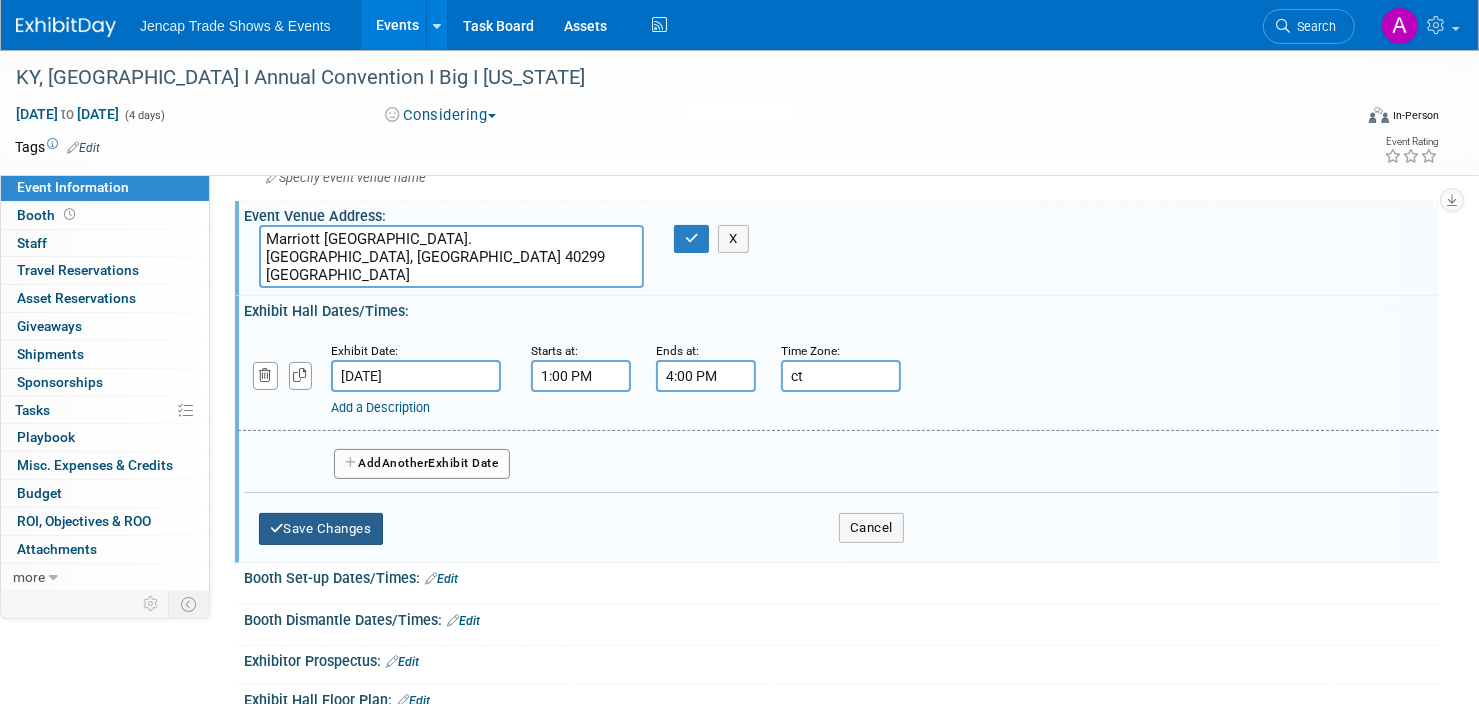 click on "Save Changes" at bounding box center [321, 529] 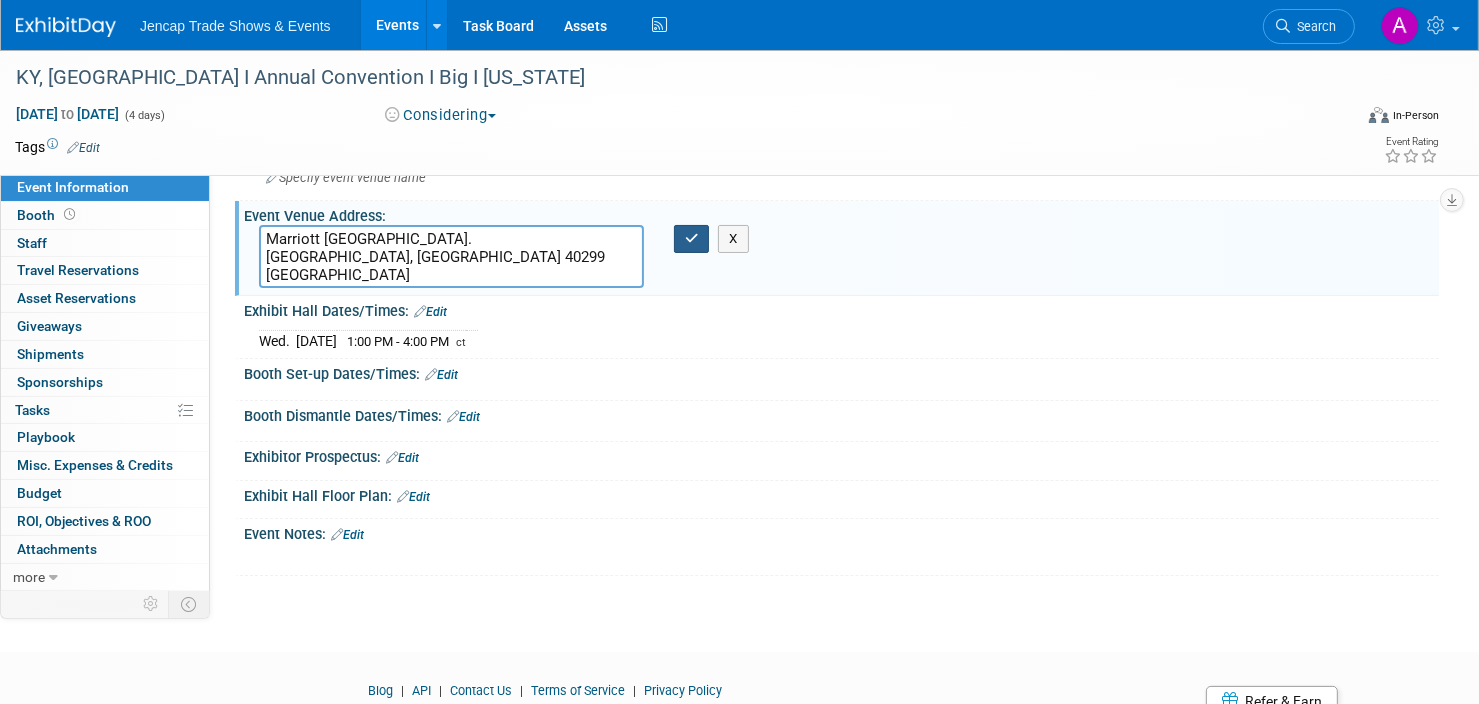 click at bounding box center [692, 238] 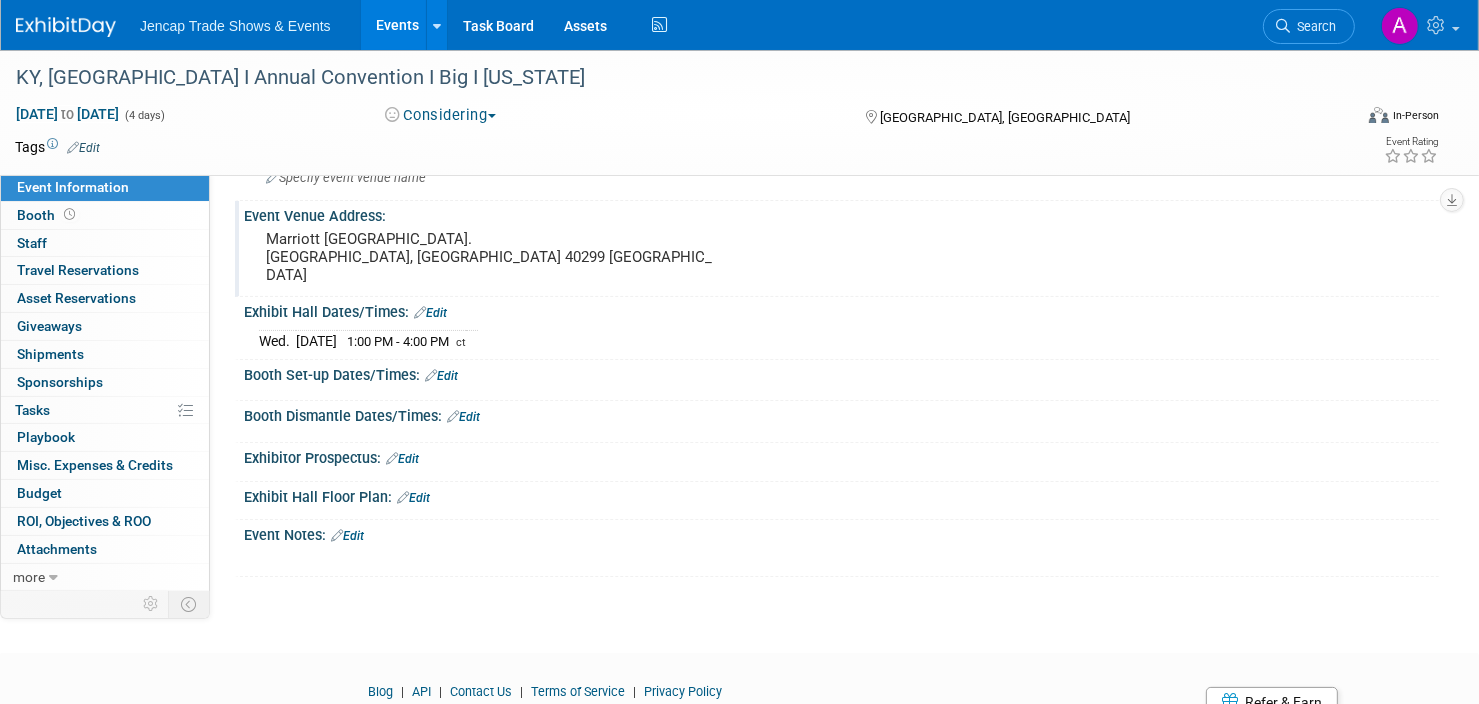 click on "Edit" at bounding box center [413, 498] 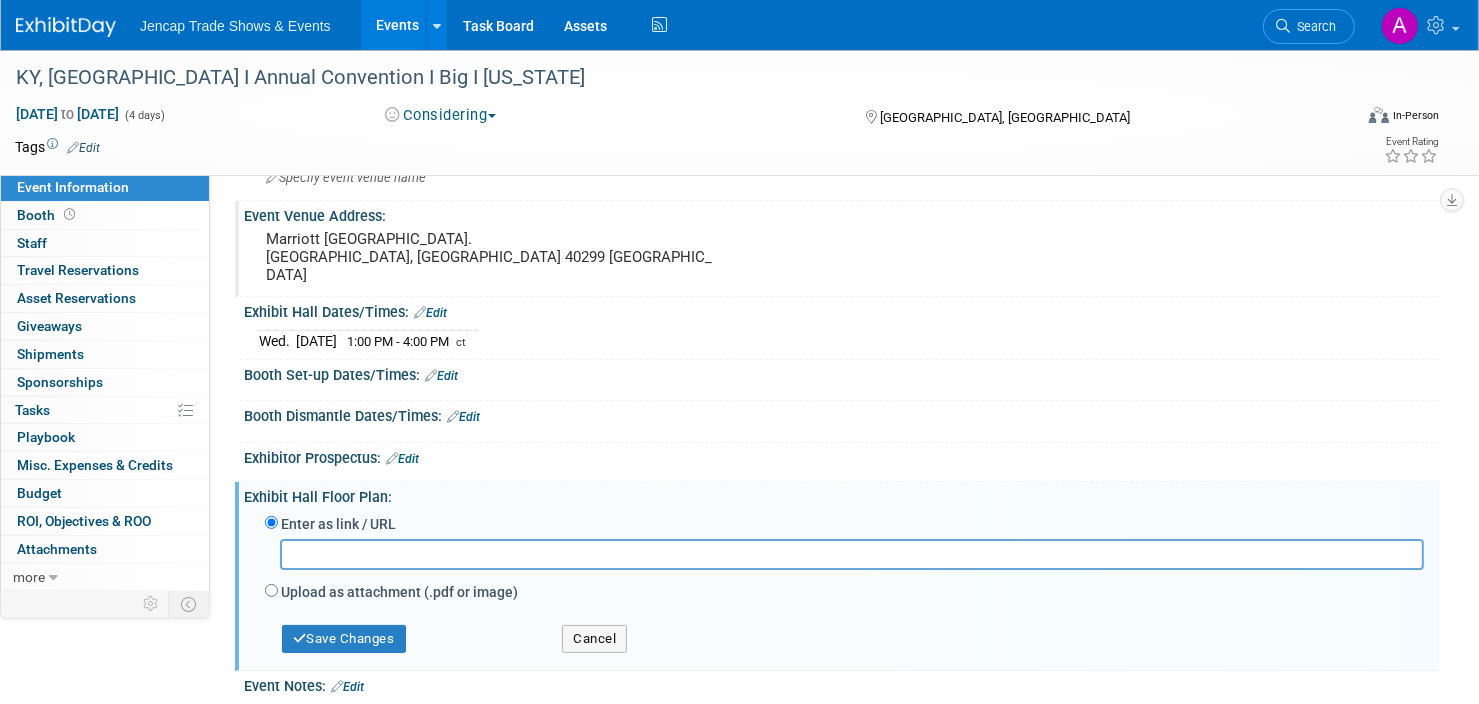 scroll, scrollTop: 0, scrollLeft: 0, axis: both 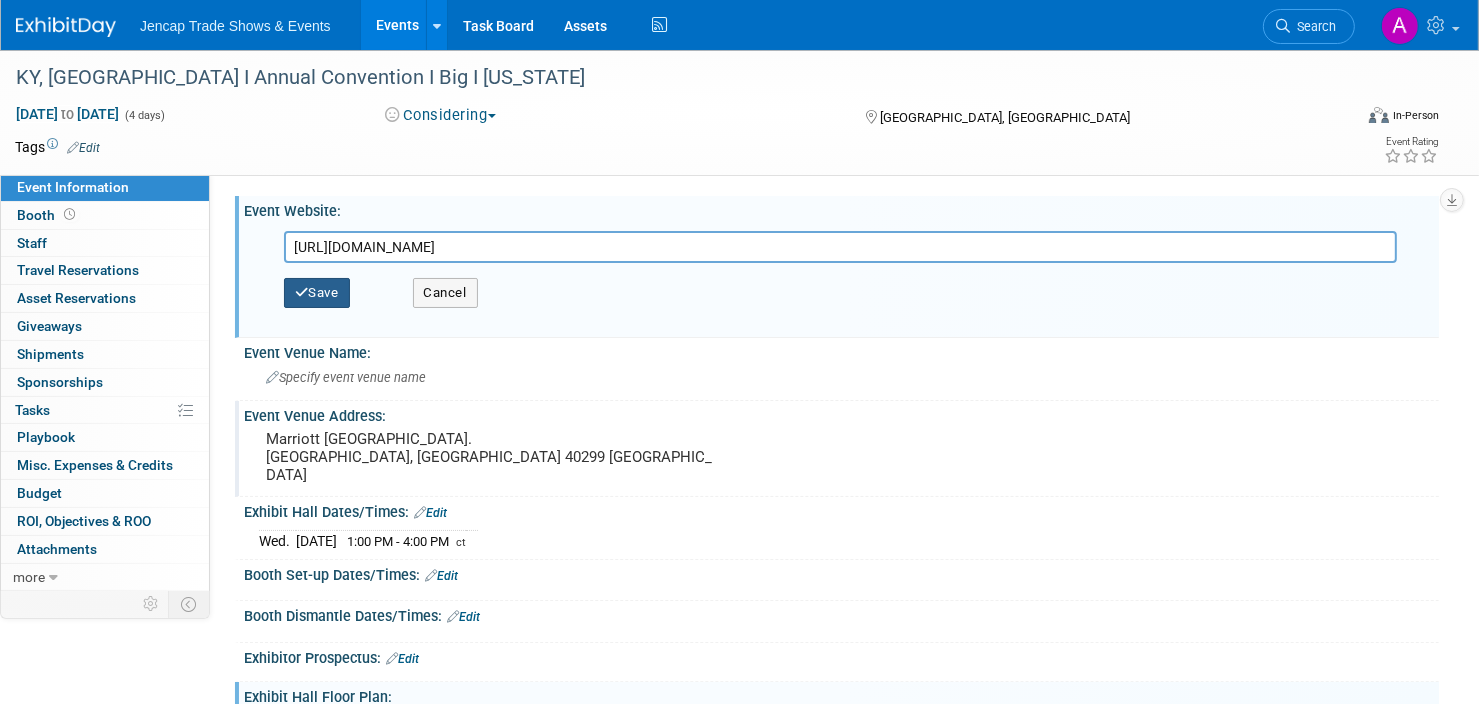 click on "Save" at bounding box center (317, 293) 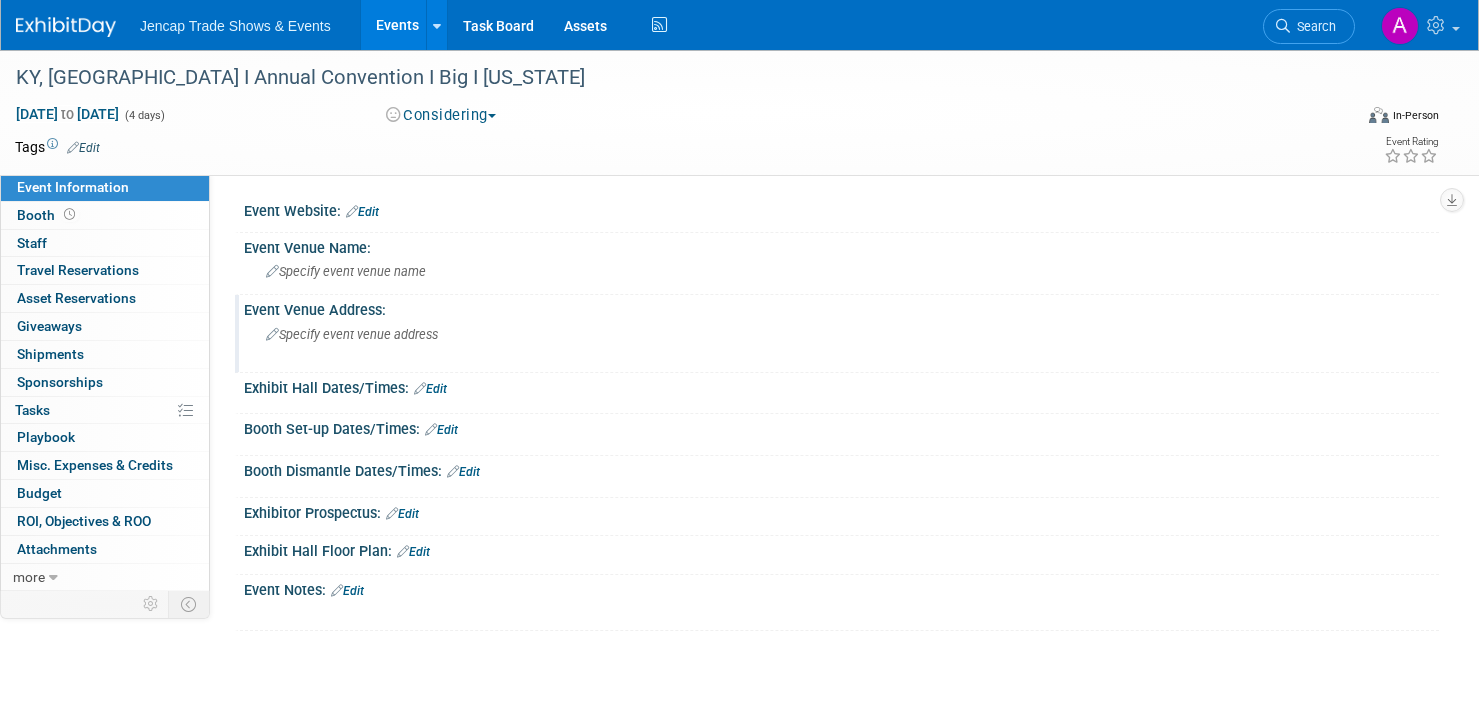 scroll, scrollTop: 0, scrollLeft: 0, axis: both 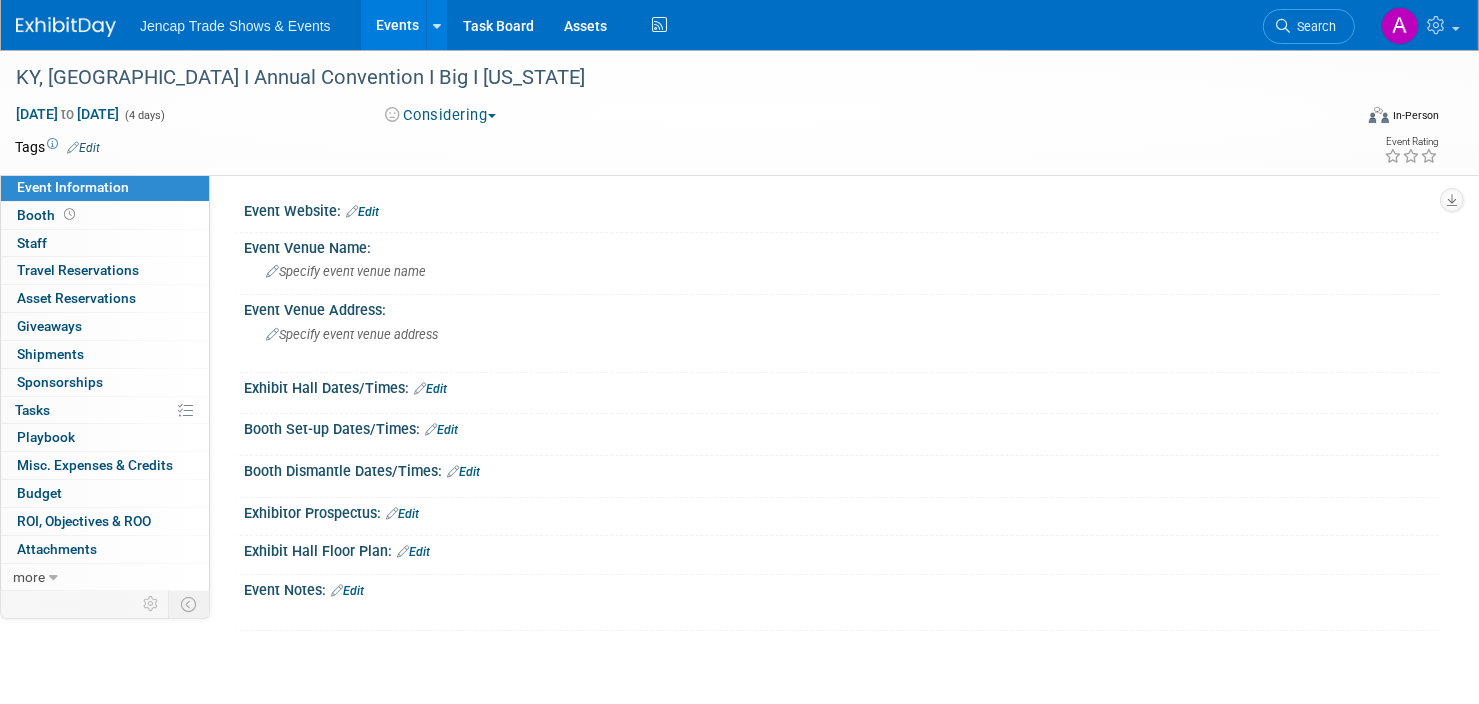 click on "Edit" at bounding box center (362, 212) 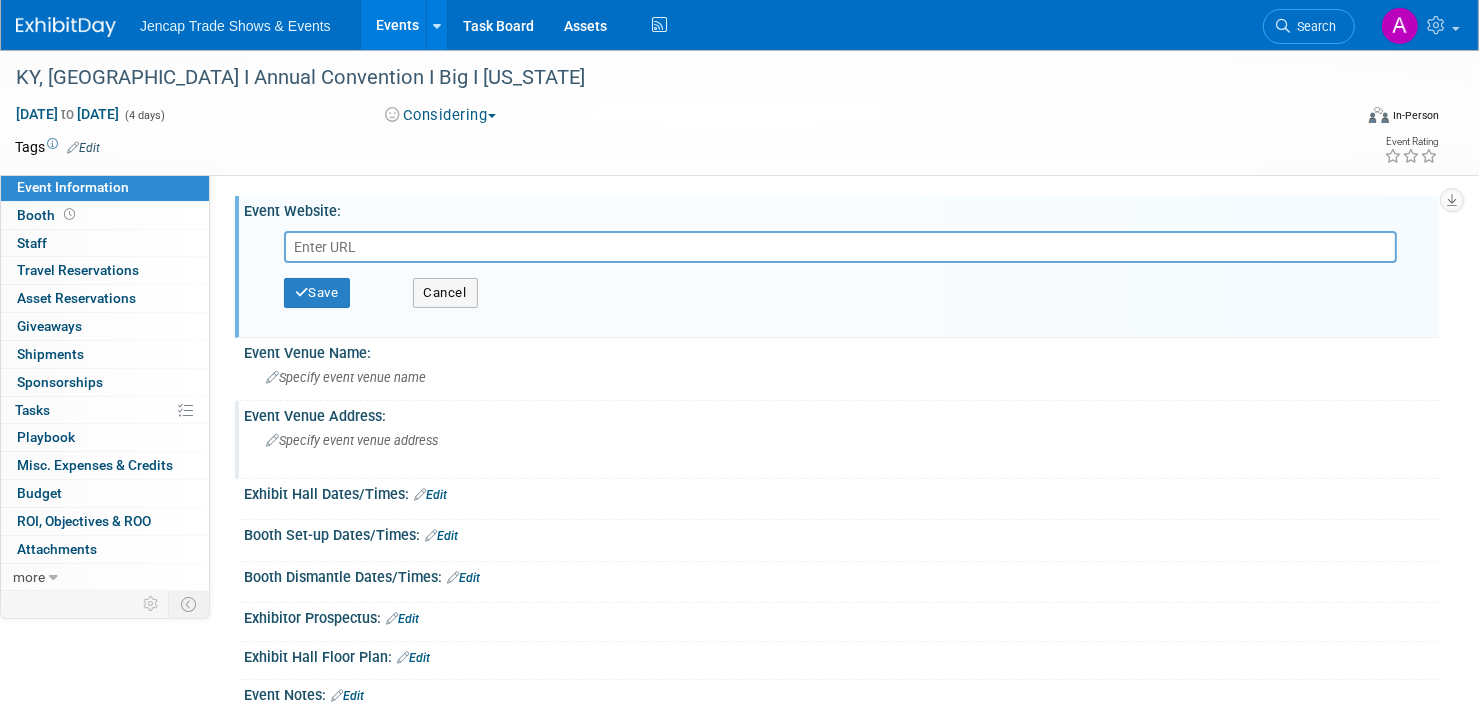click on "Specify event venue address" at bounding box center (352, 440) 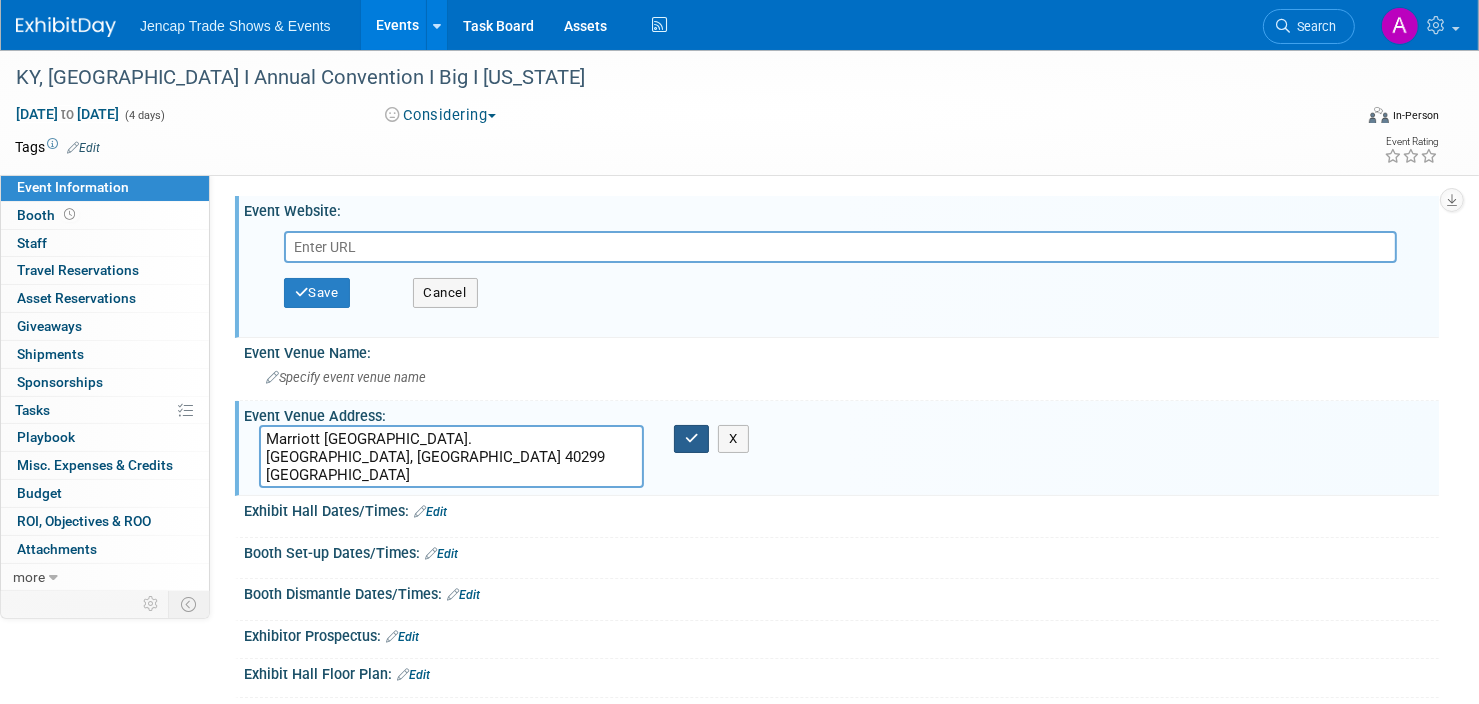 type on "Marriott [GEOGRAPHIC_DATA].
[GEOGRAPHIC_DATA], [GEOGRAPHIC_DATA] 40299 [GEOGRAPHIC_DATA]" 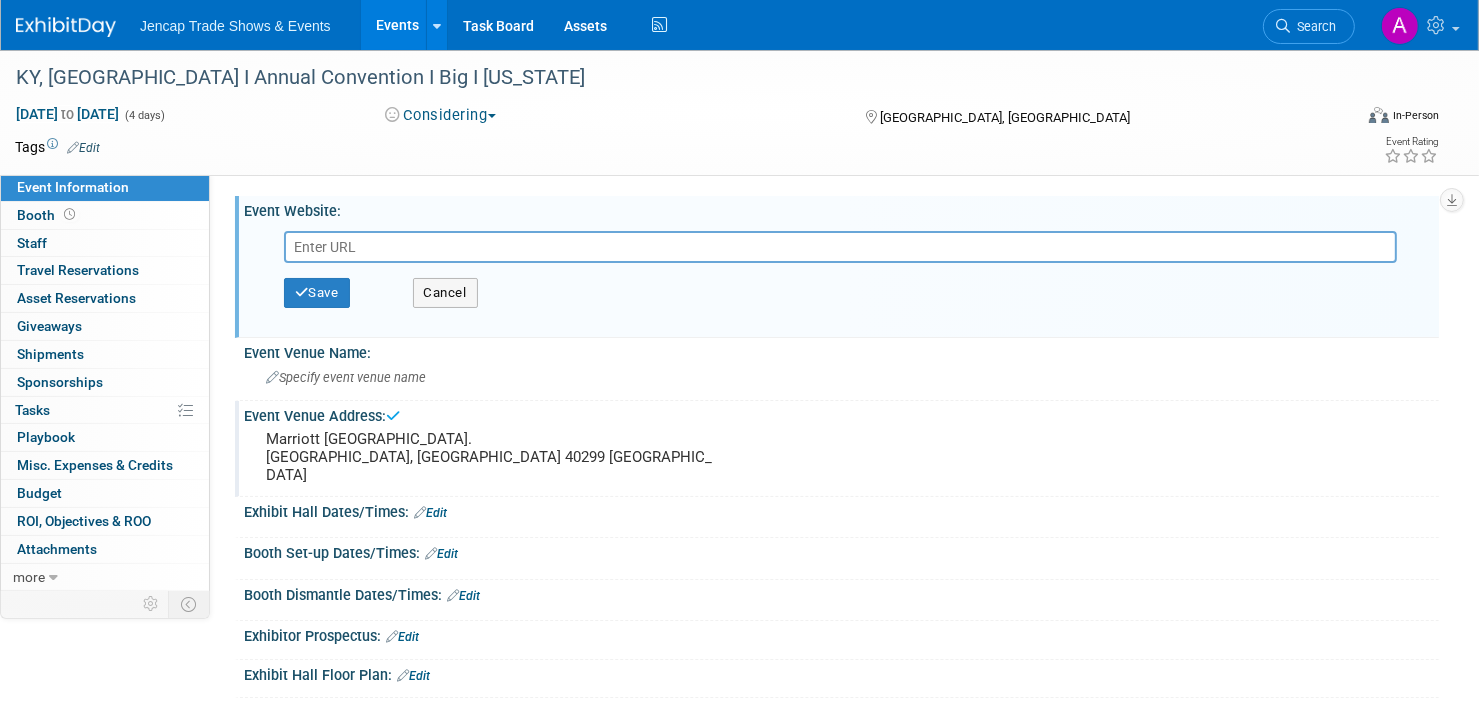 click at bounding box center (840, 247) 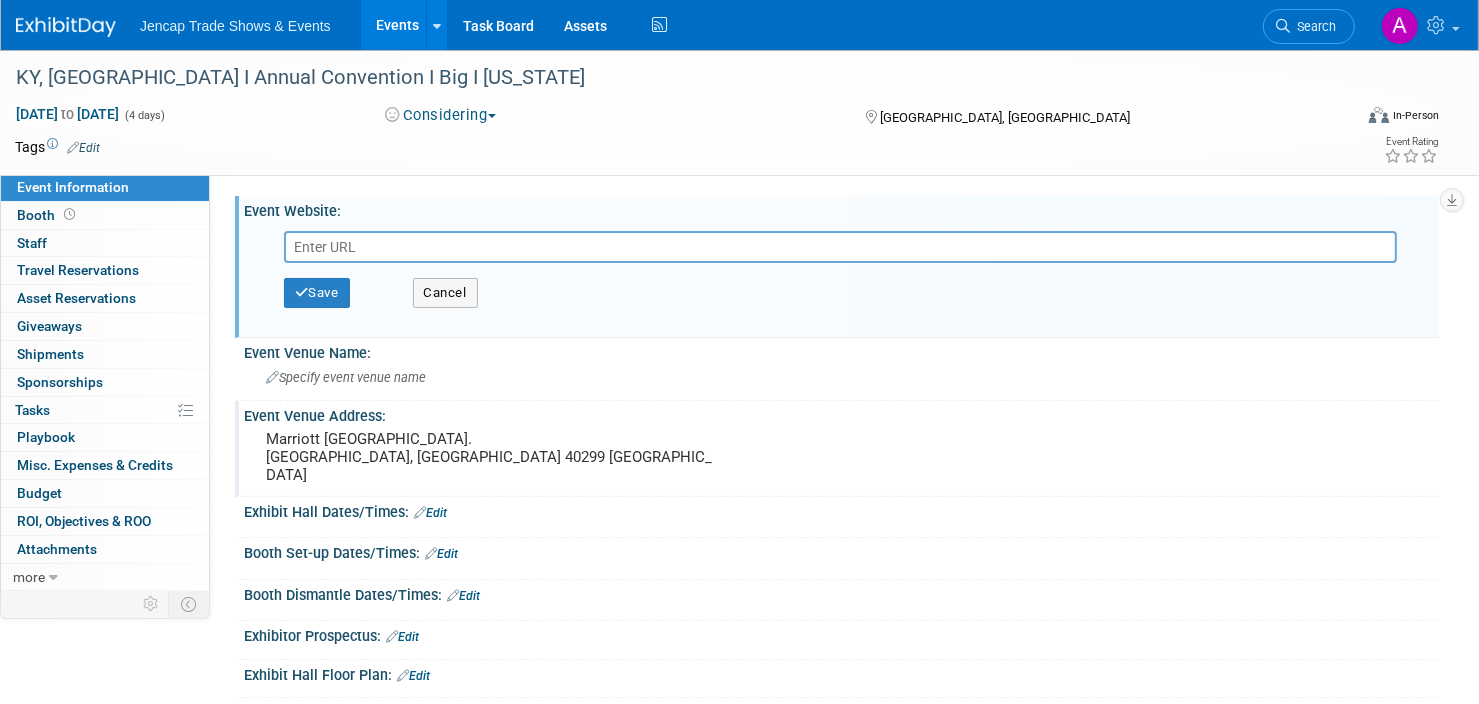 paste on "[URL][DOMAIN_NAME]" 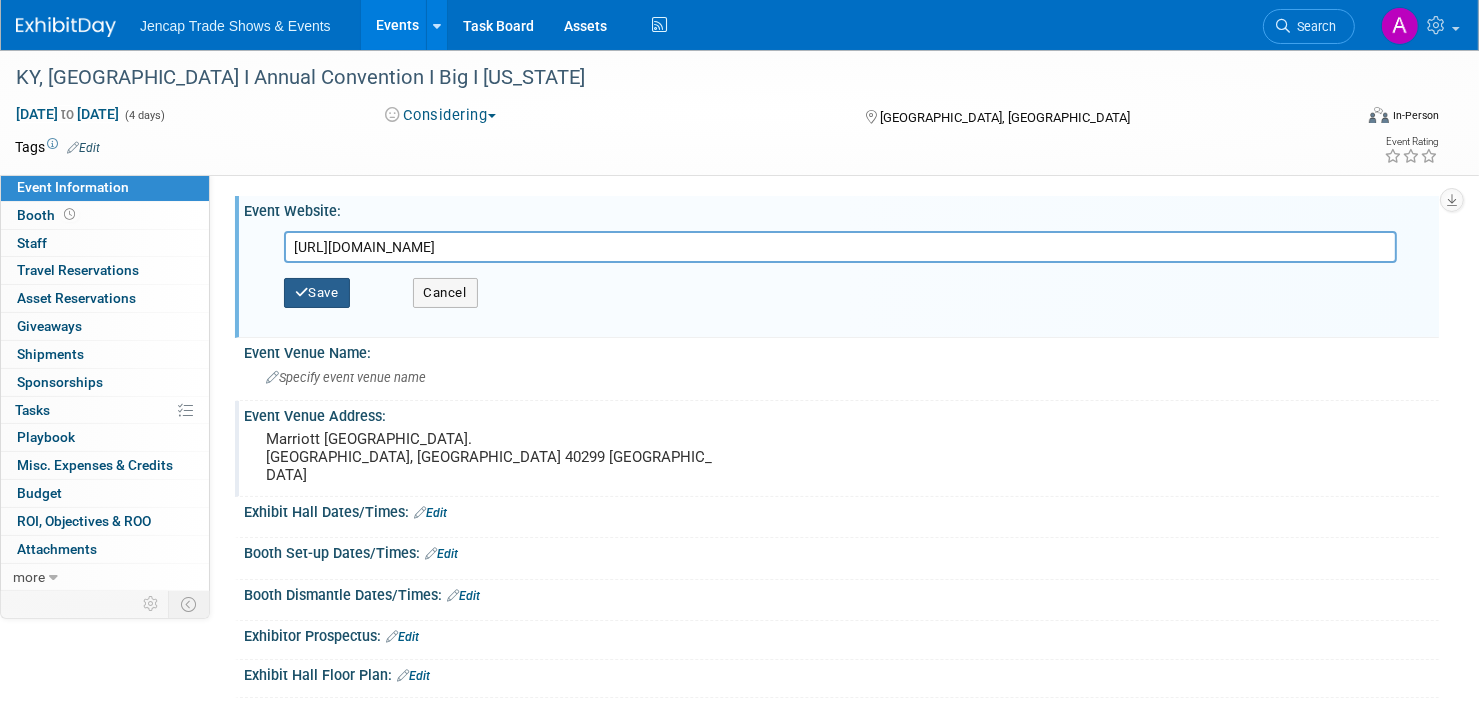 type on "[URL][DOMAIN_NAME]" 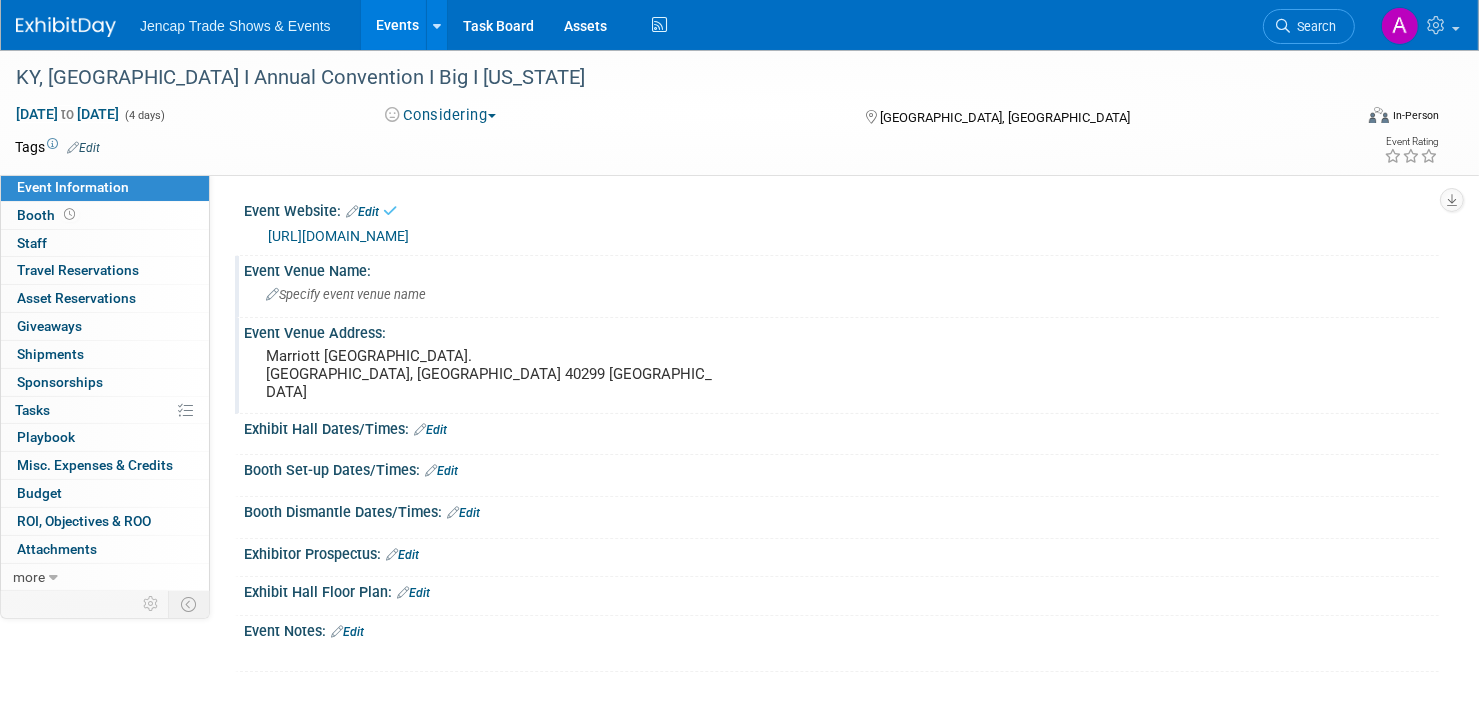 click on "Specify event venue name" at bounding box center (841, 294) 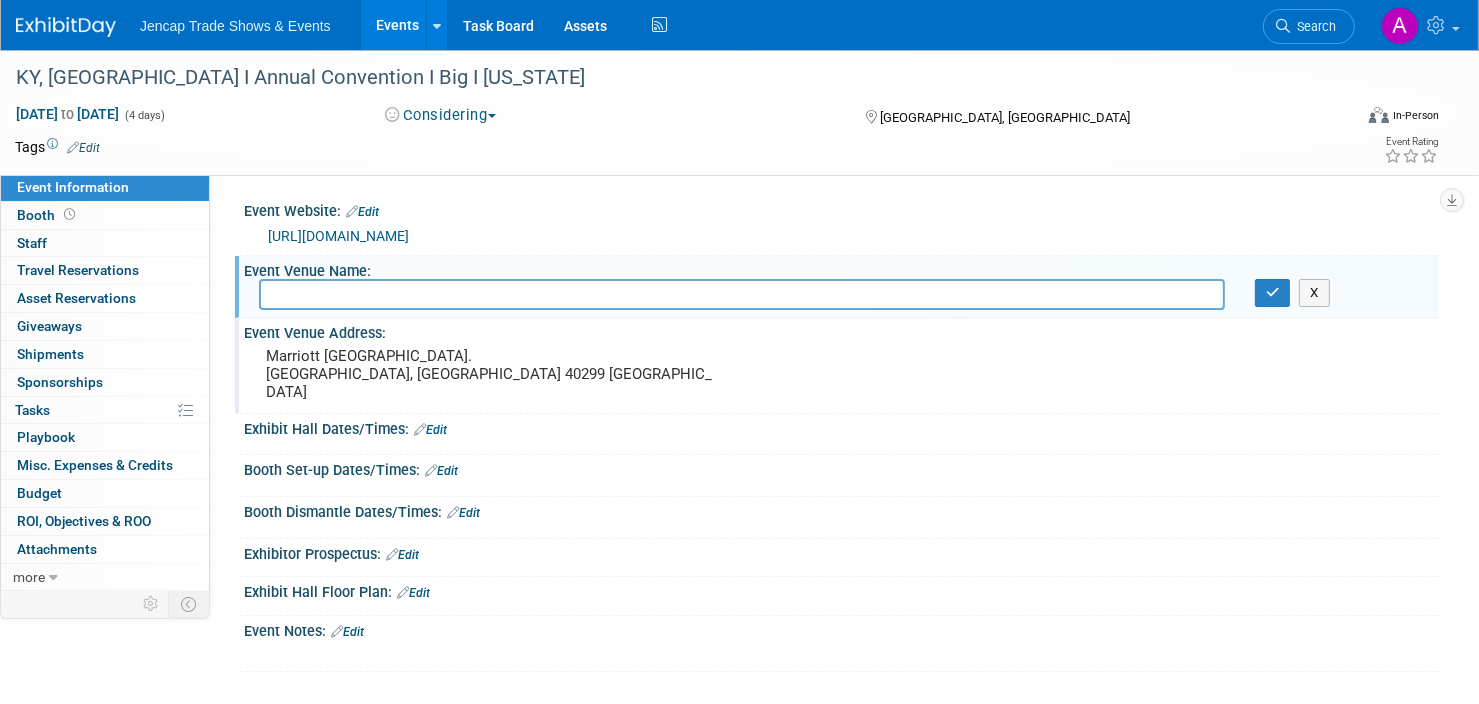 click at bounding box center (742, 294) 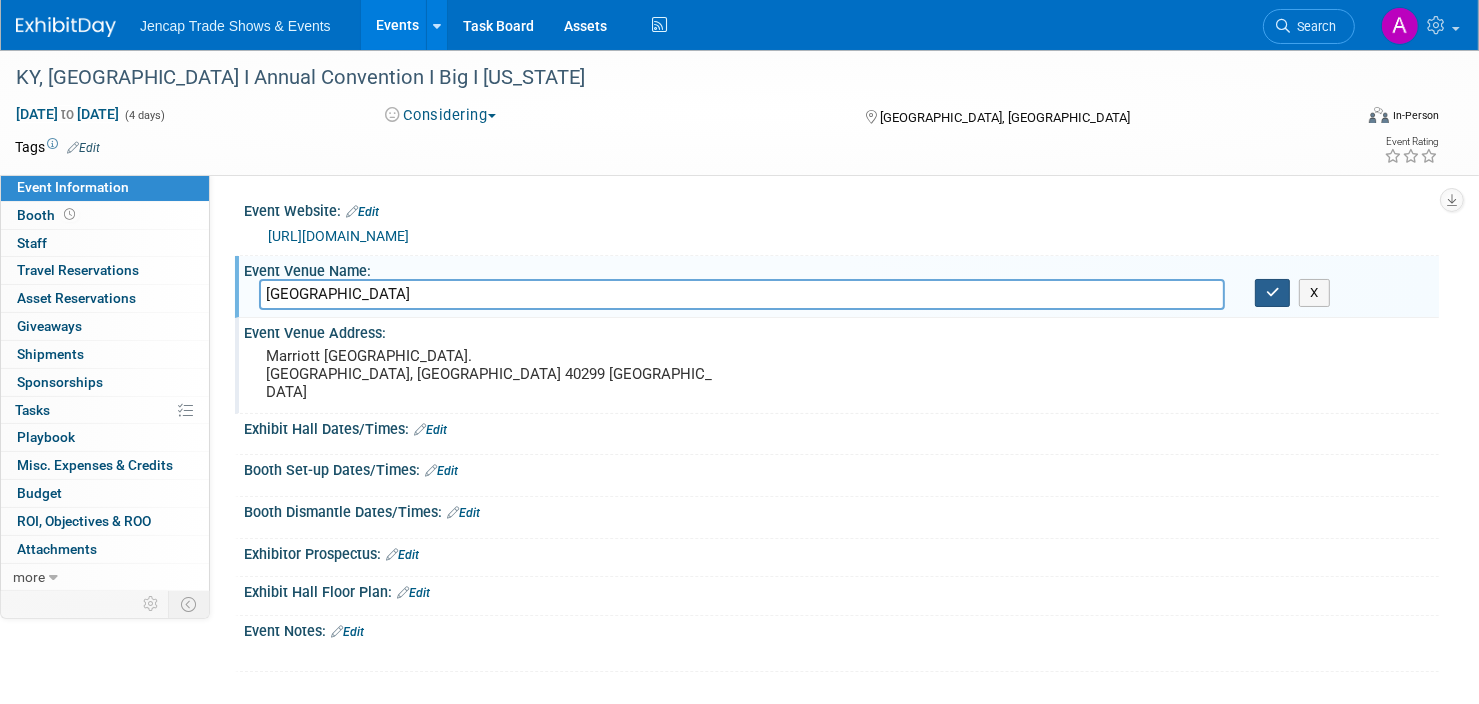 type on "Marriott Louisville East" 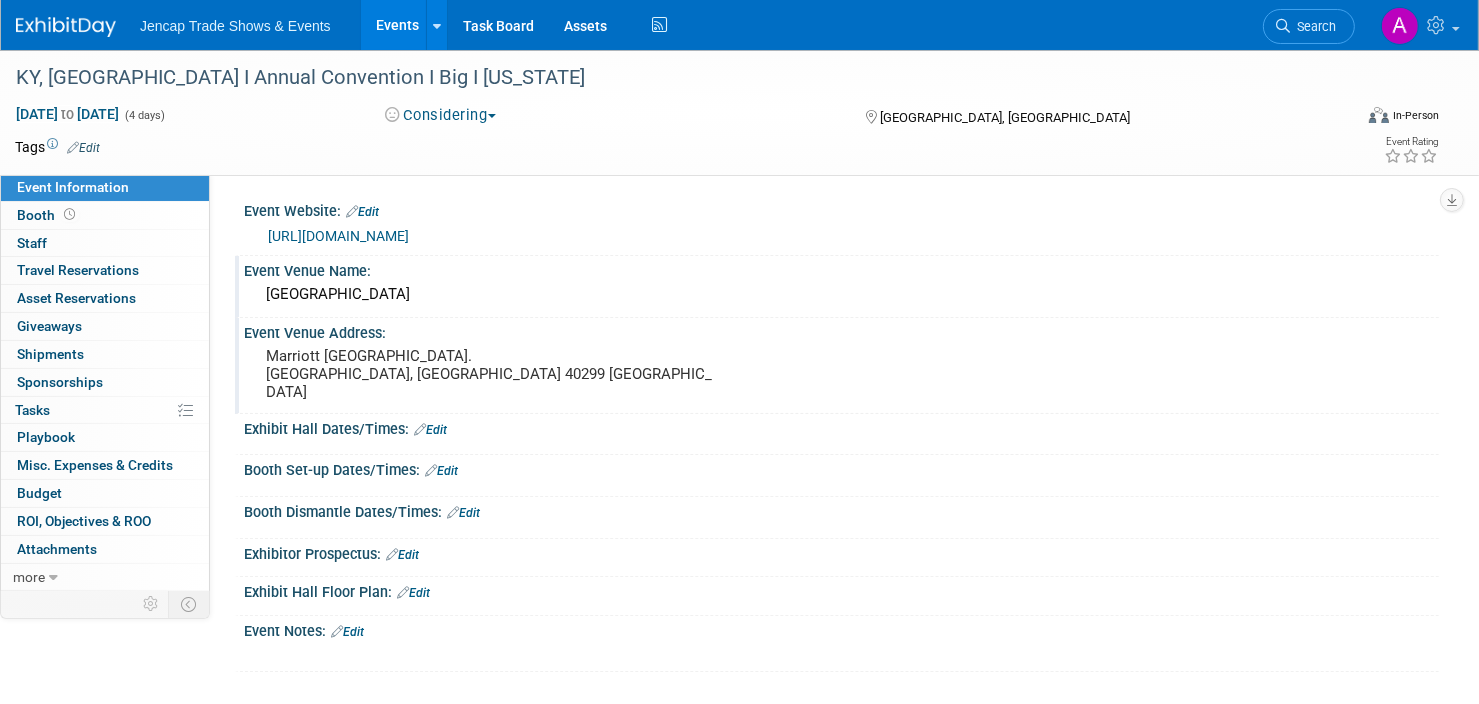 click on "Edit" at bounding box center [430, 430] 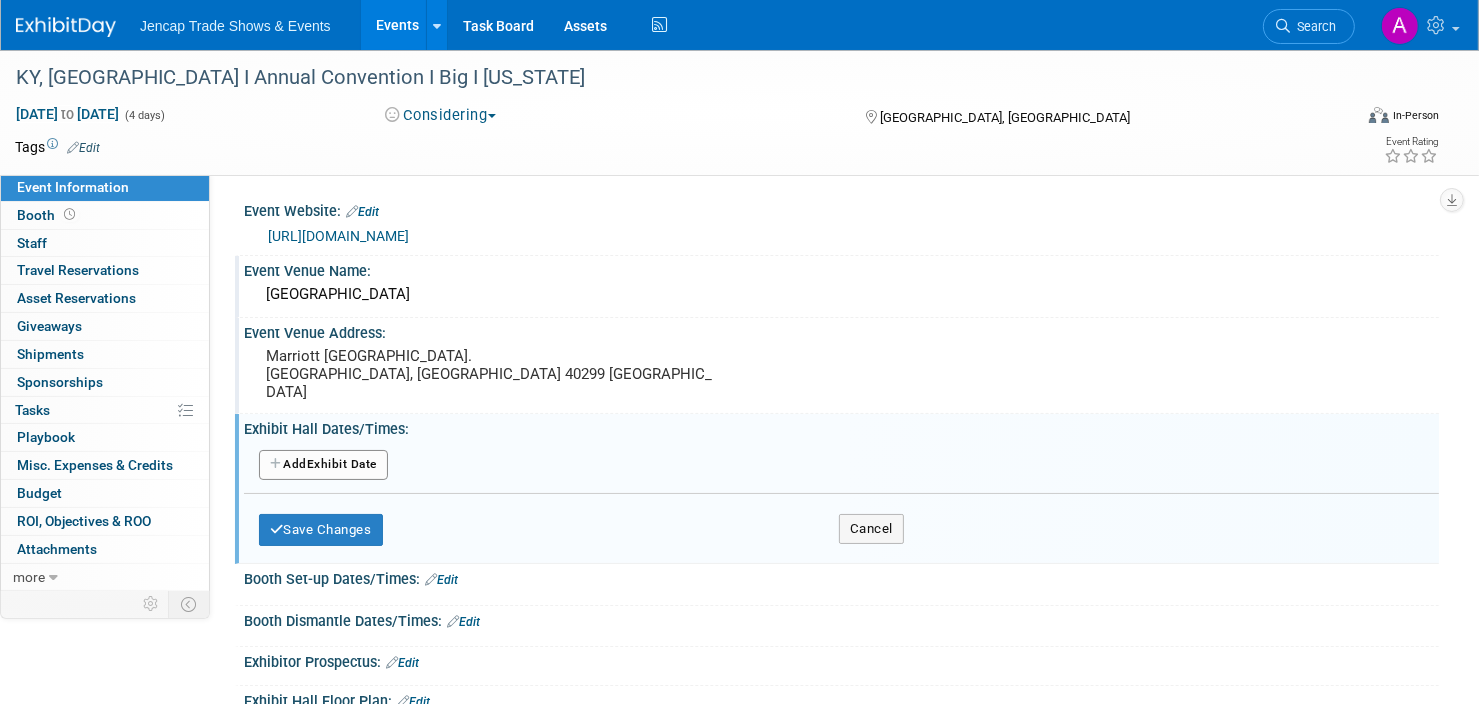 click on "Add  Another  Exhibit Date" at bounding box center (323, 465) 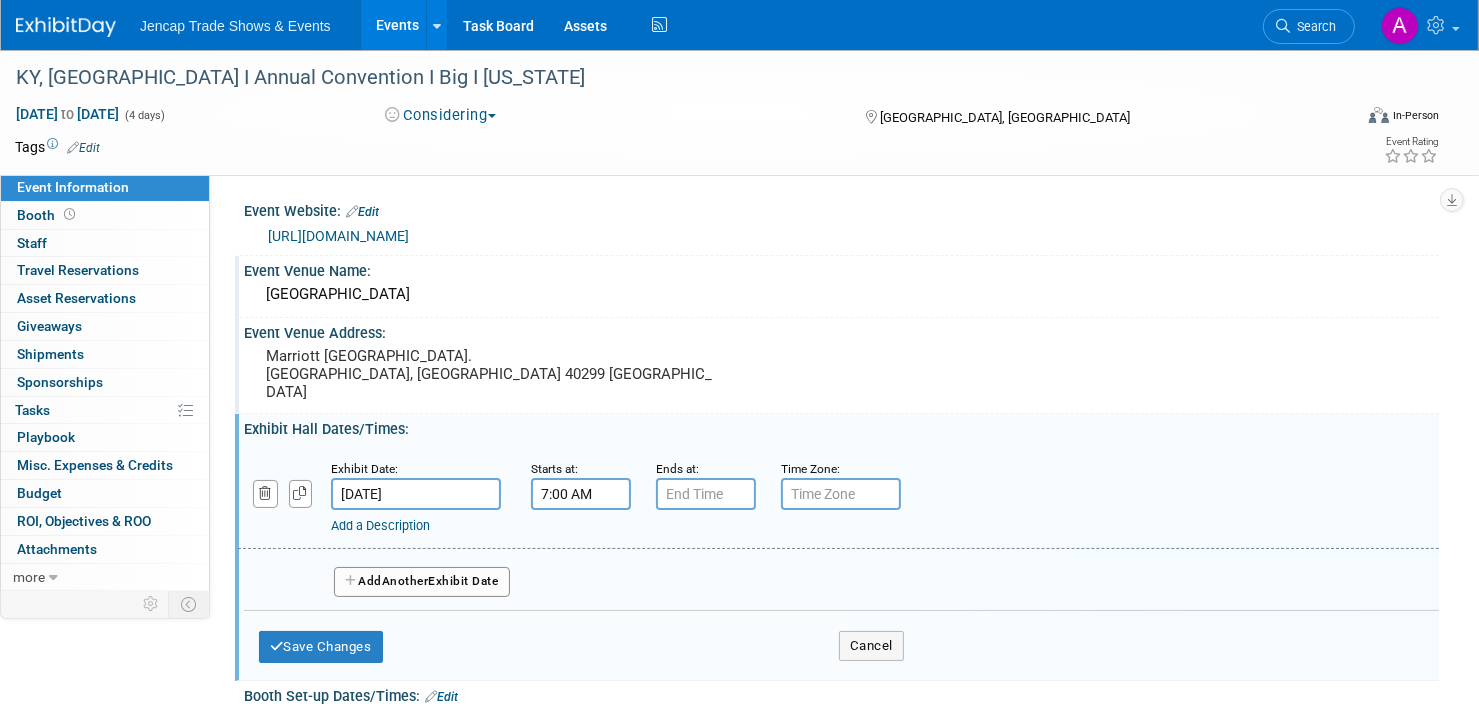 click on "7:00 AM" at bounding box center (581, 494) 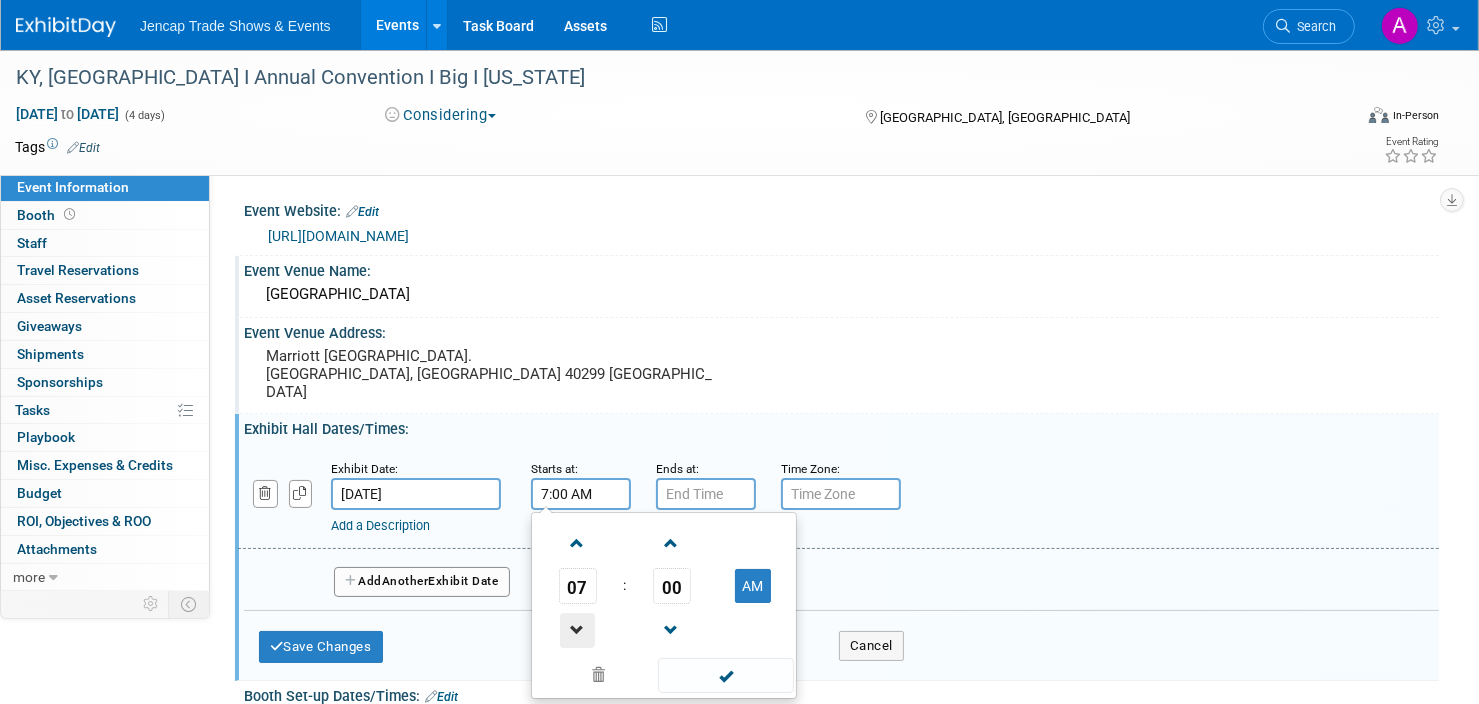 click at bounding box center [577, 630] 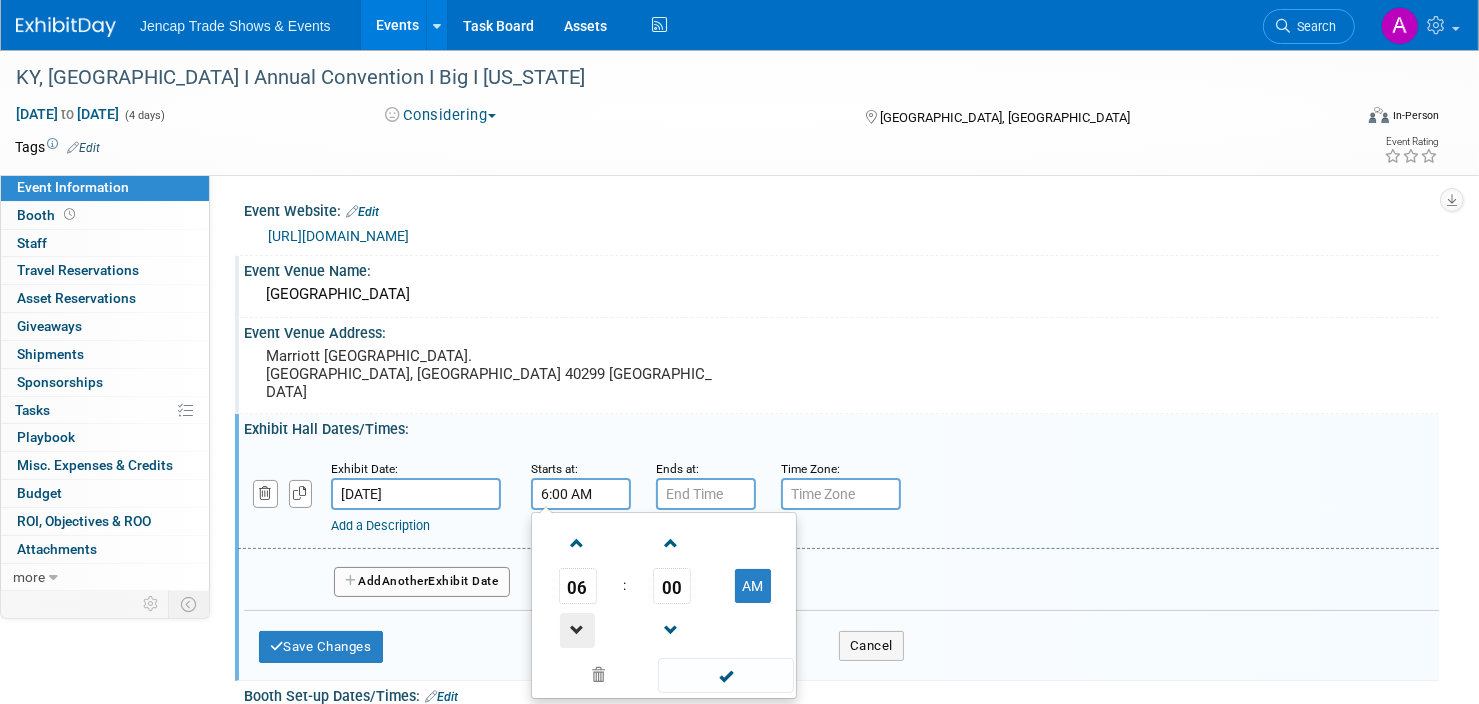 click at bounding box center (577, 630) 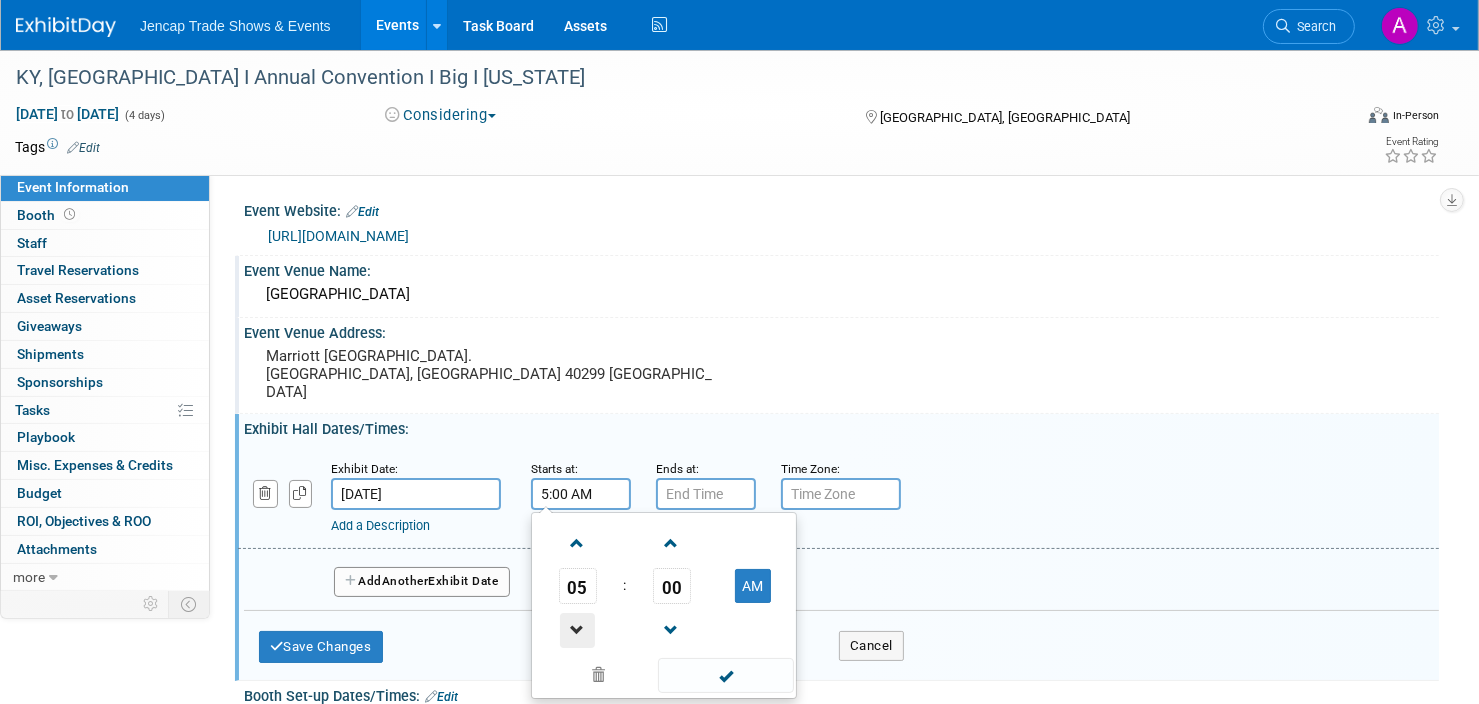 click at bounding box center [577, 630] 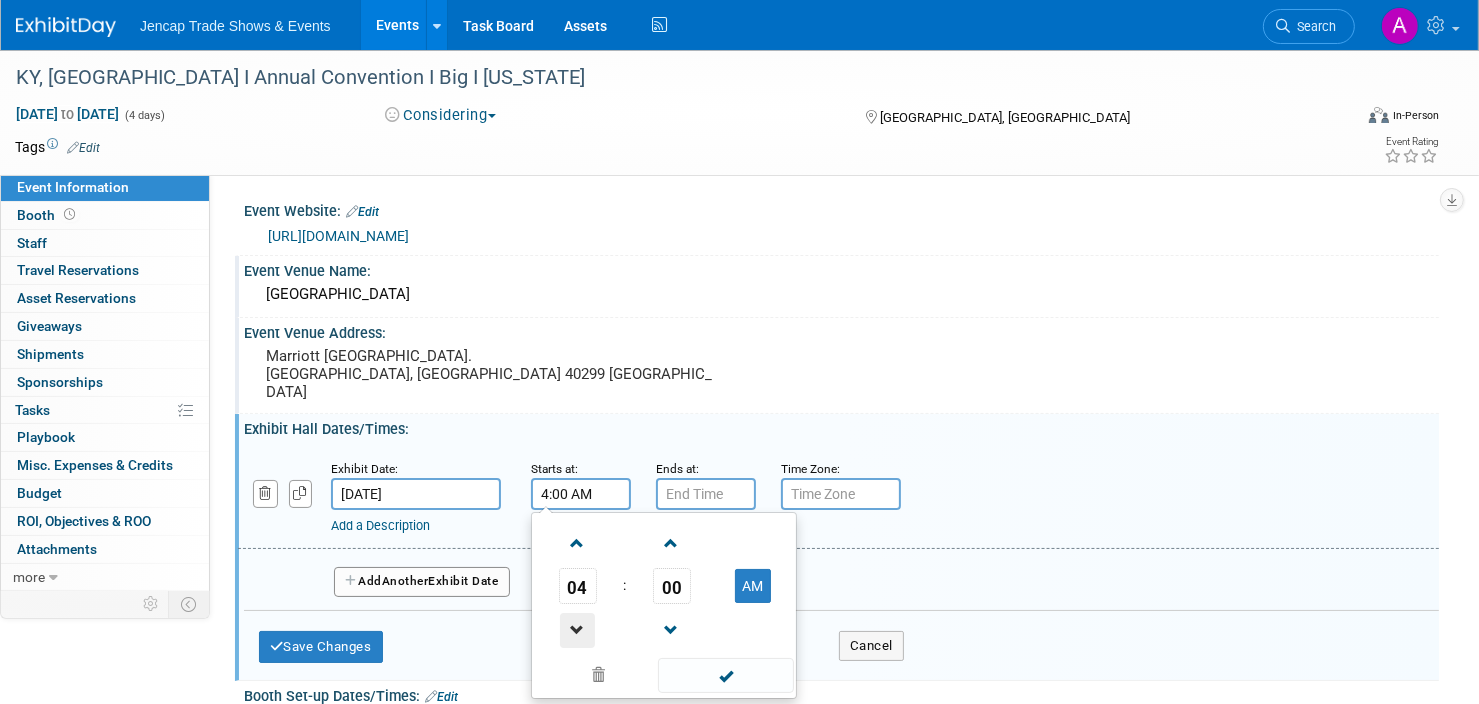 click at bounding box center [577, 630] 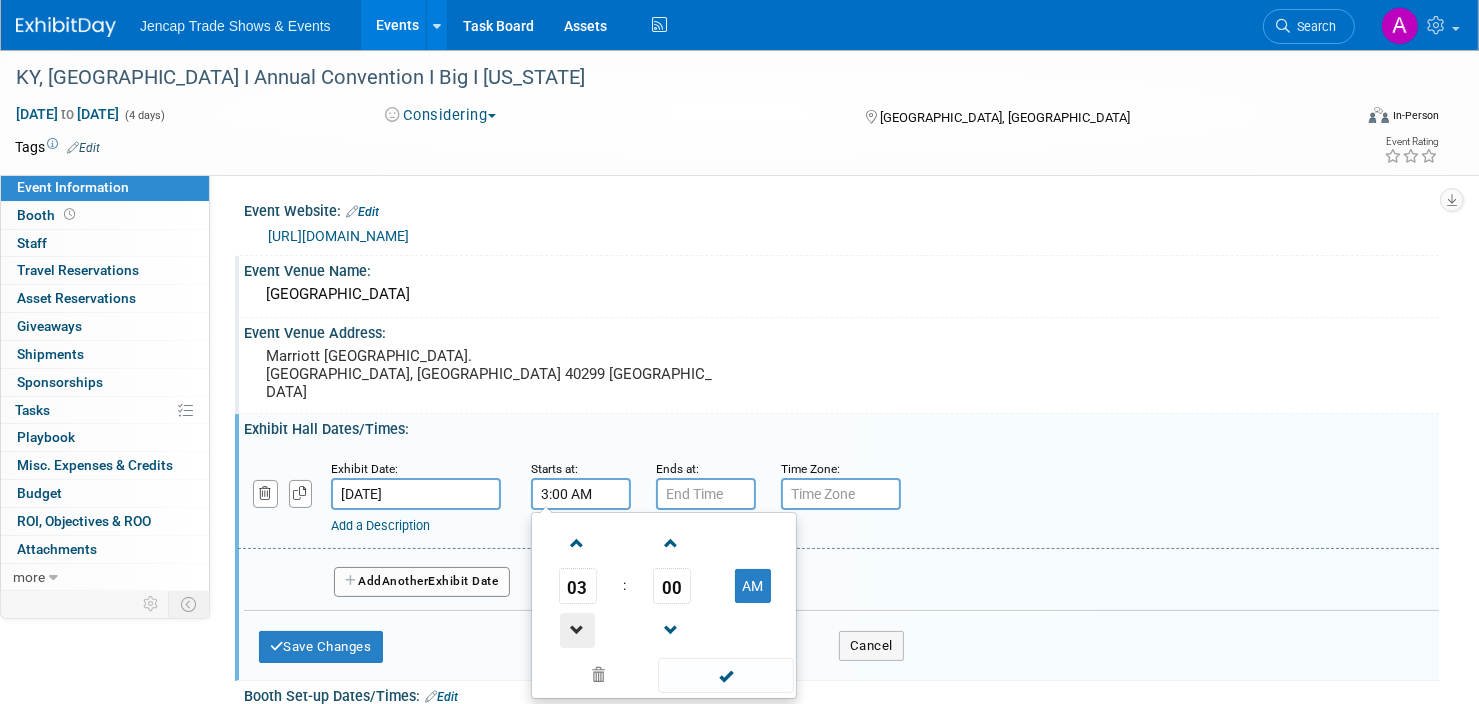 click at bounding box center [577, 630] 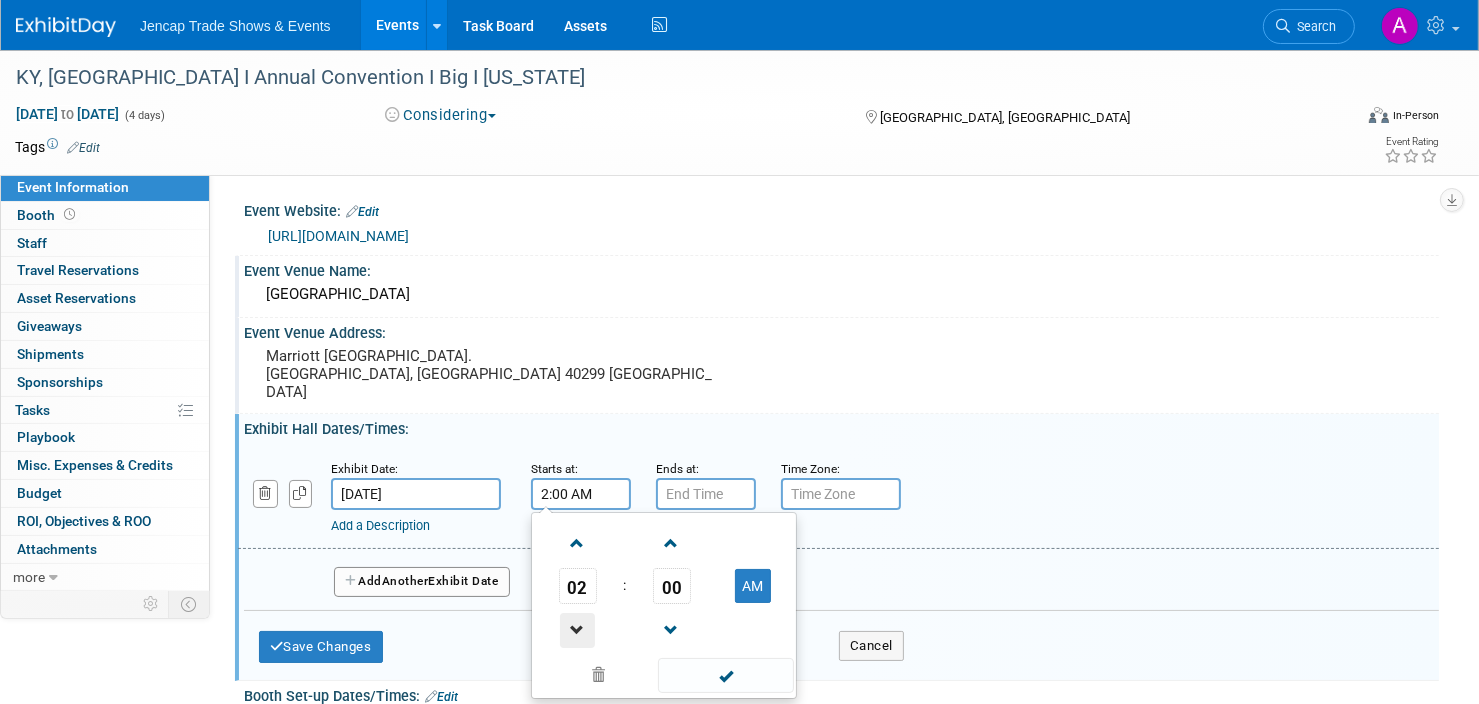 click at bounding box center (577, 630) 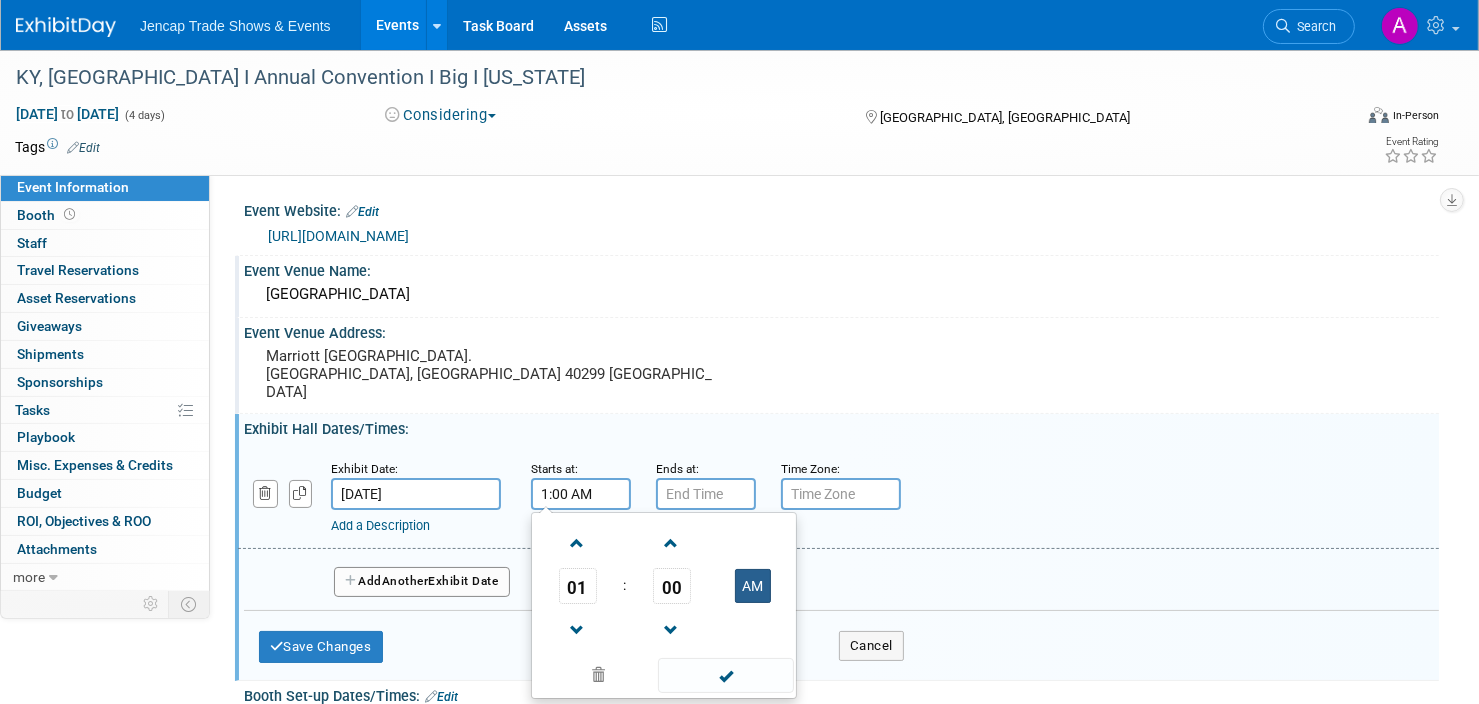 click on "AM" at bounding box center [753, 586] 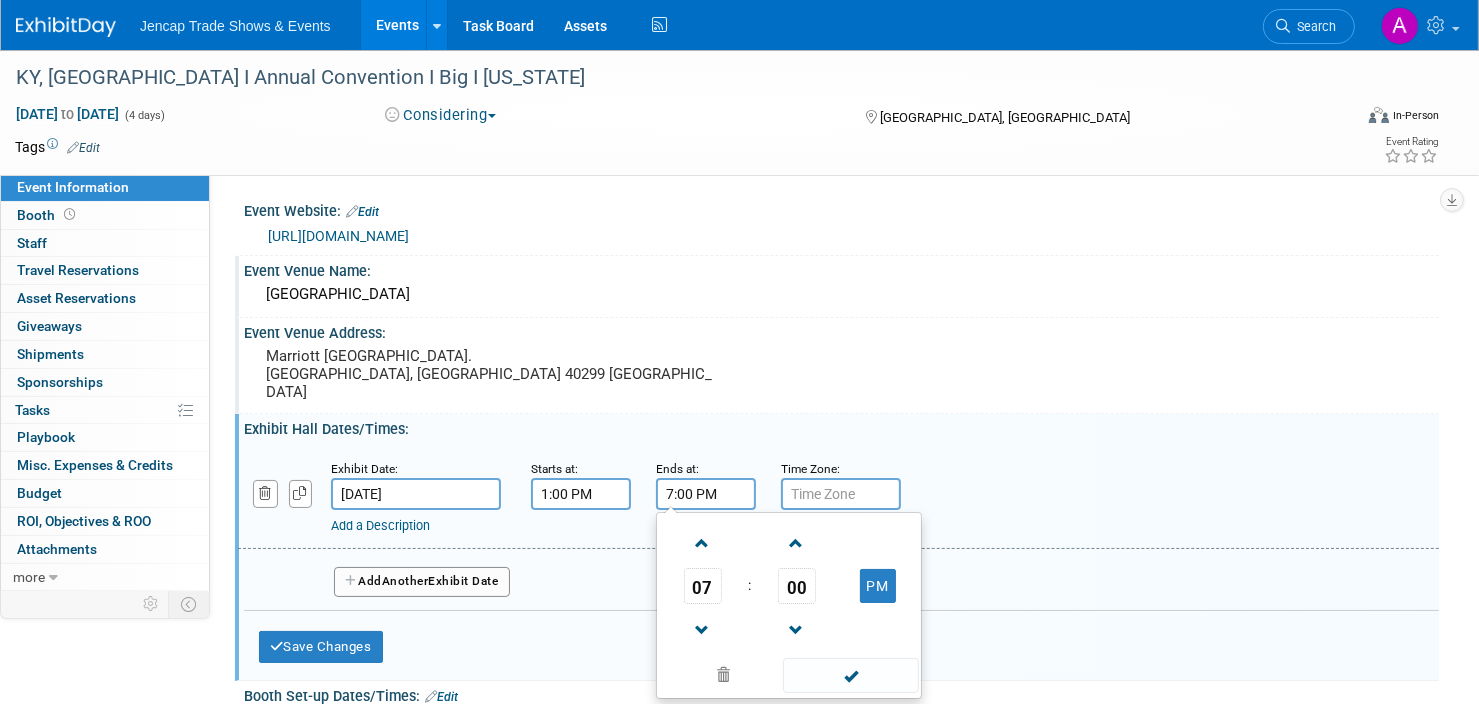 click on "7:00 PM" at bounding box center (706, 494) 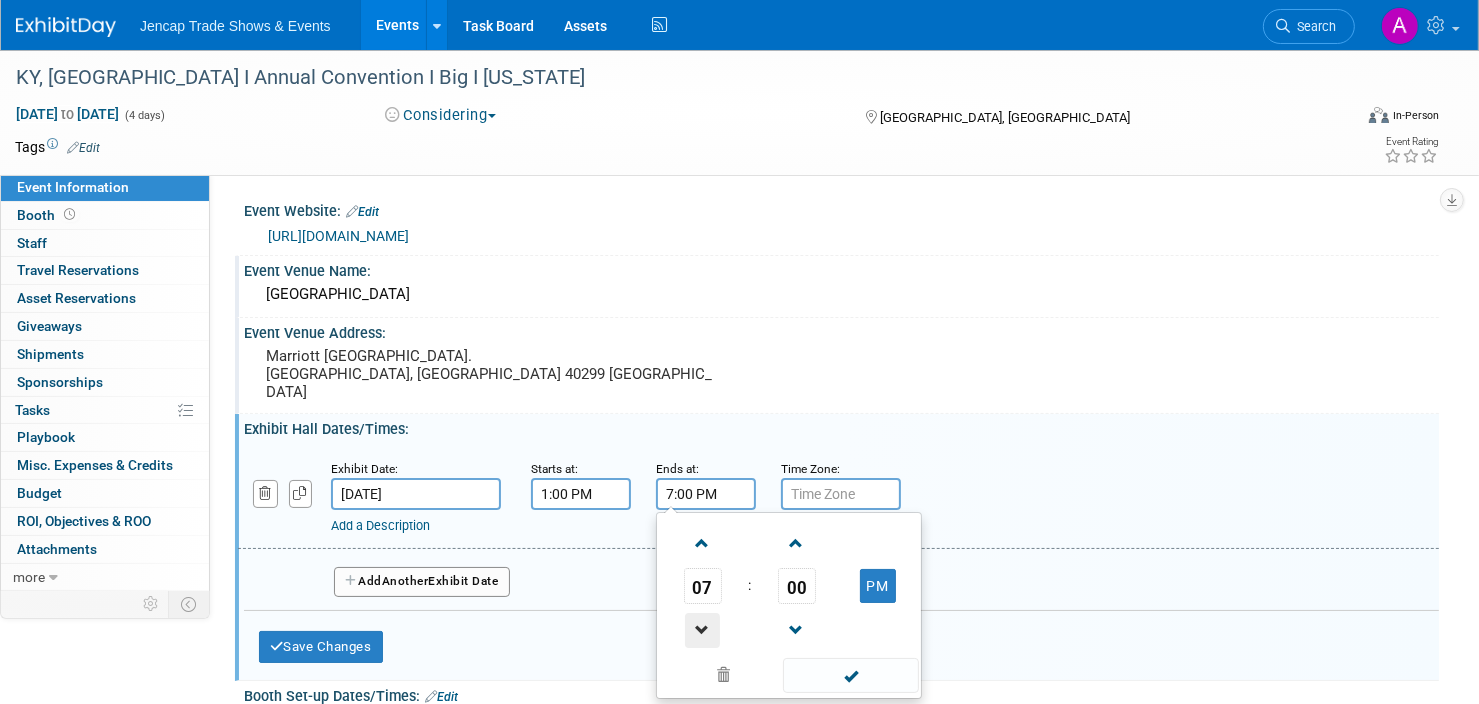 click at bounding box center (702, 630) 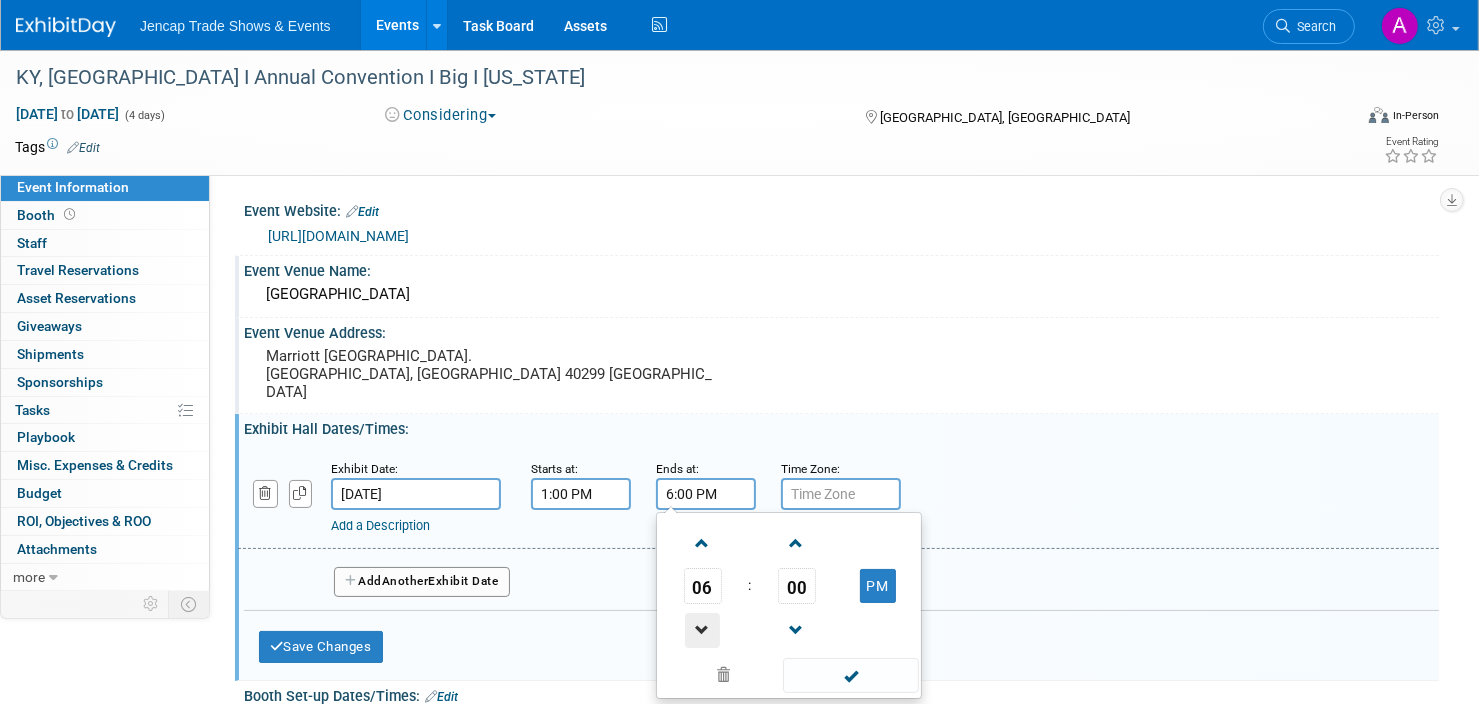 click at bounding box center (702, 630) 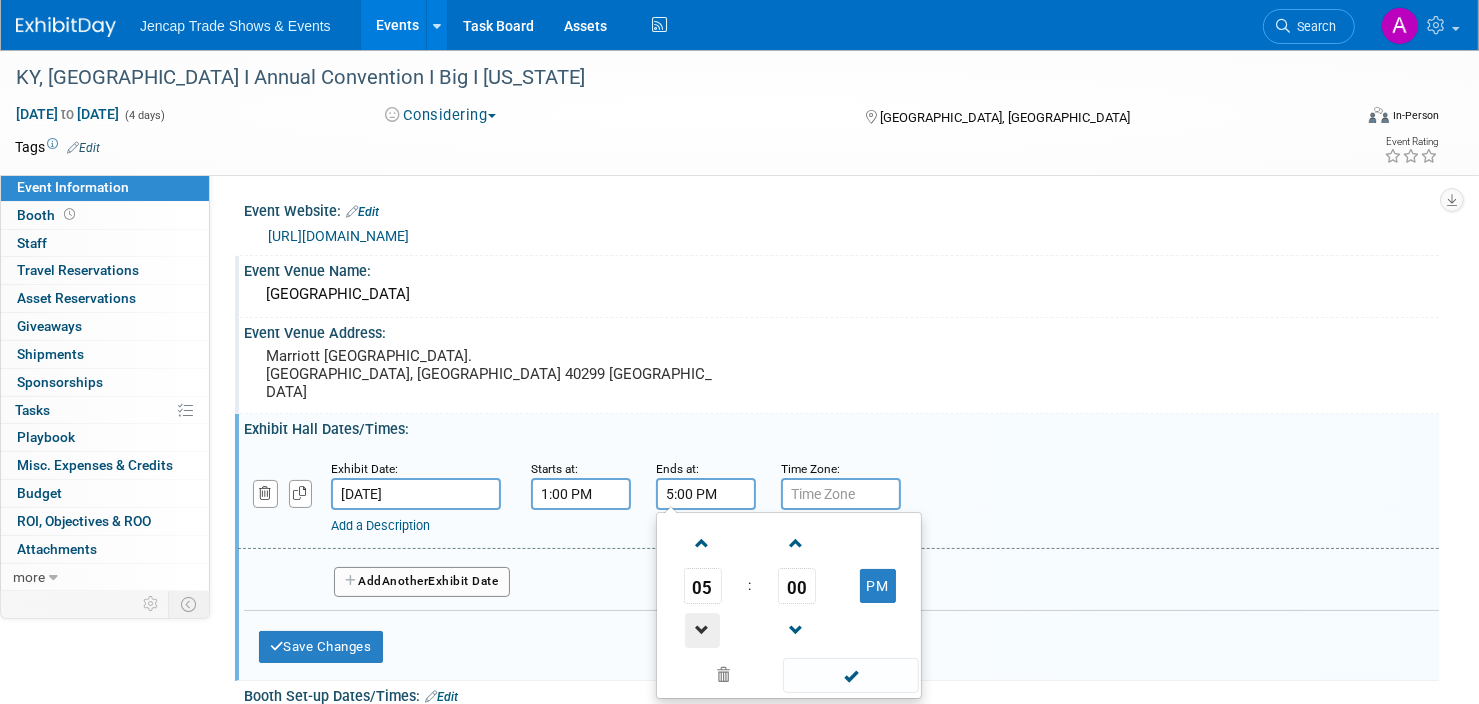 click at bounding box center (702, 630) 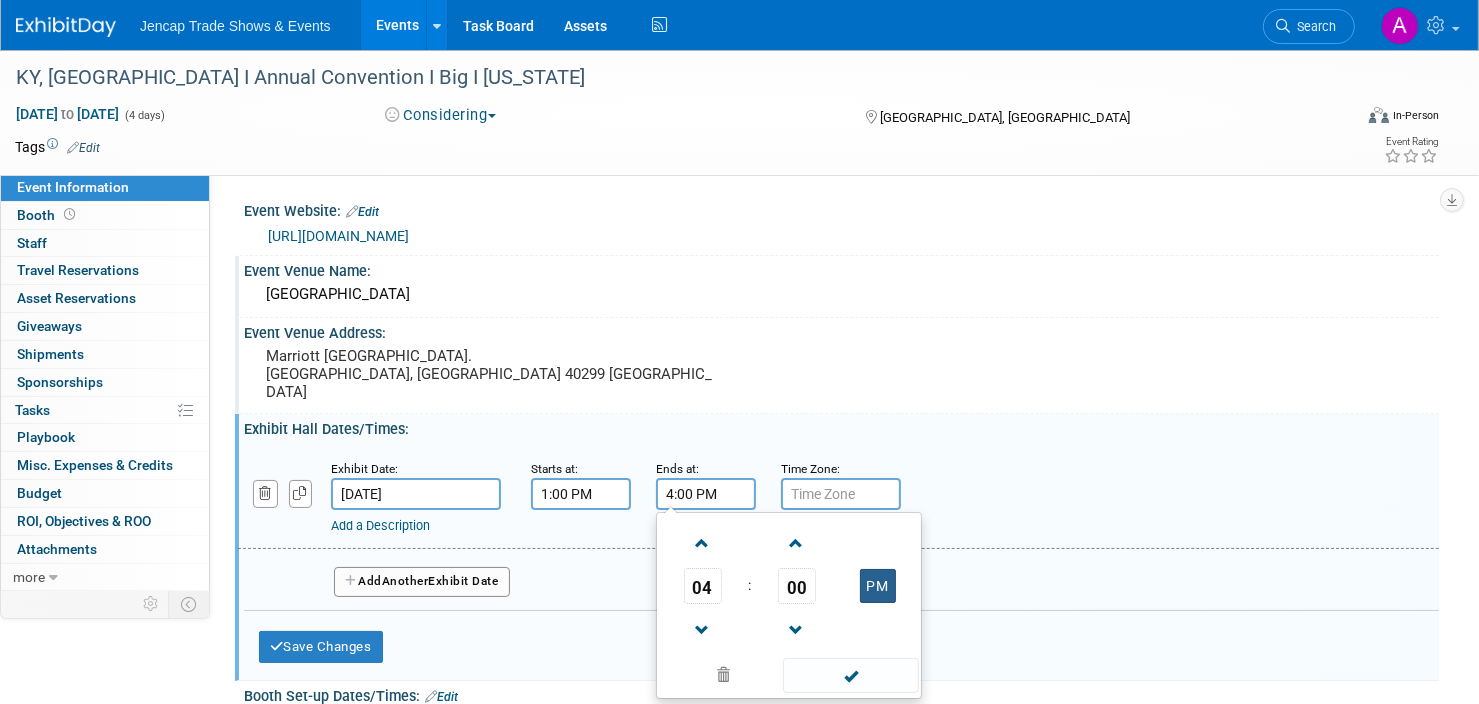 click on "PM" at bounding box center [878, 586] 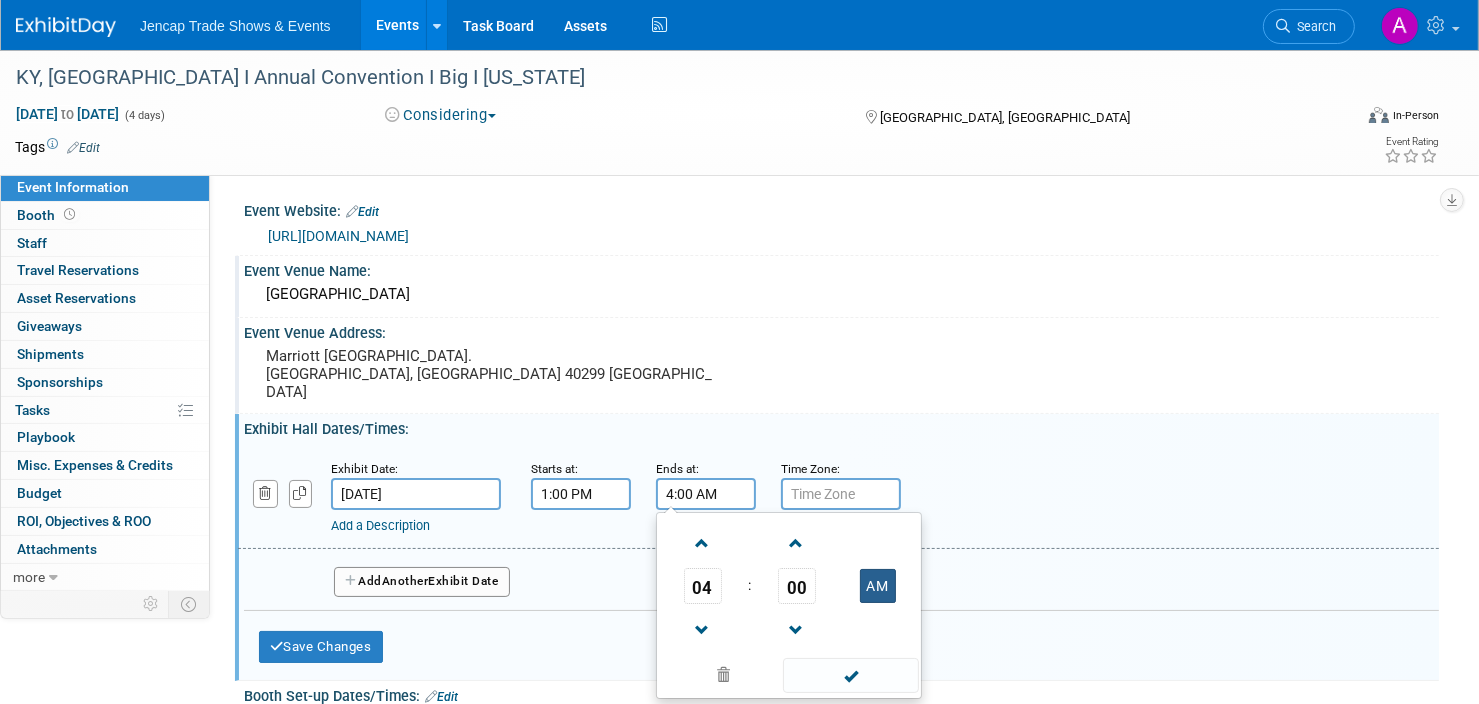 click on "AM" at bounding box center [878, 586] 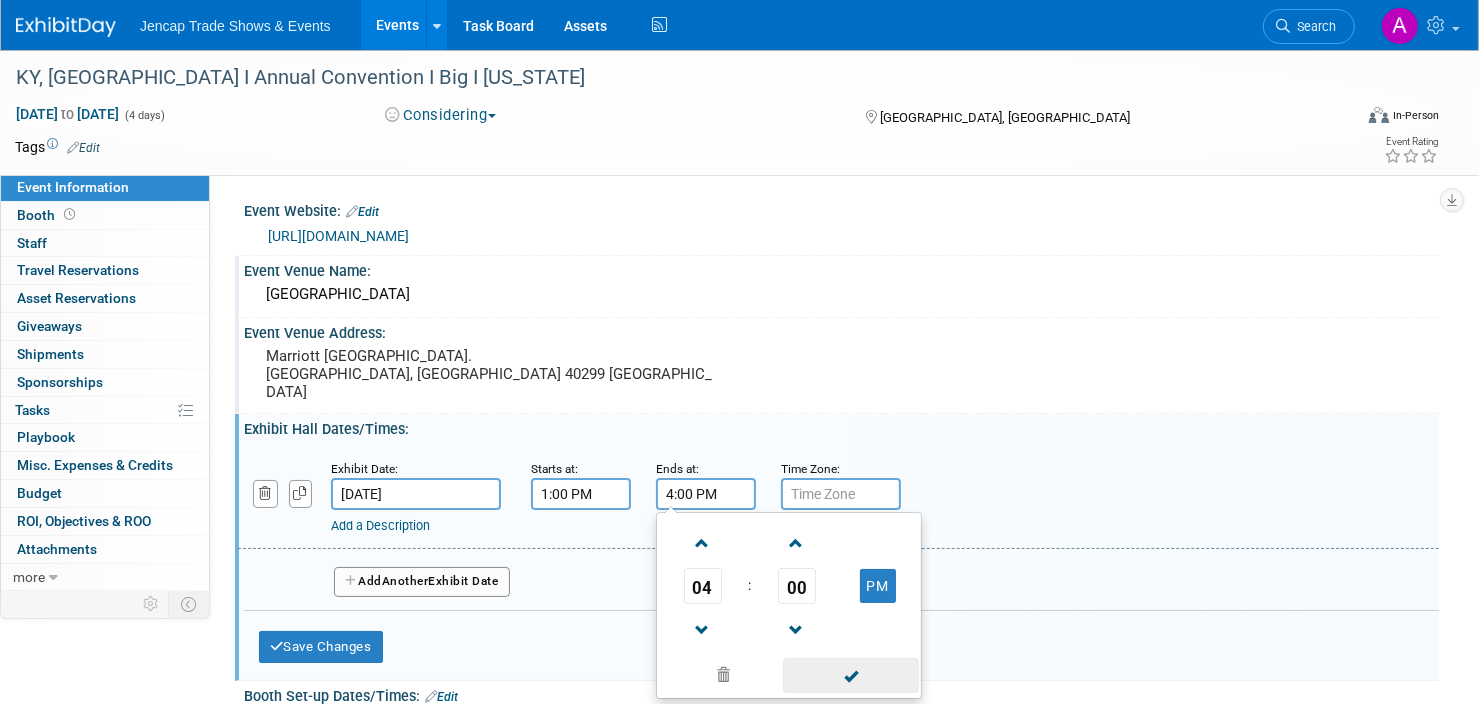 click at bounding box center (850, 675) 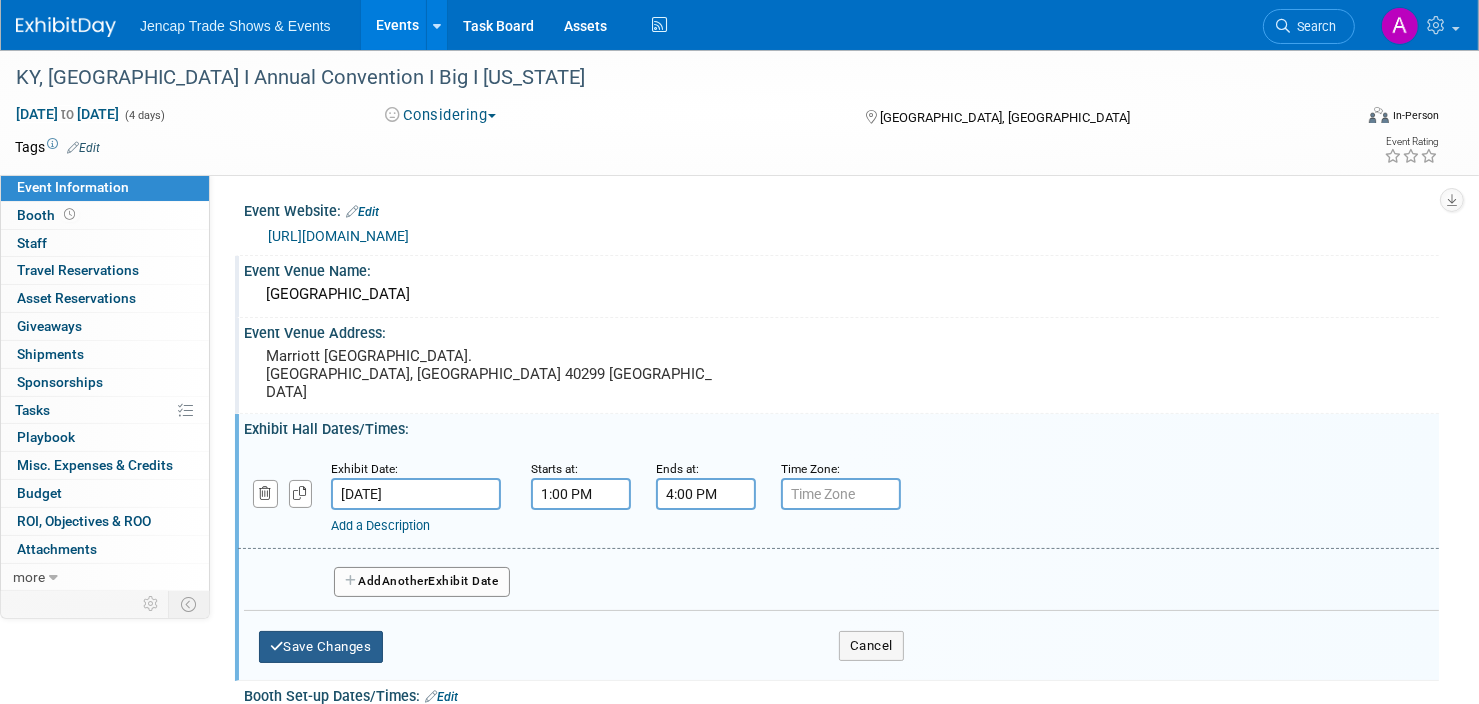 click on "Save Changes" at bounding box center [321, 647] 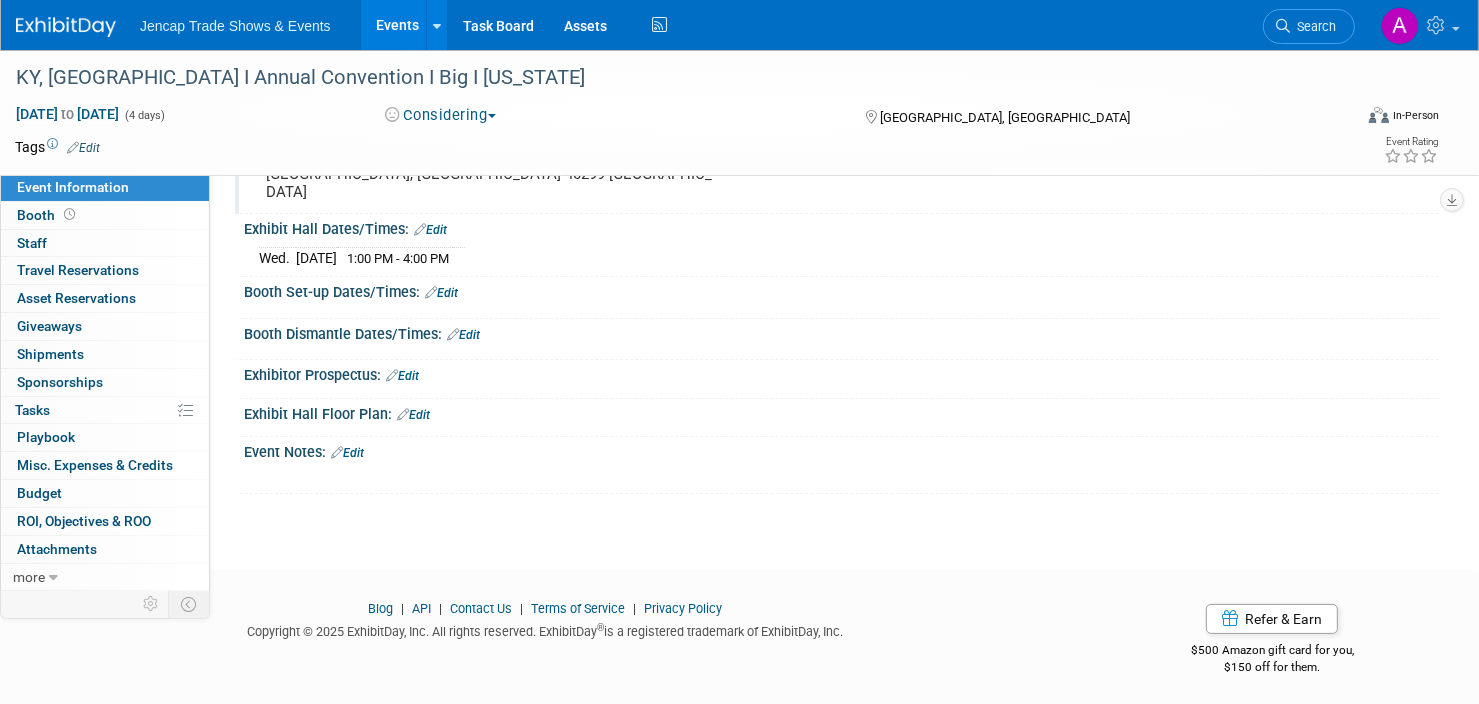 scroll, scrollTop: 0, scrollLeft: 0, axis: both 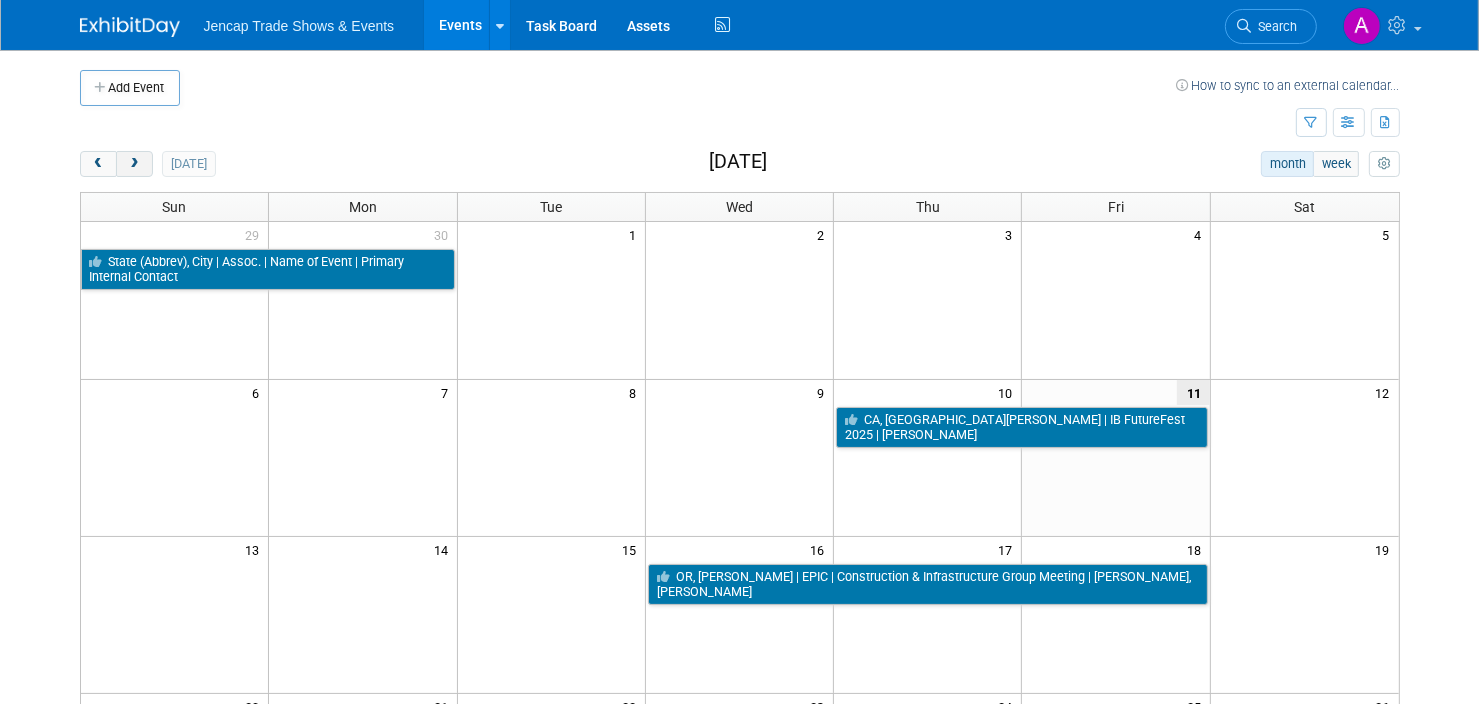 click at bounding box center (134, 164) 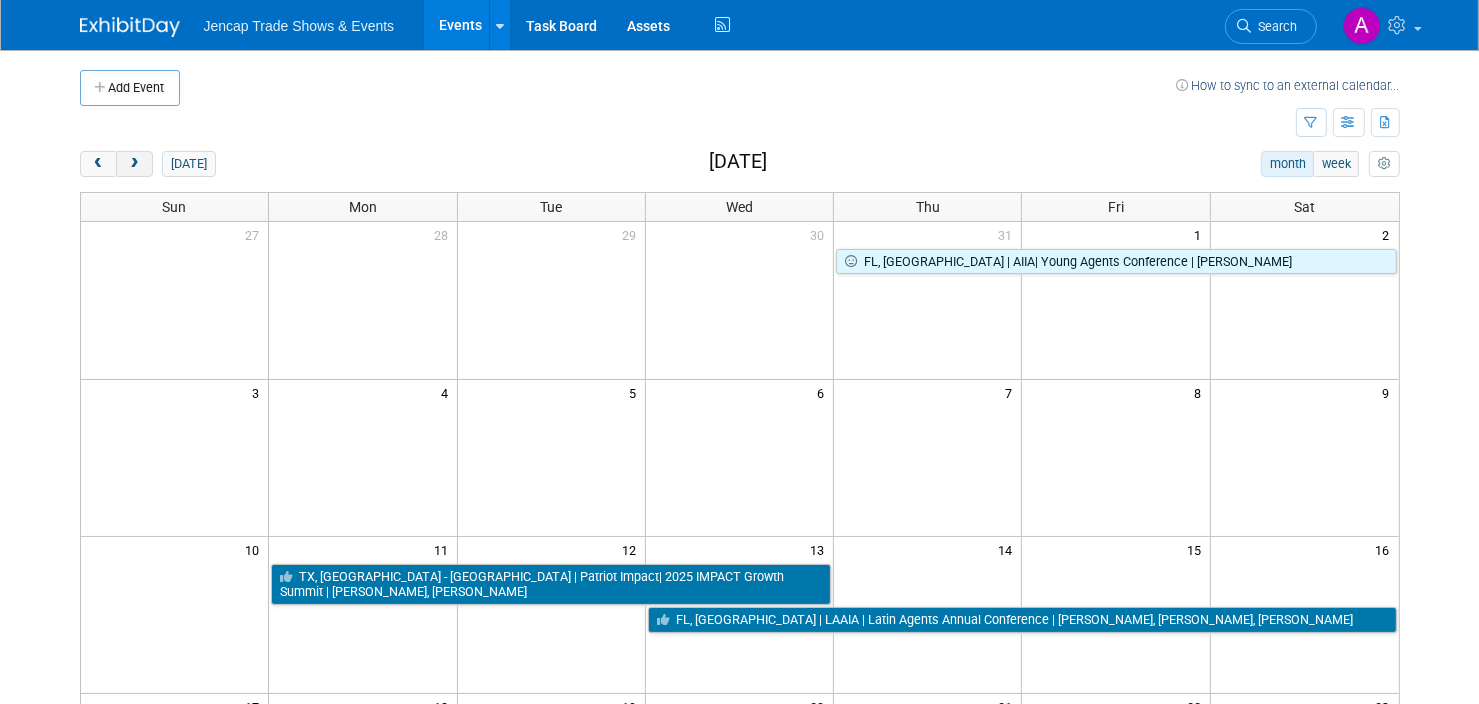 click at bounding box center (134, 164) 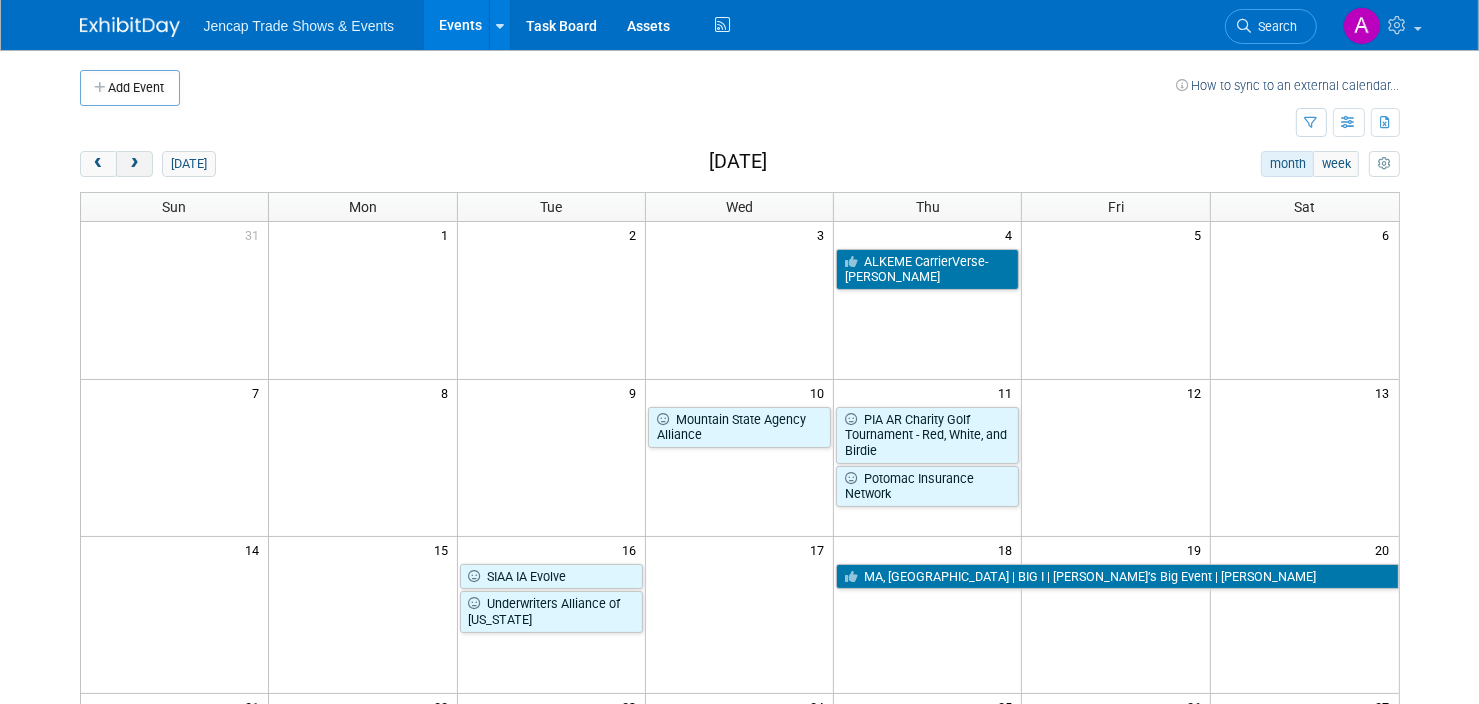 click at bounding box center (134, 164) 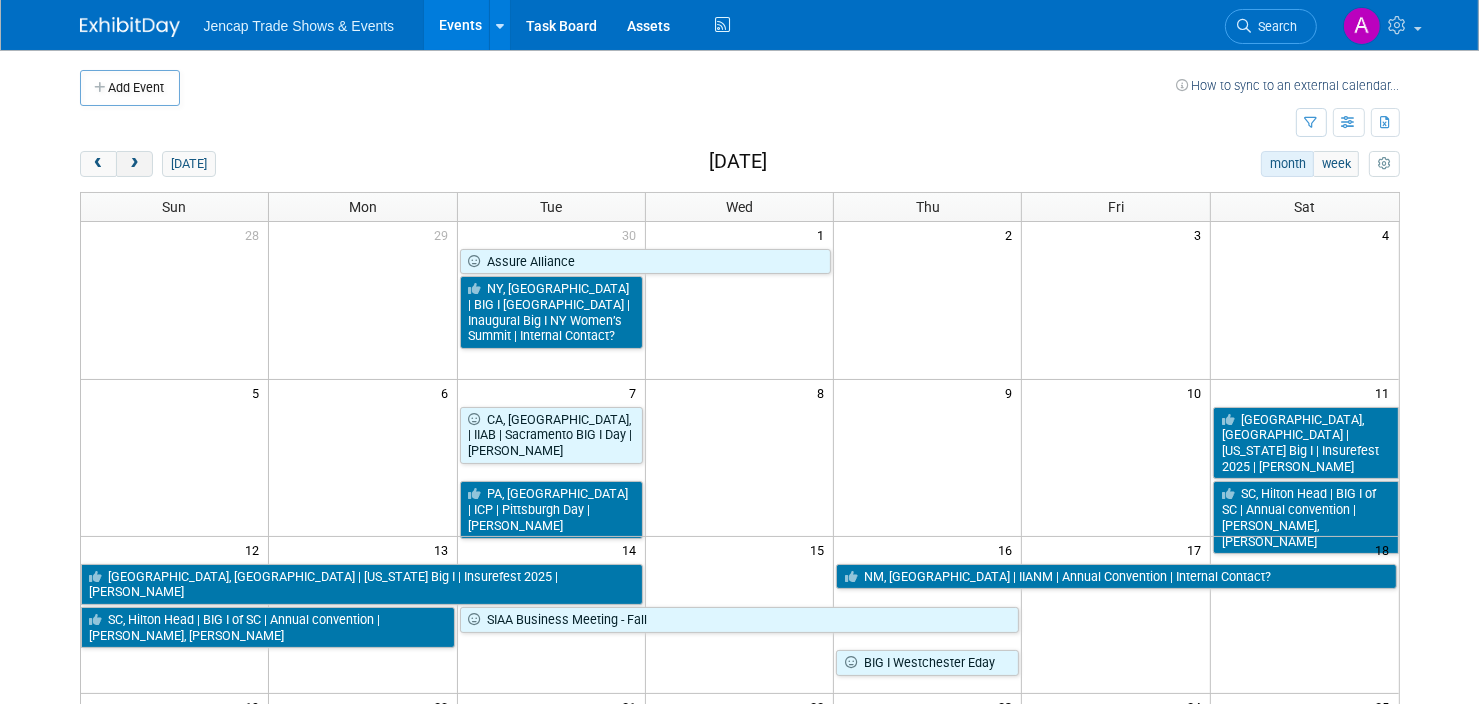 click at bounding box center (134, 164) 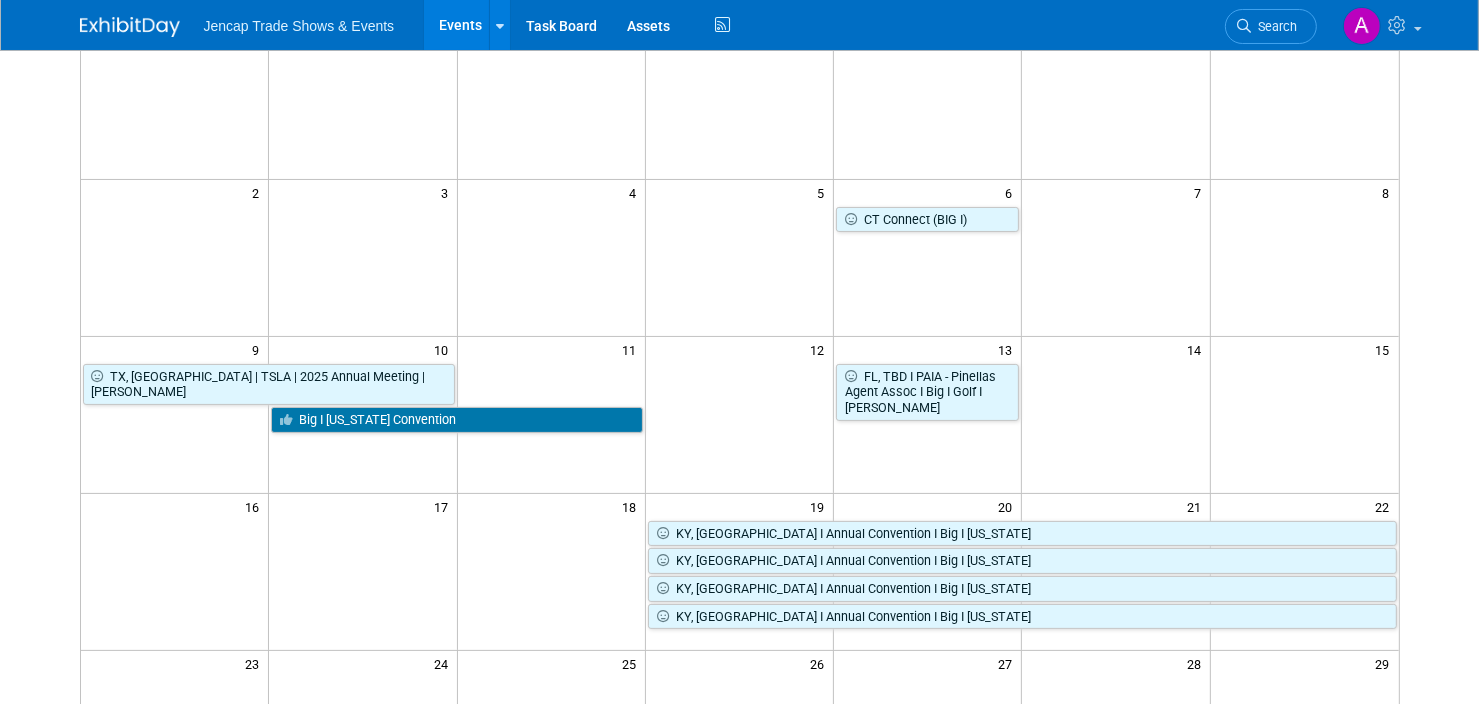 scroll, scrollTop: 300, scrollLeft: 0, axis: vertical 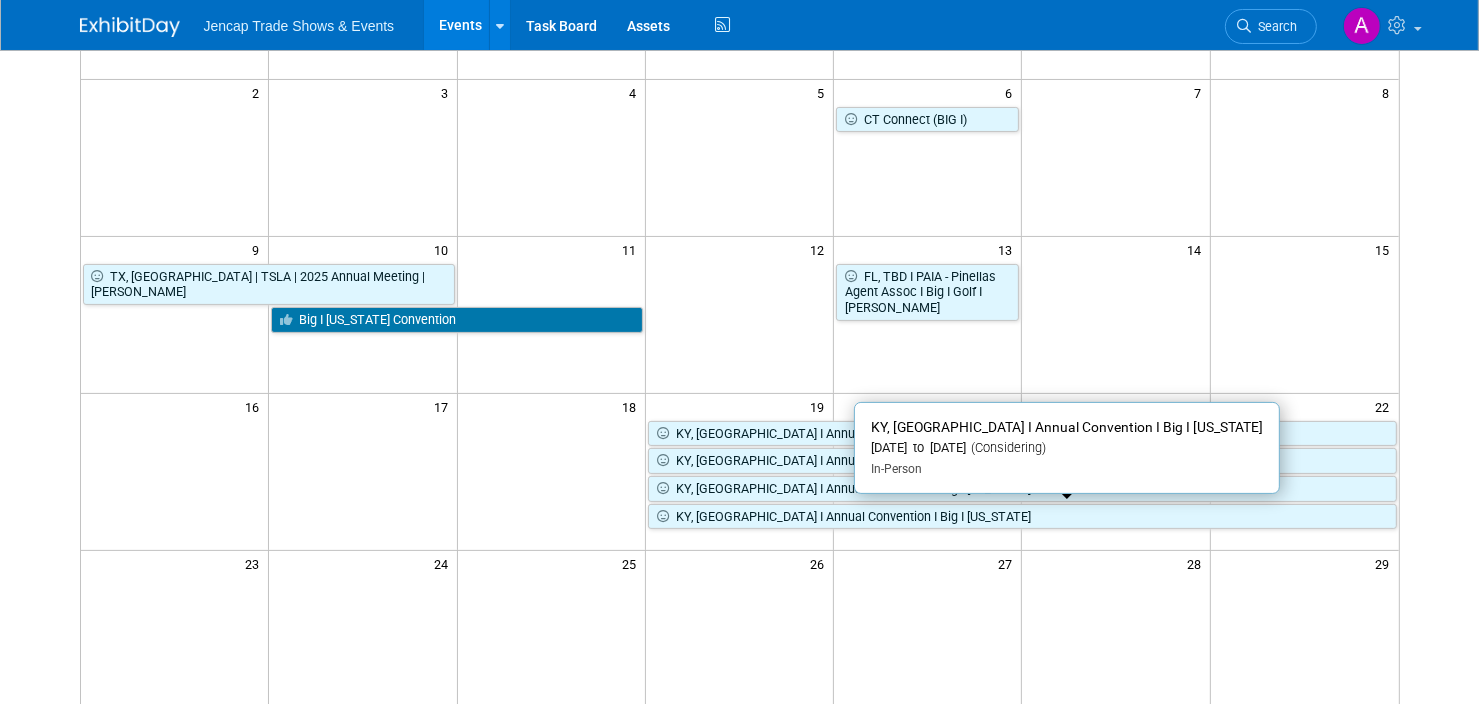 drag, startPoint x: 975, startPoint y: 517, endPoint x: 1289, endPoint y: 514, distance: 314.01434 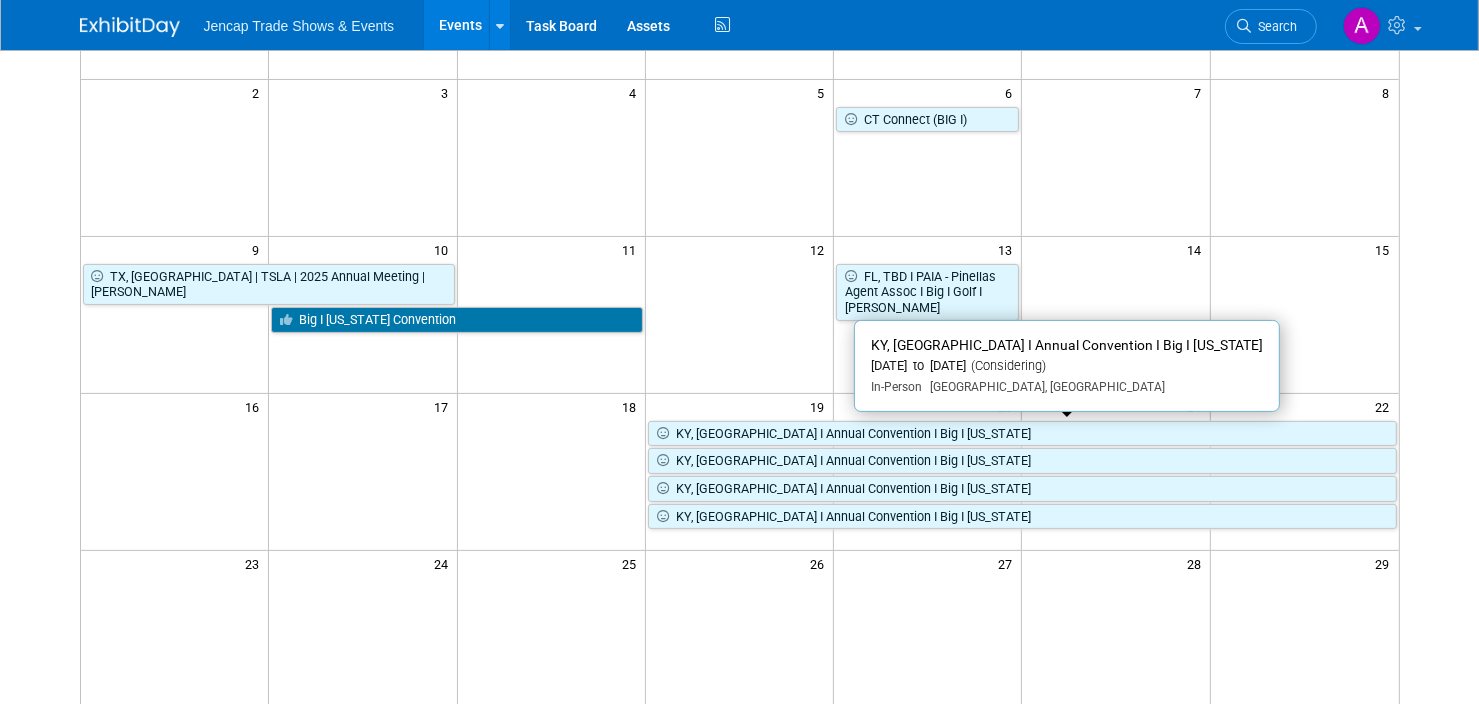 drag, startPoint x: 721, startPoint y: 427, endPoint x: 1073, endPoint y: 423, distance: 352.02274 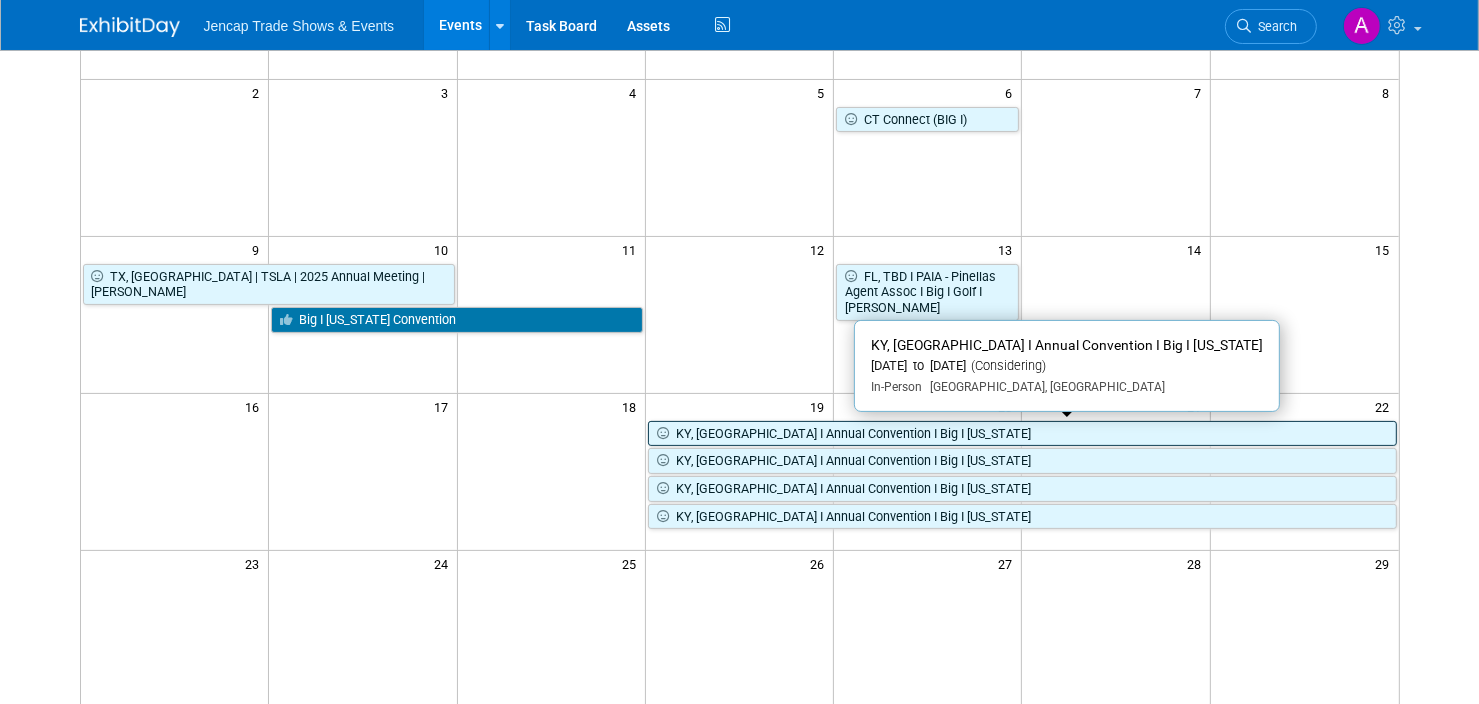 drag, startPoint x: 658, startPoint y: 427, endPoint x: 1231, endPoint y: 433, distance: 573.03143 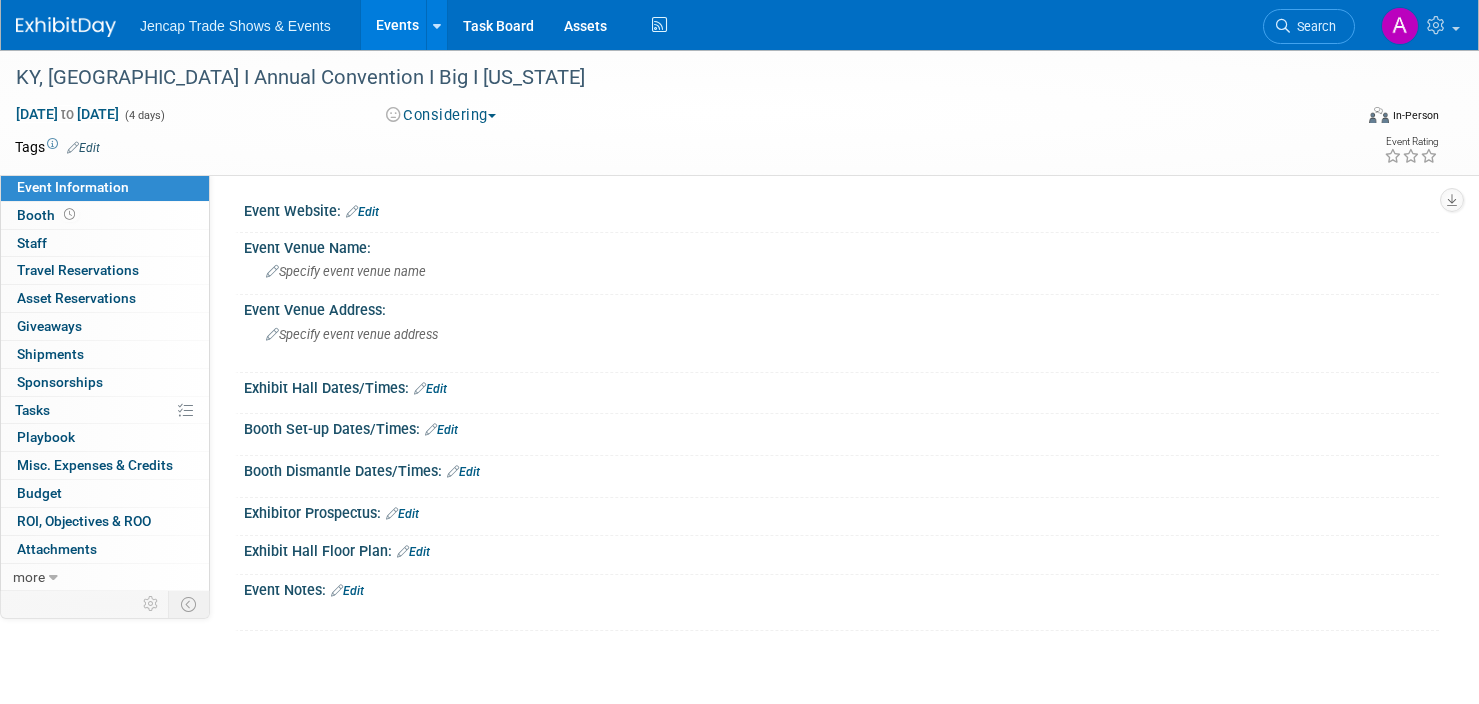 scroll, scrollTop: 0, scrollLeft: 0, axis: both 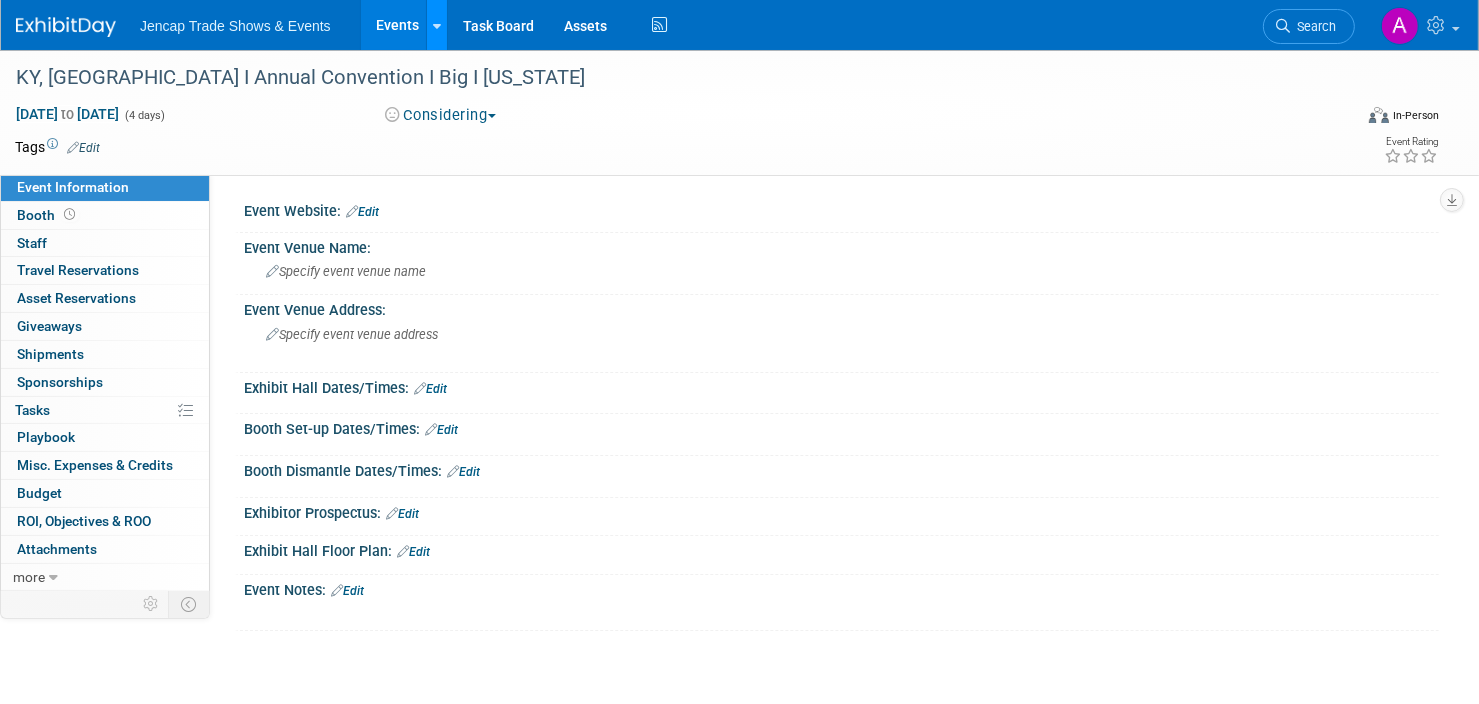 click at bounding box center [437, 26] 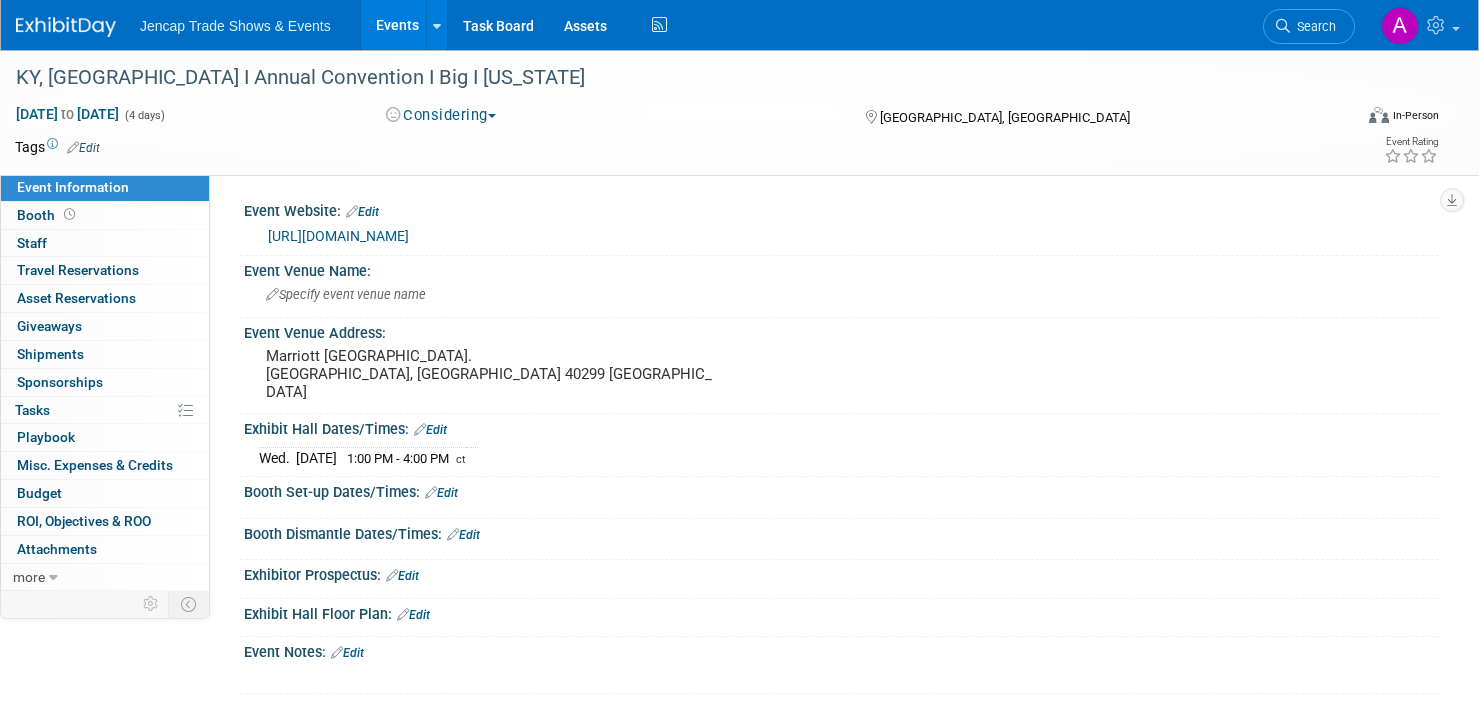 scroll, scrollTop: 0, scrollLeft: 0, axis: both 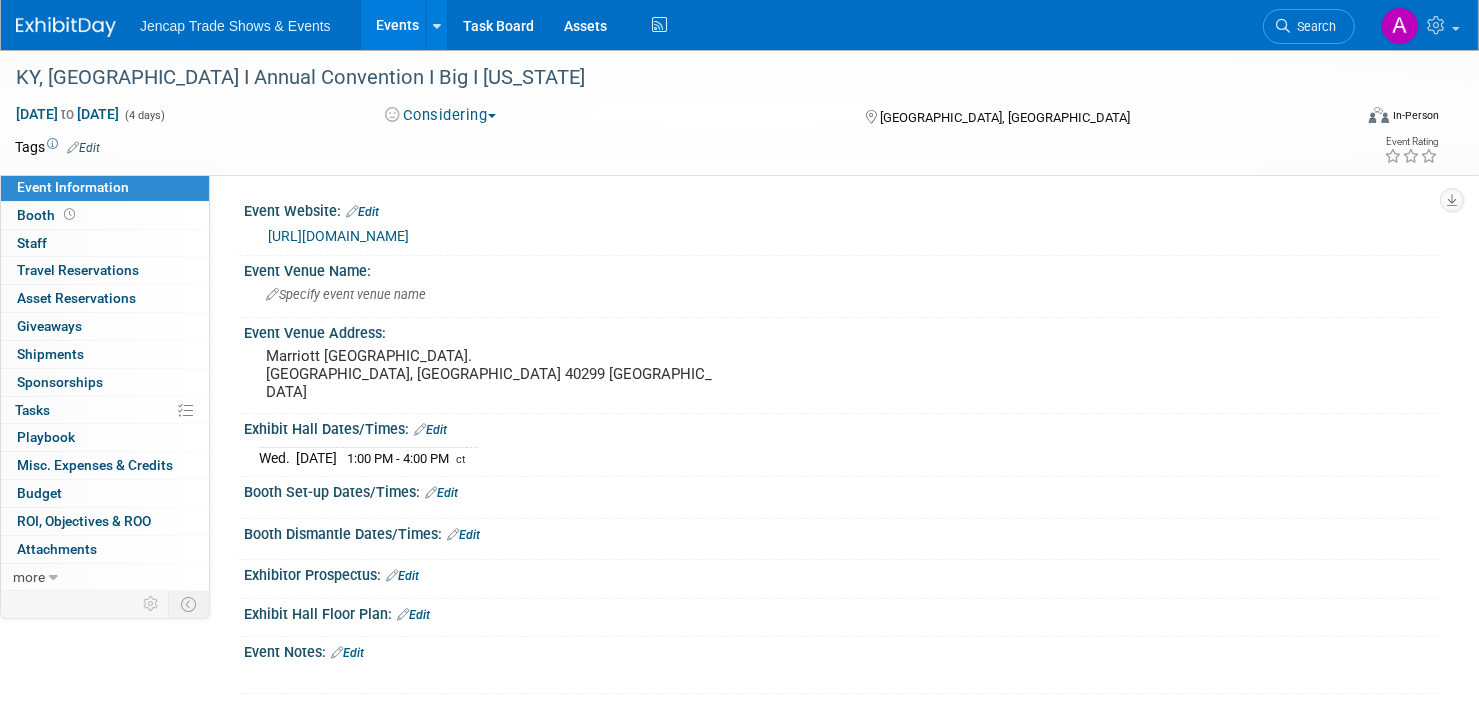 click on "Exhibit Hall Dates/Times:
Edit" at bounding box center [841, 427] 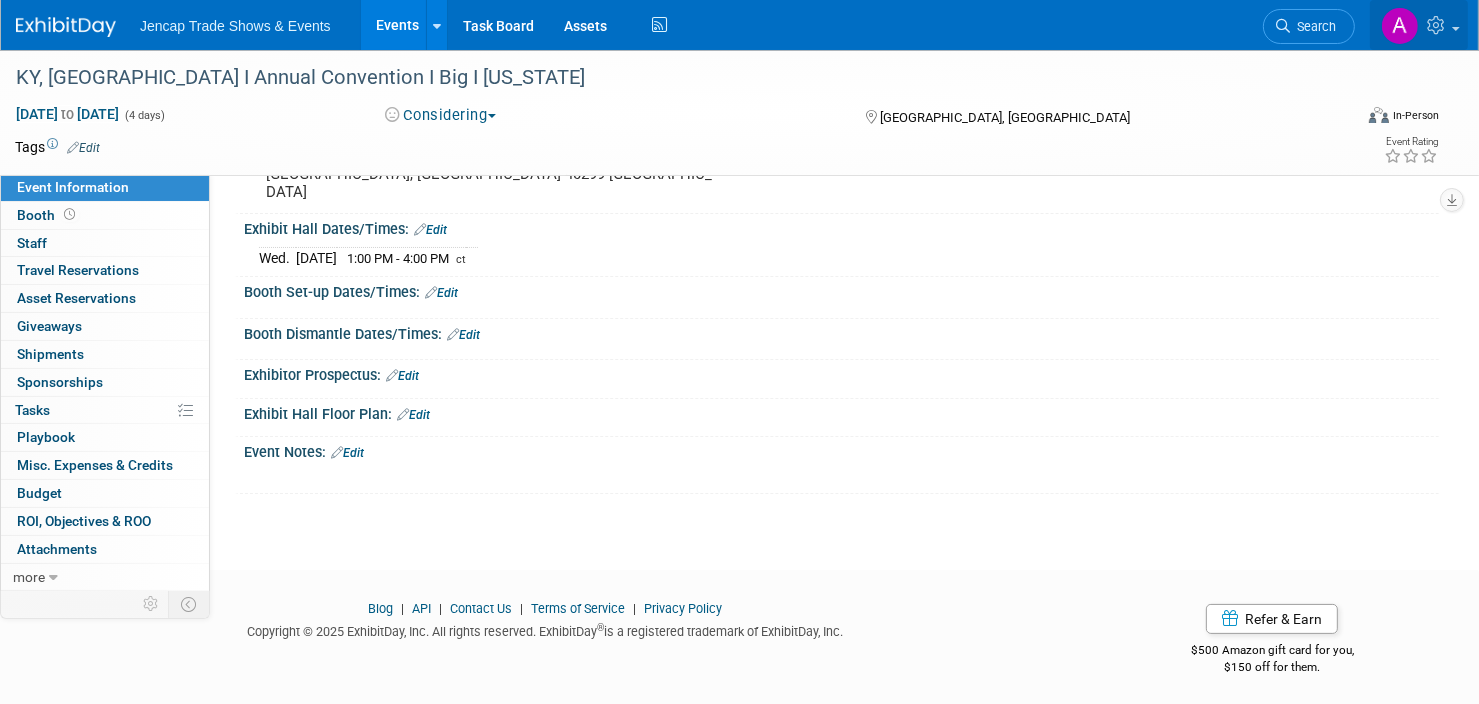 click at bounding box center [1419, 25] 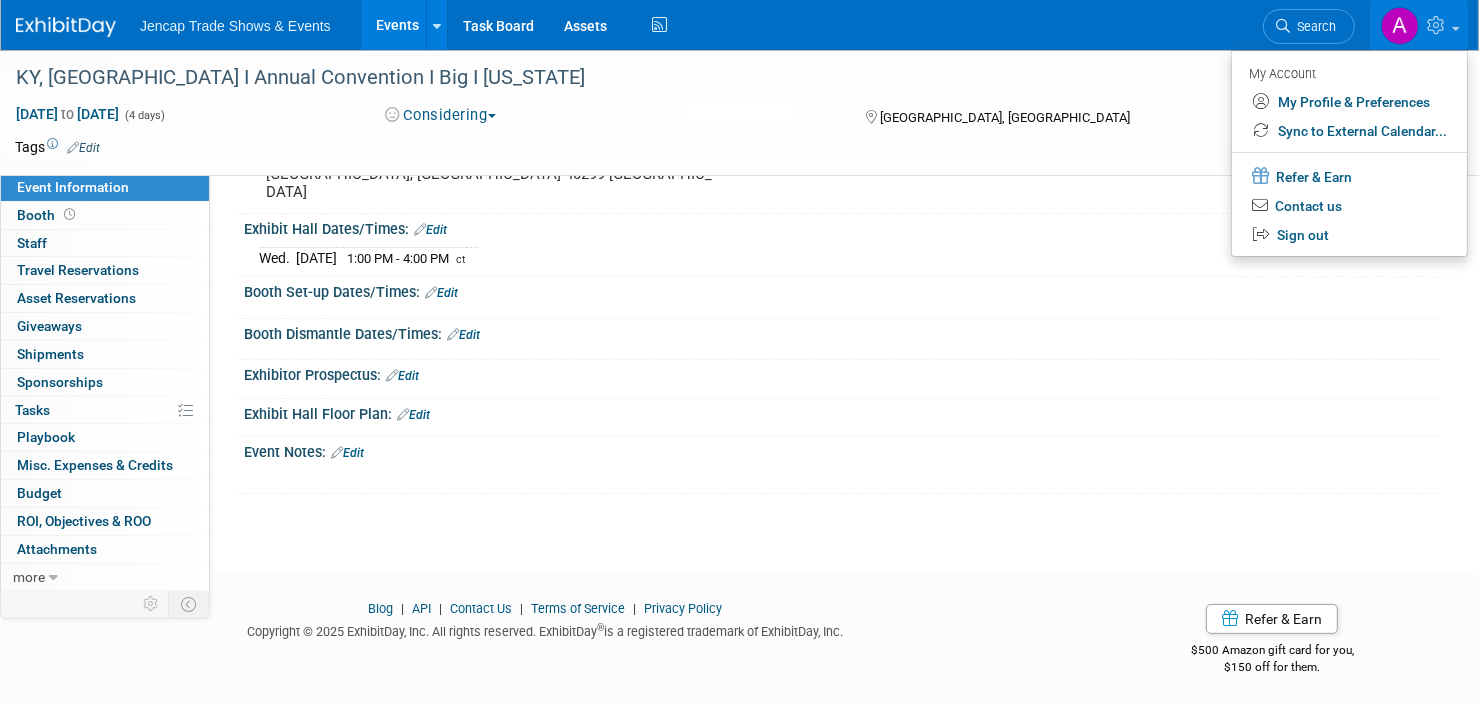 click on "Wed.
Nov 19, 2025
1:00 PM -
4:00 PM
ct" at bounding box center (841, 255) 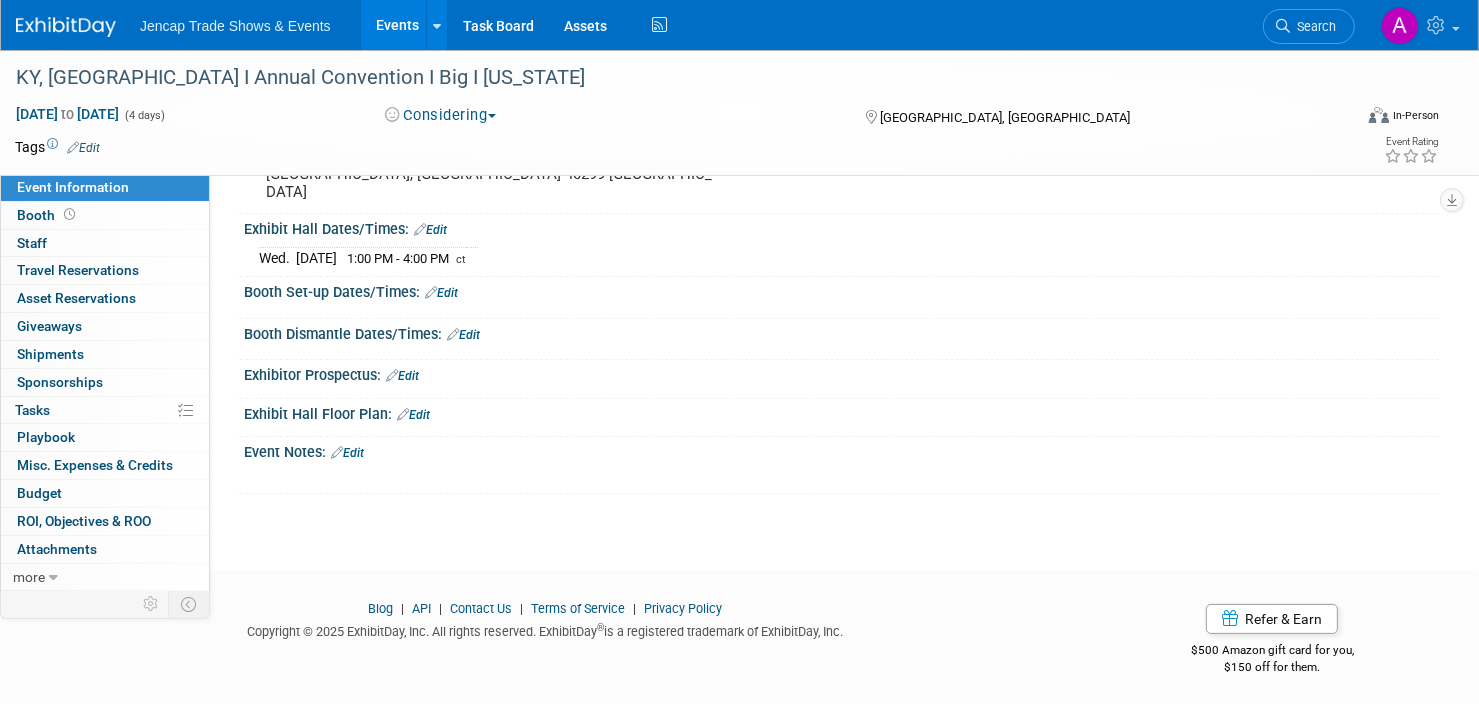 click on "Edit" at bounding box center [83, 148] 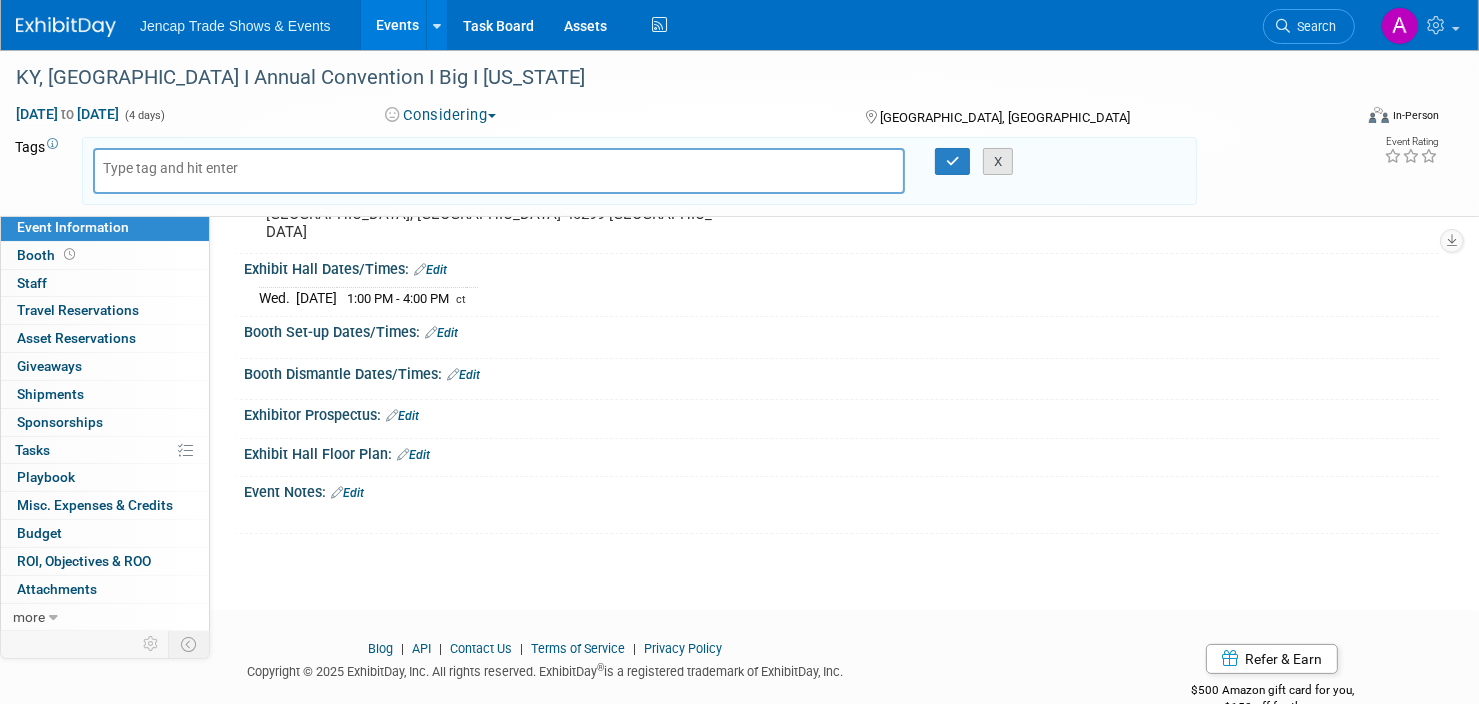 click on "X" at bounding box center [998, 162] 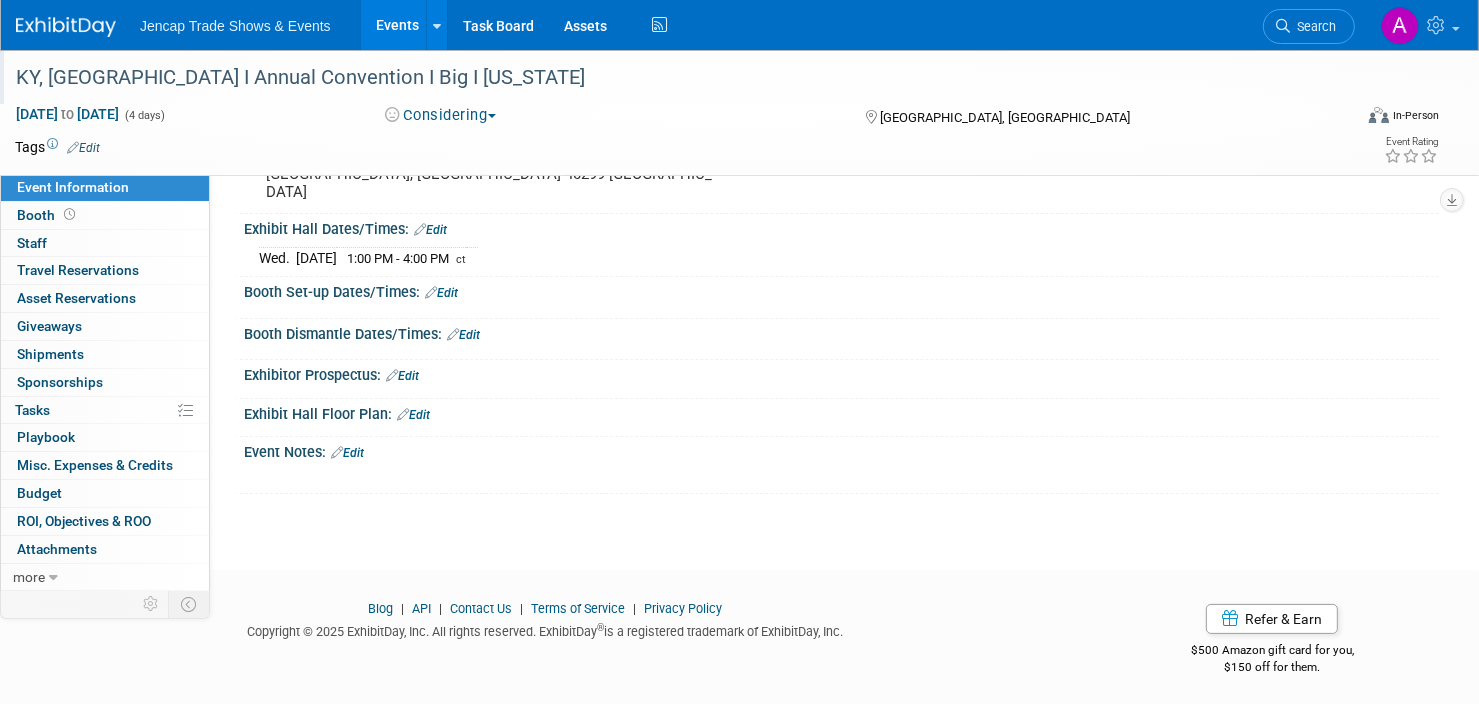 click on "KY, [GEOGRAPHIC_DATA] I Annual Convention I Big I [US_STATE]" at bounding box center (663, 78) 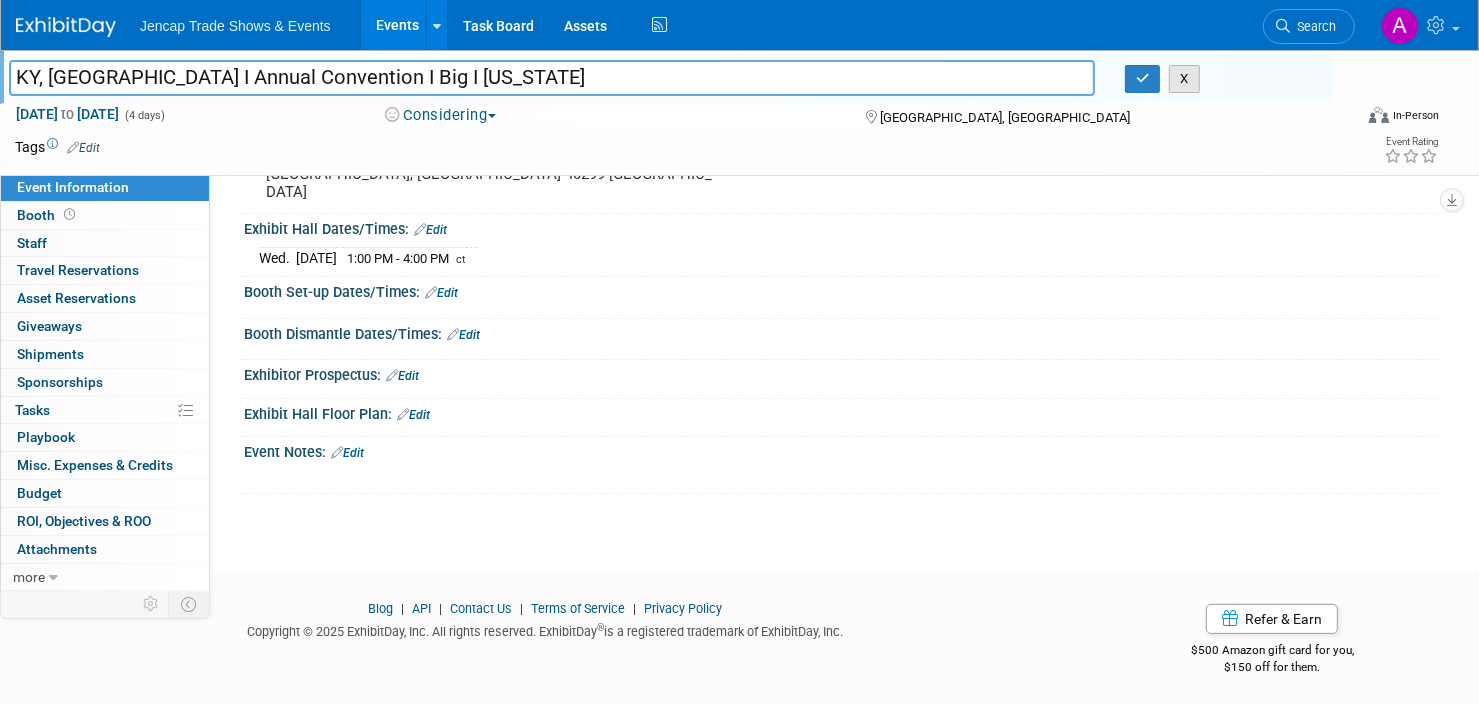 click on "X" at bounding box center [1184, 79] 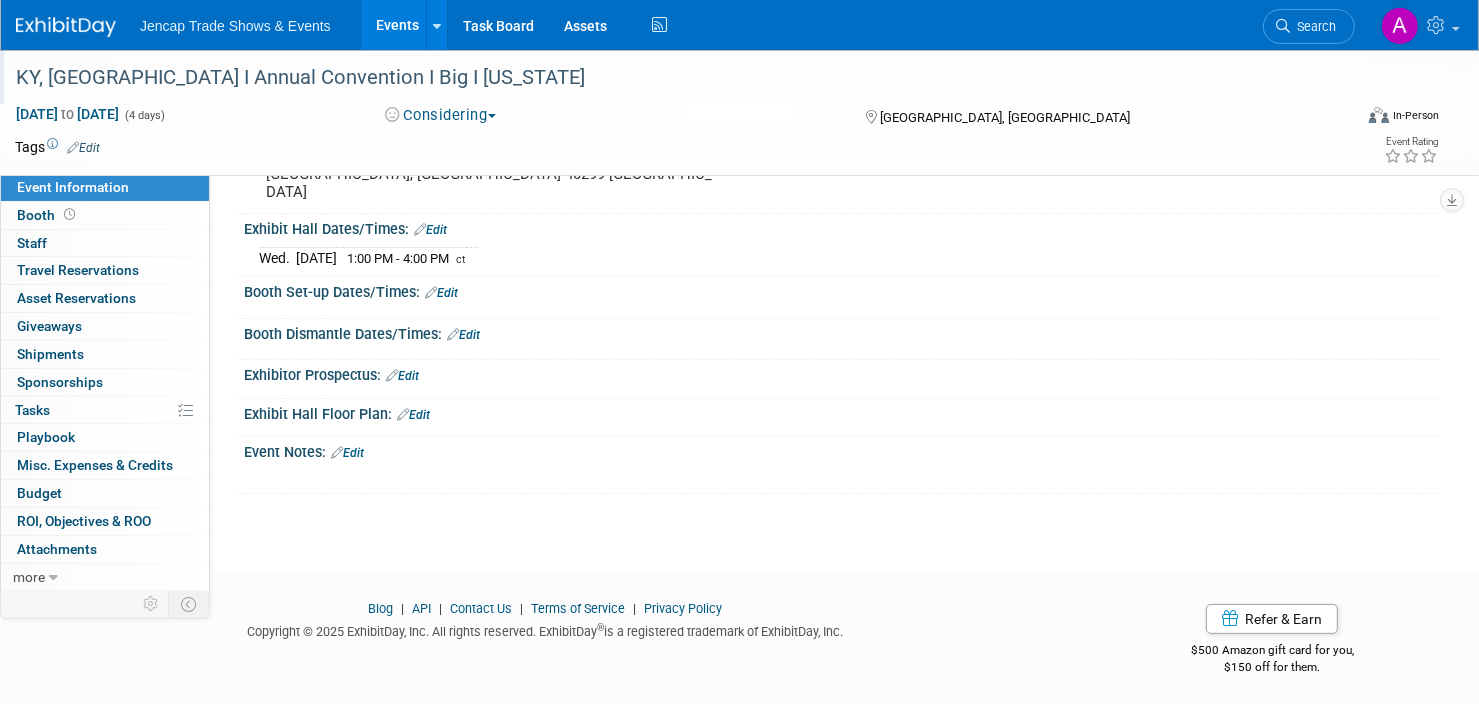 click on "KY, [GEOGRAPHIC_DATA] I Annual Convention I Big I [US_STATE]" at bounding box center (663, 78) 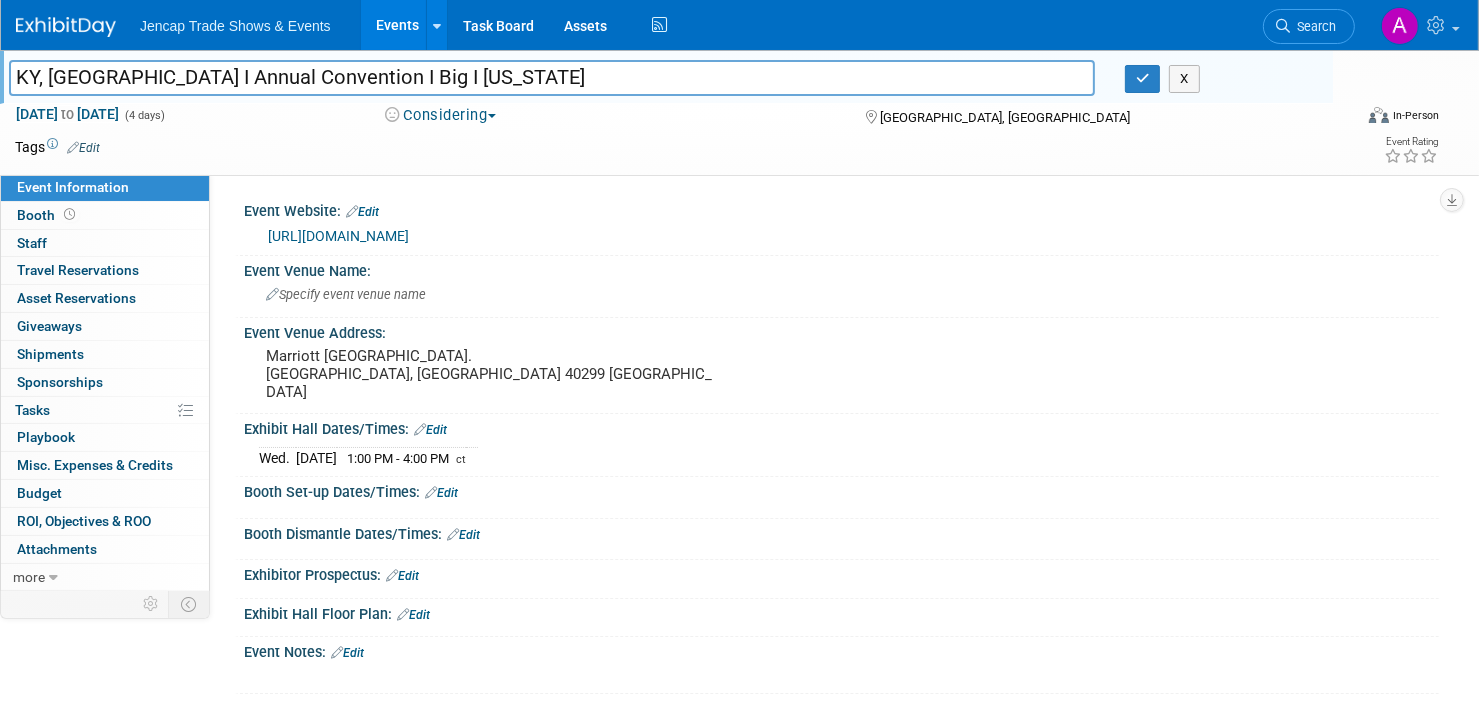 scroll, scrollTop: 0, scrollLeft: 0, axis: both 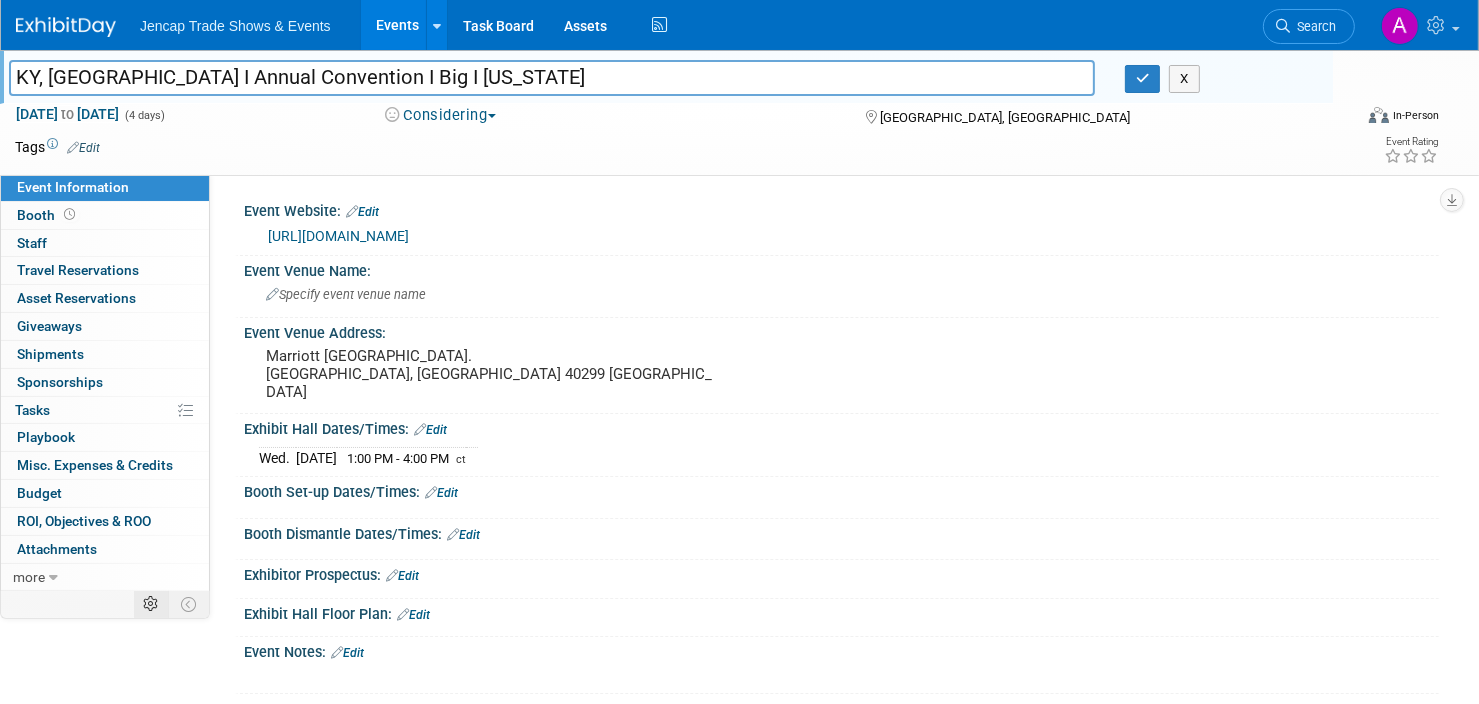 click at bounding box center [150, 604] 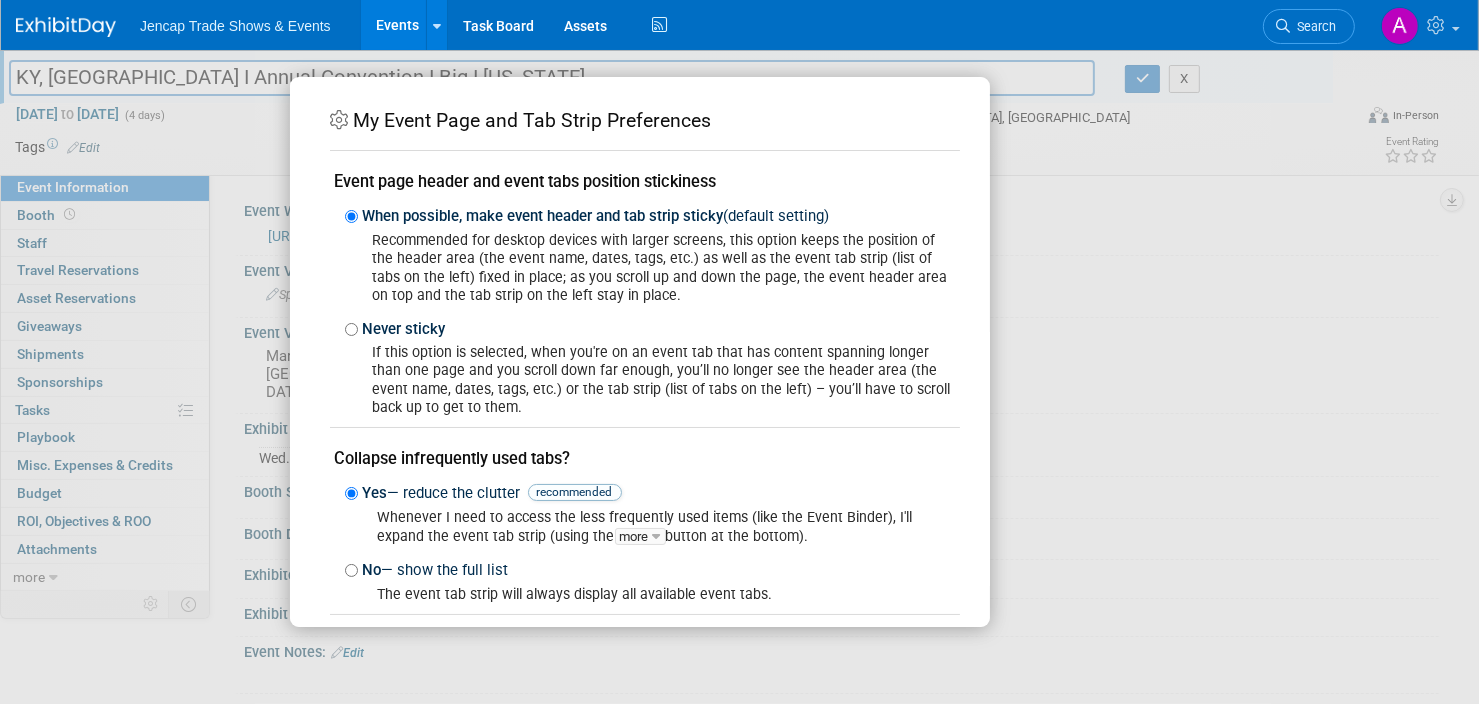 click on "My Event Page and Tab Strip Preferences
Event page header and event tabs position stickiness
When possible, make event header and tab strip sticky    (default setting)
Never sticky" at bounding box center (739, 352) 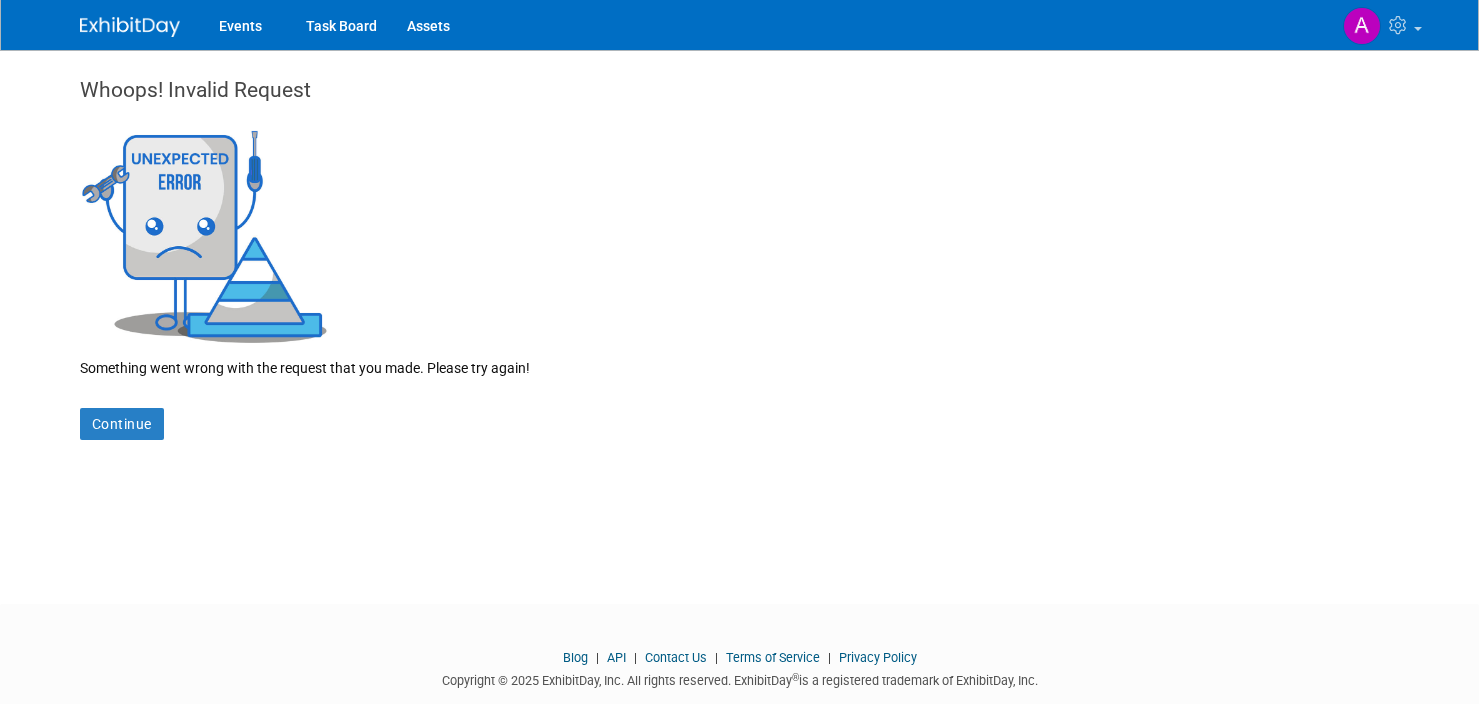 scroll, scrollTop: 0, scrollLeft: 0, axis: both 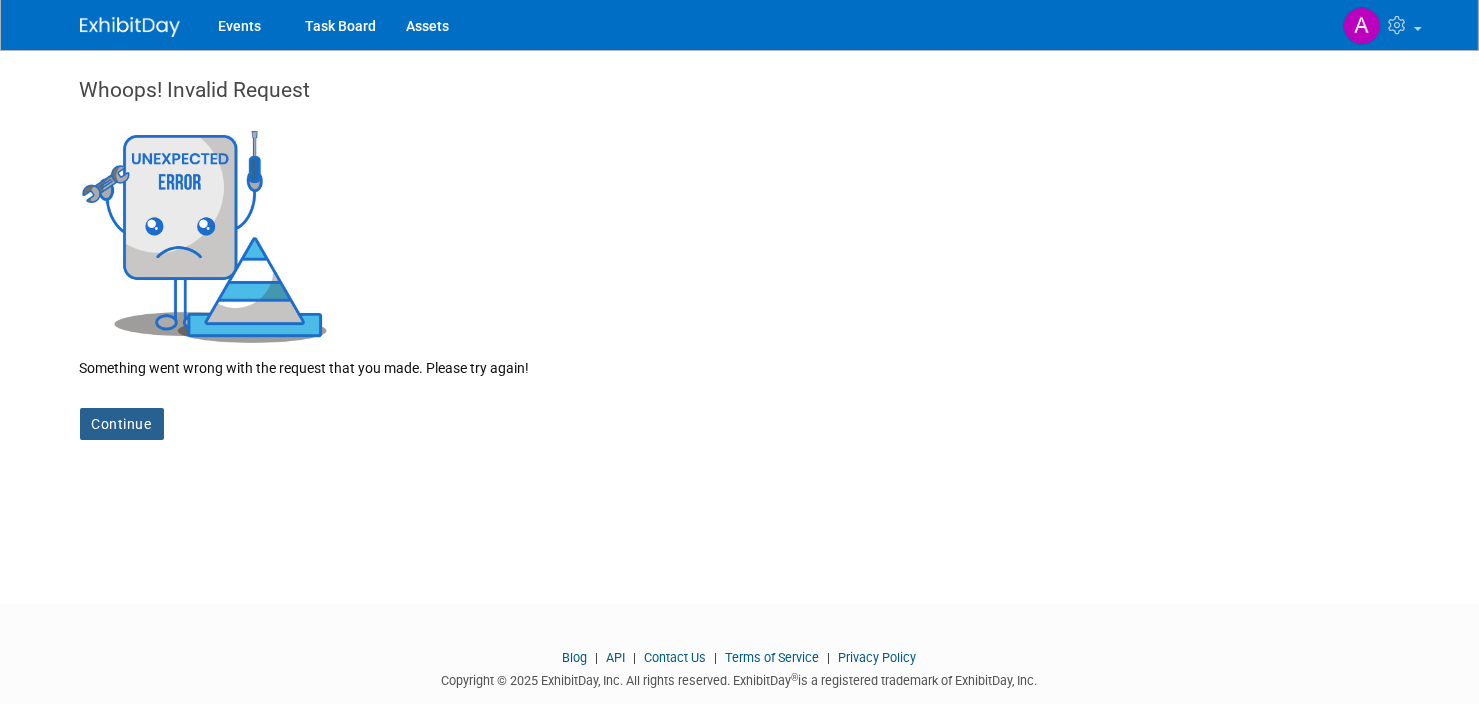 click on "Continue" at bounding box center (122, 424) 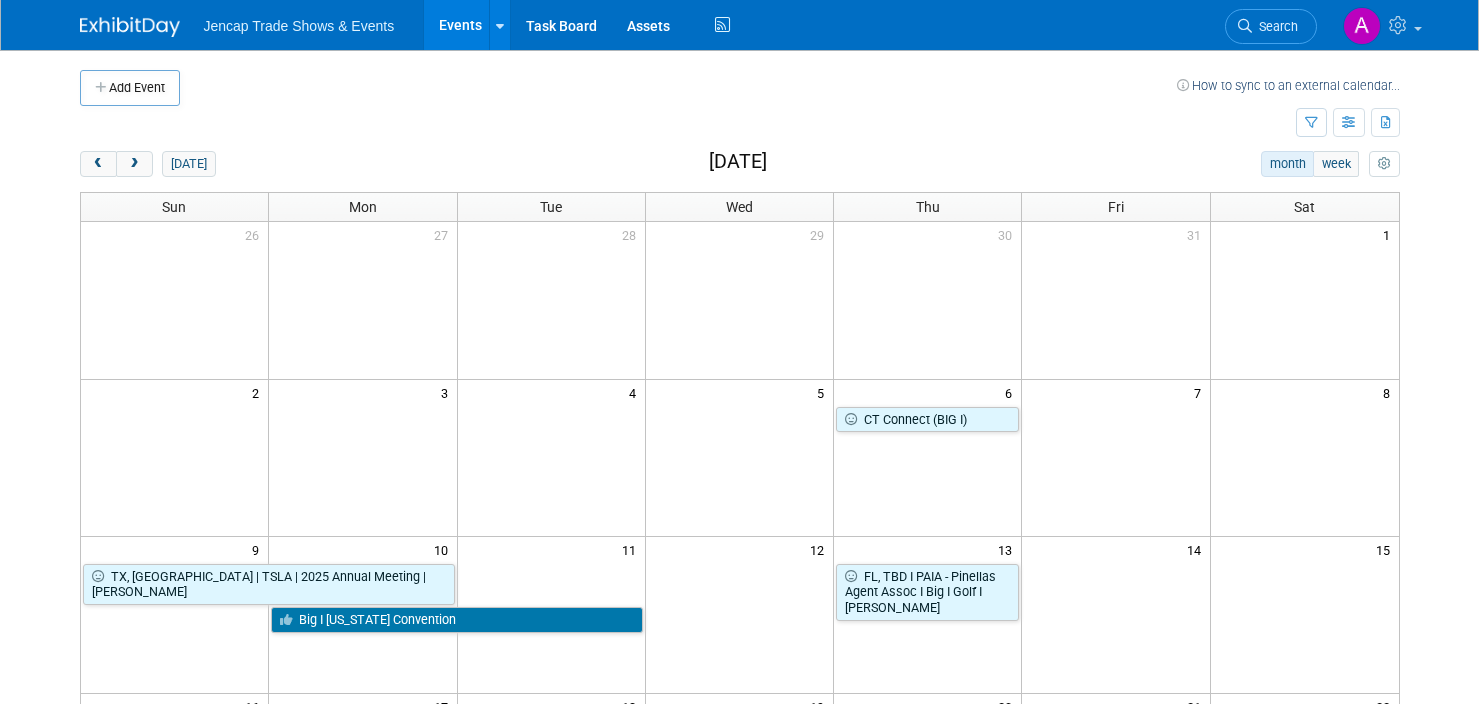 scroll, scrollTop: 0, scrollLeft: 0, axis: both 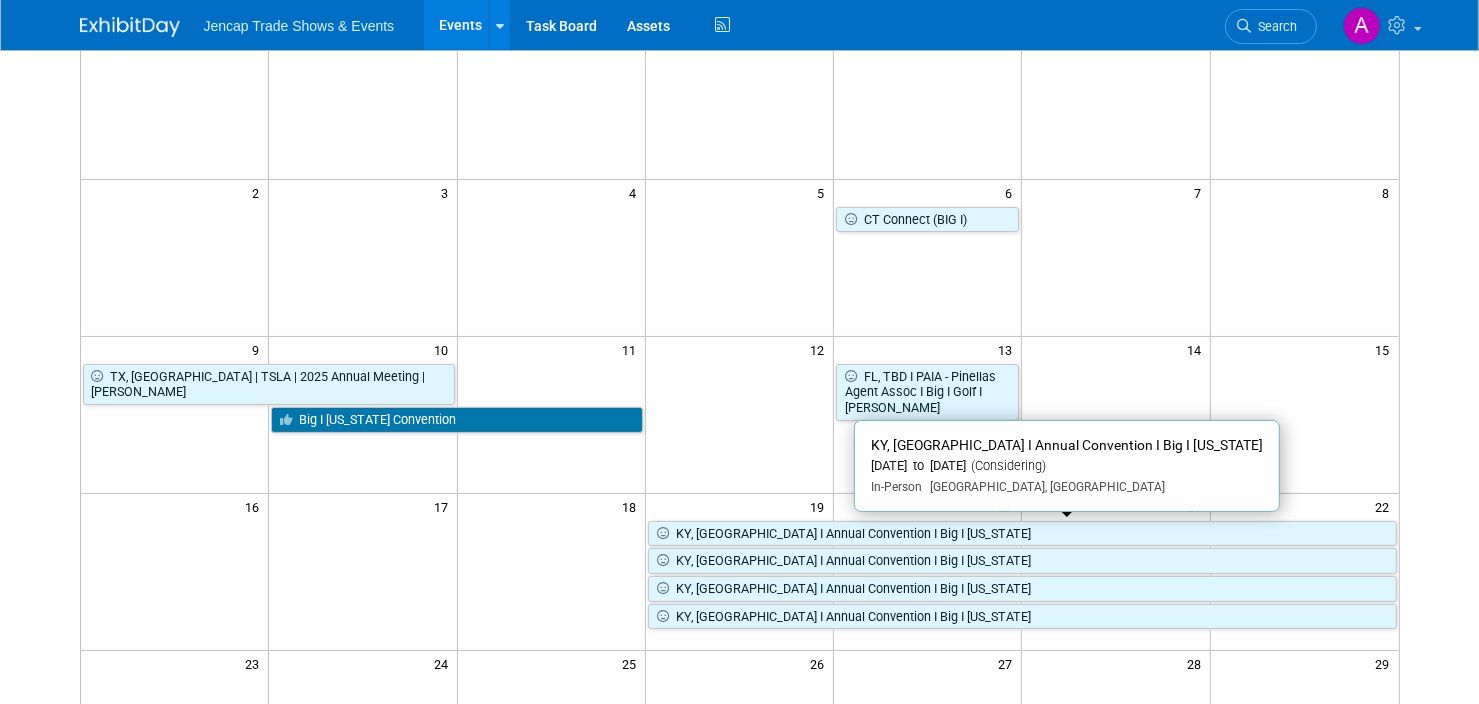 click on "KY, [GEOGRAPHIC_DATA] I Annual Convention I Big I [US_STATE]" at bounding box center [1022, 534] 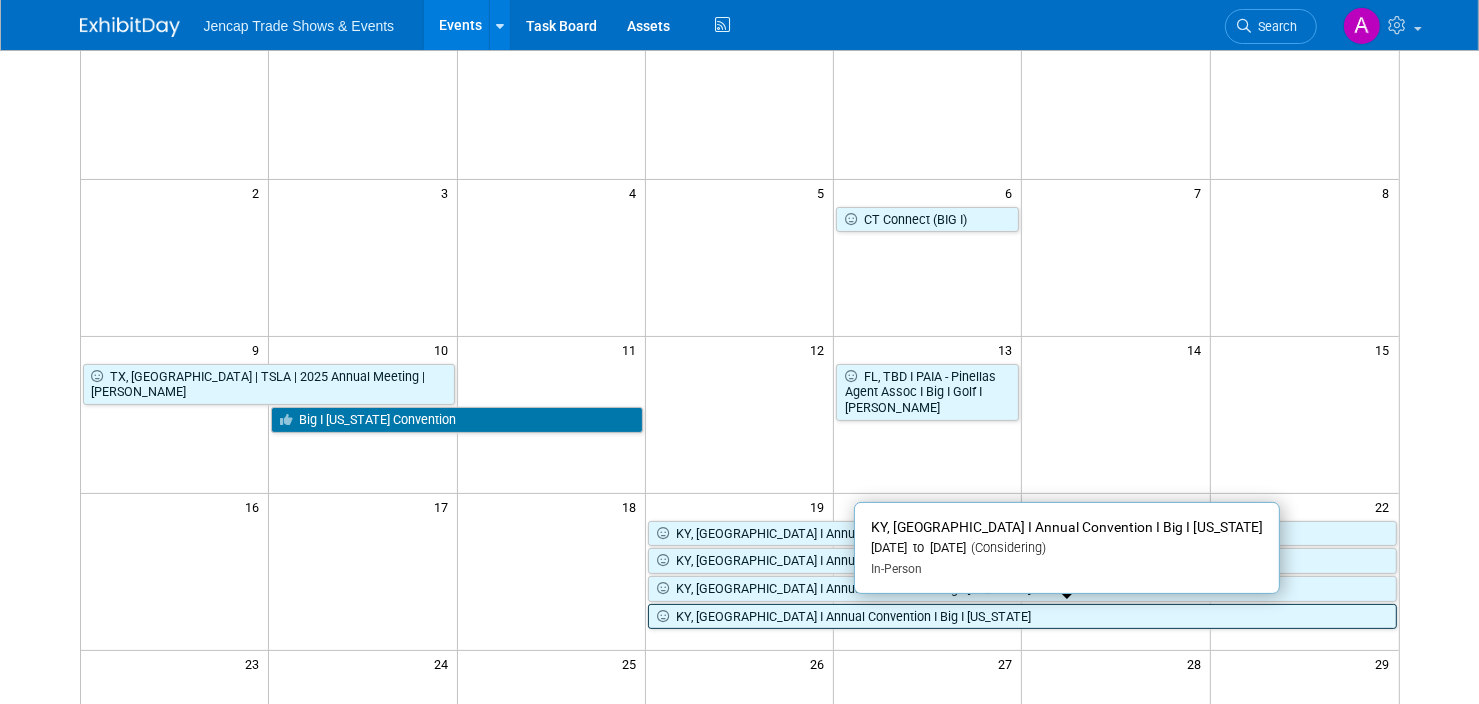 drag, startPoint x: 1088, startPoint y: 608, endPoint x: 1037, endPoint y: 615, distance: 51.47815 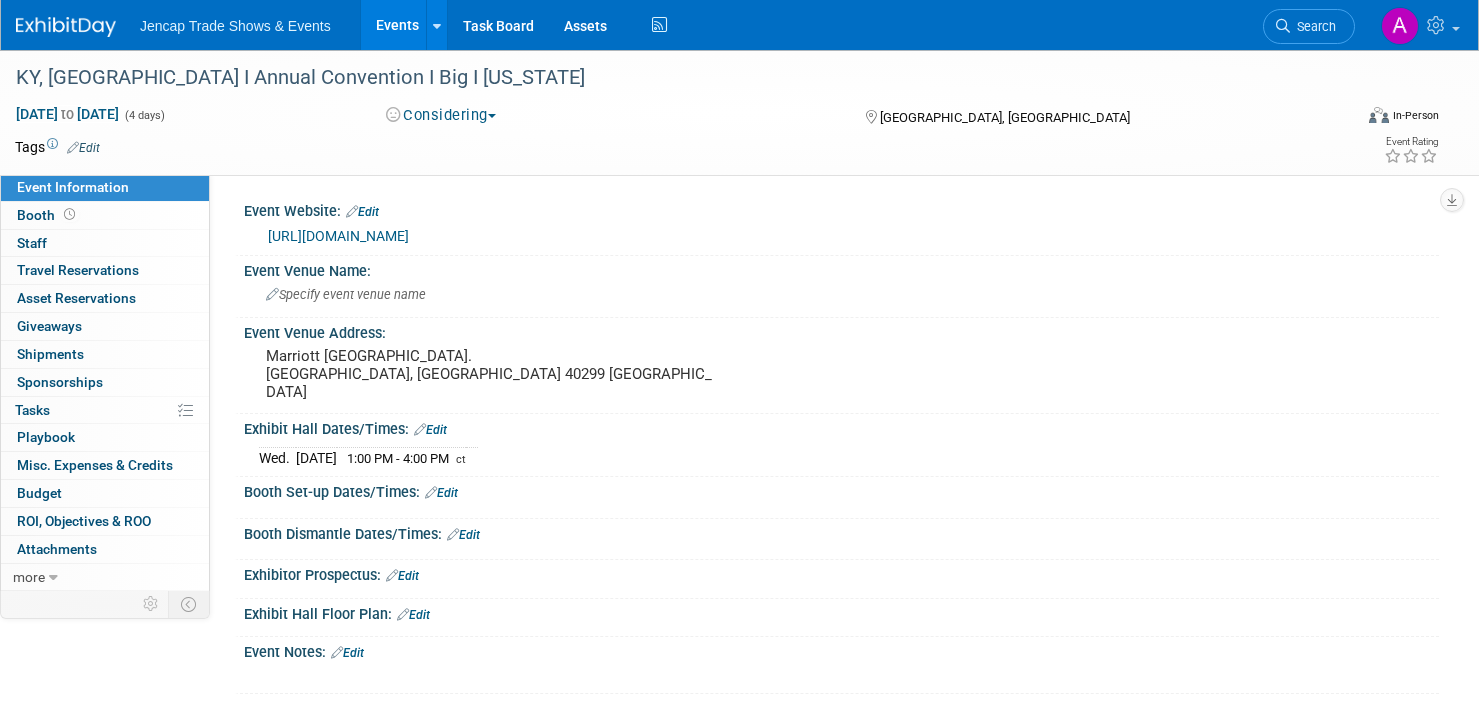 scroll, scrollTop: 0, scrollLeft: 0, axis: both 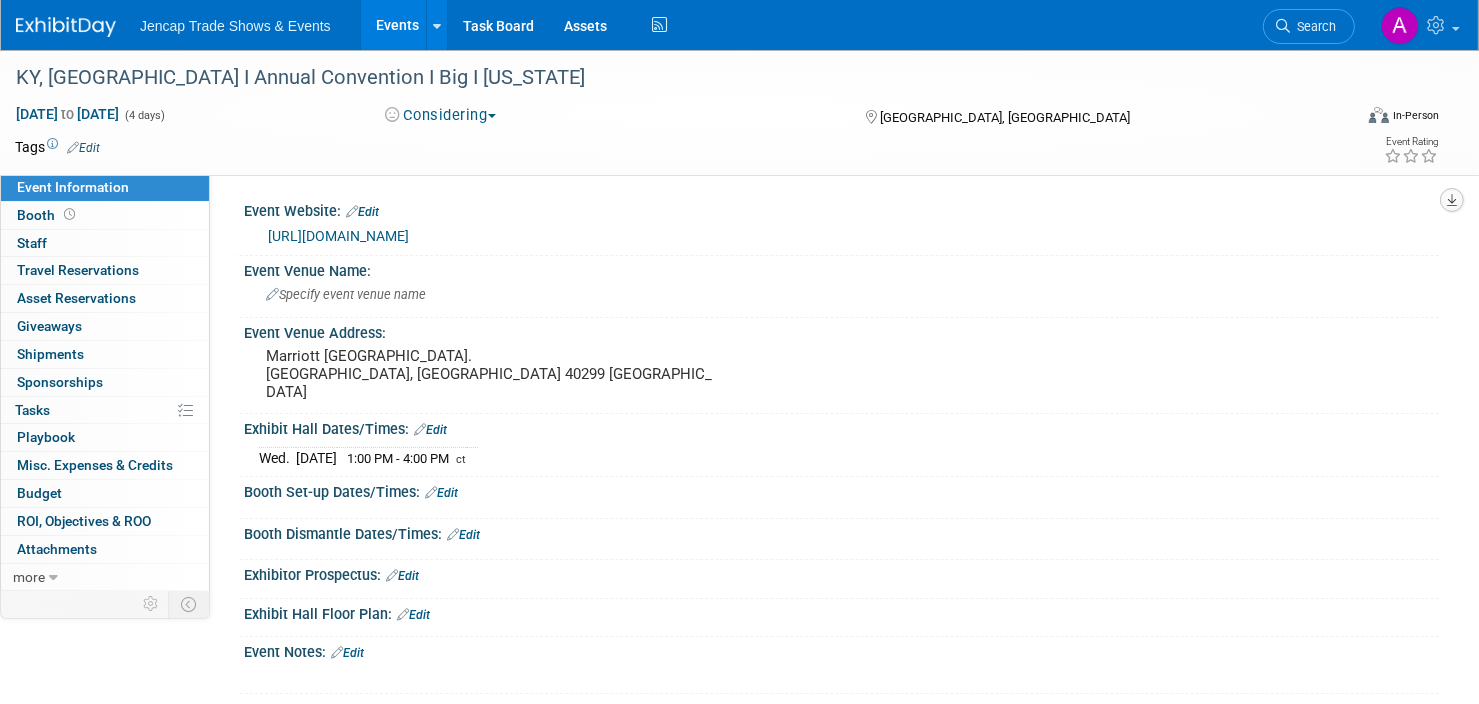 click at bounding box center (1452, 200) 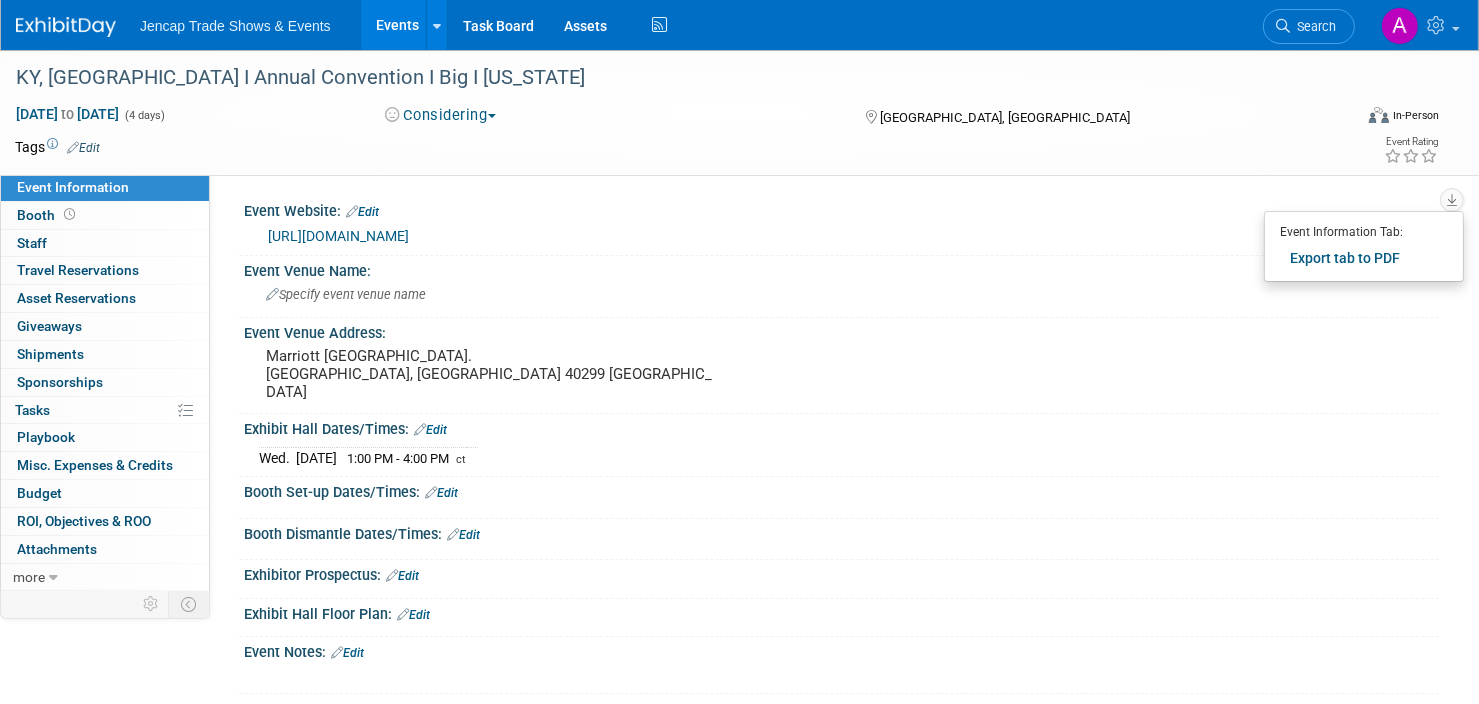 click on "Considering" at bounding box center [441, 115] 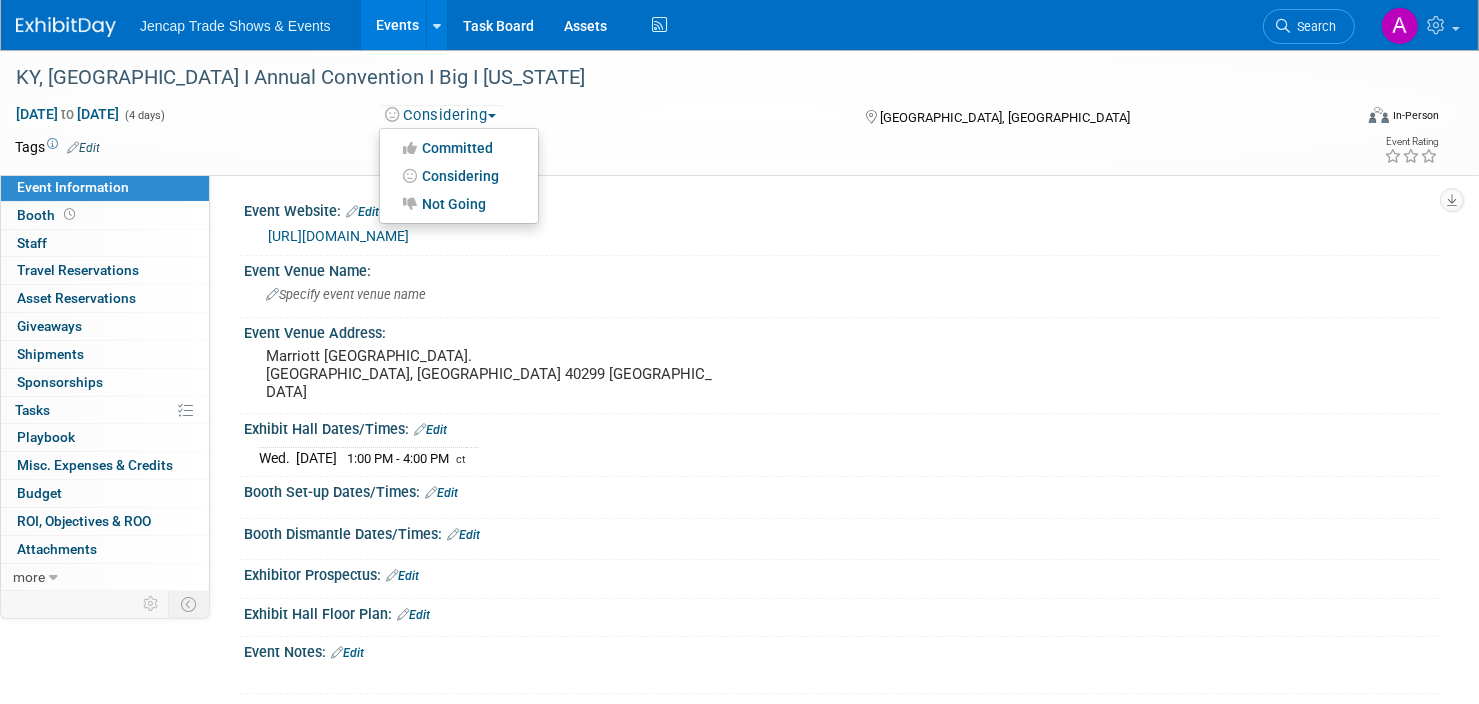 click on "[DATE]  to  [DATE]
(4 days)" at bounding box center (182, 114) 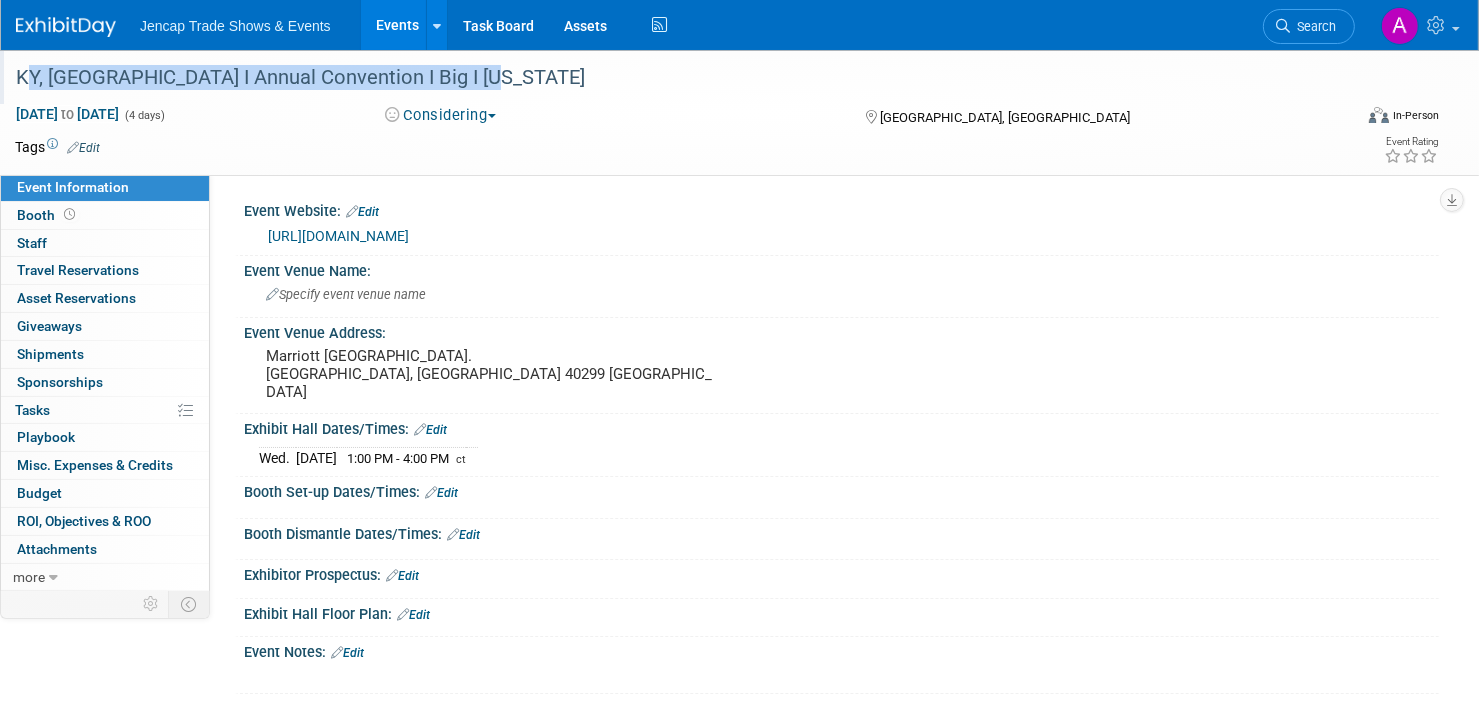 drag, startPoint x: 16, startPoint y: 70, endPoint x: 536, endPoint y: 89, distance: 520.347 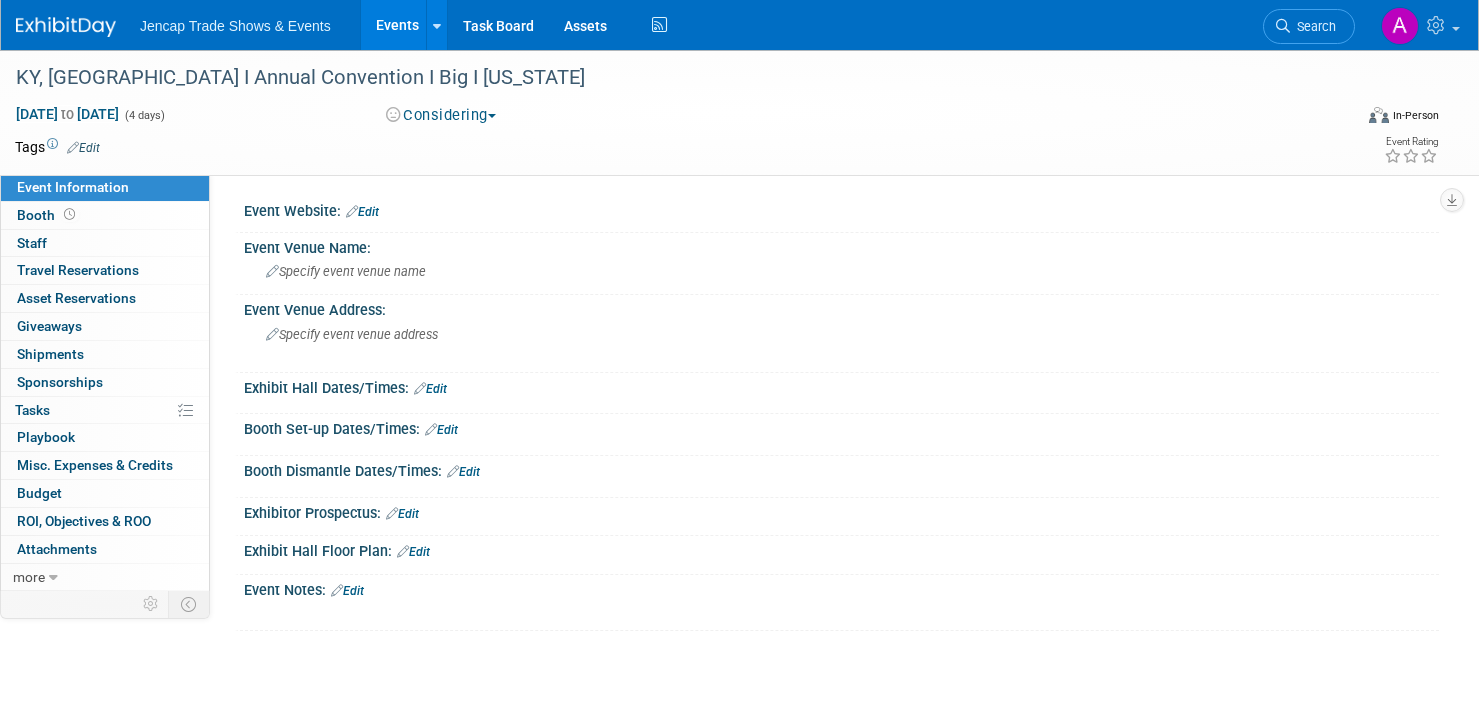 scroll, scrollTop: 0, scrollLeft: 0, axis: both 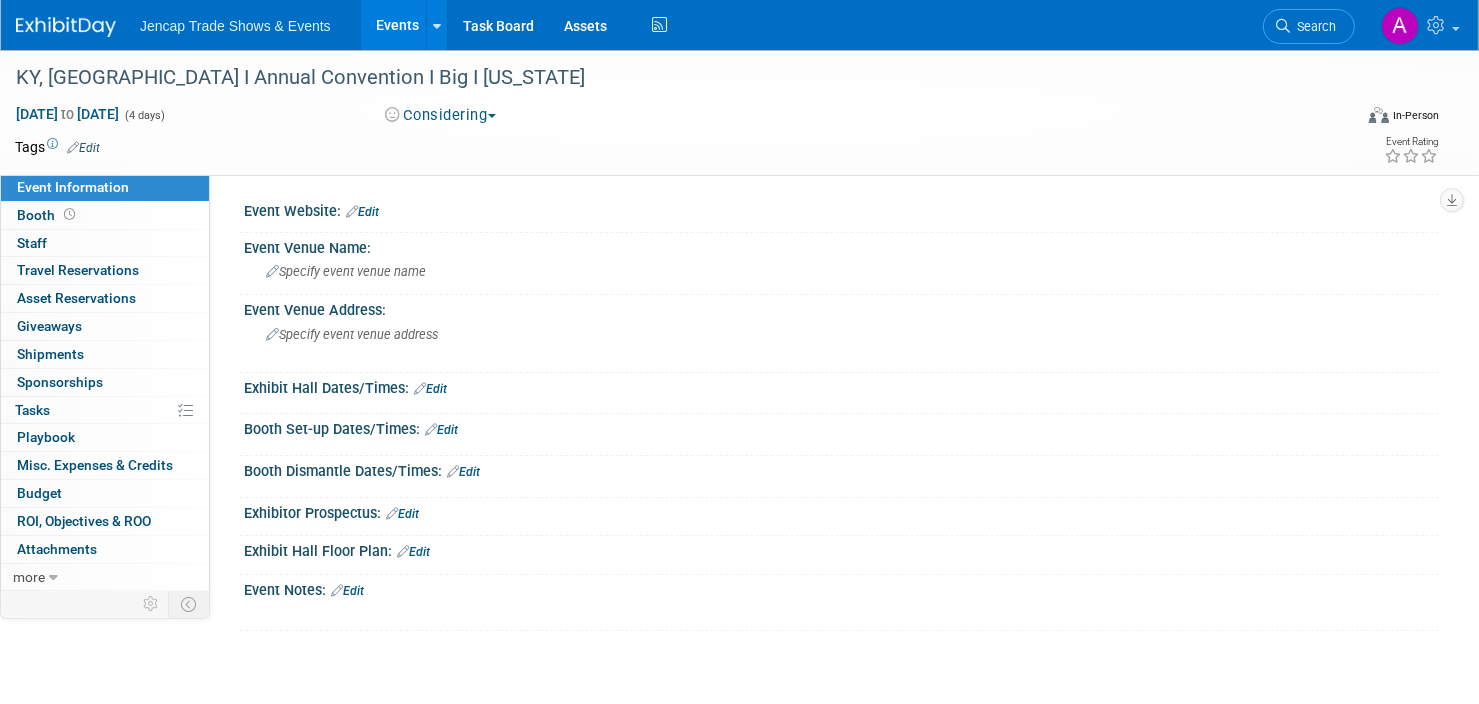 click at bounding box center [66, 27] 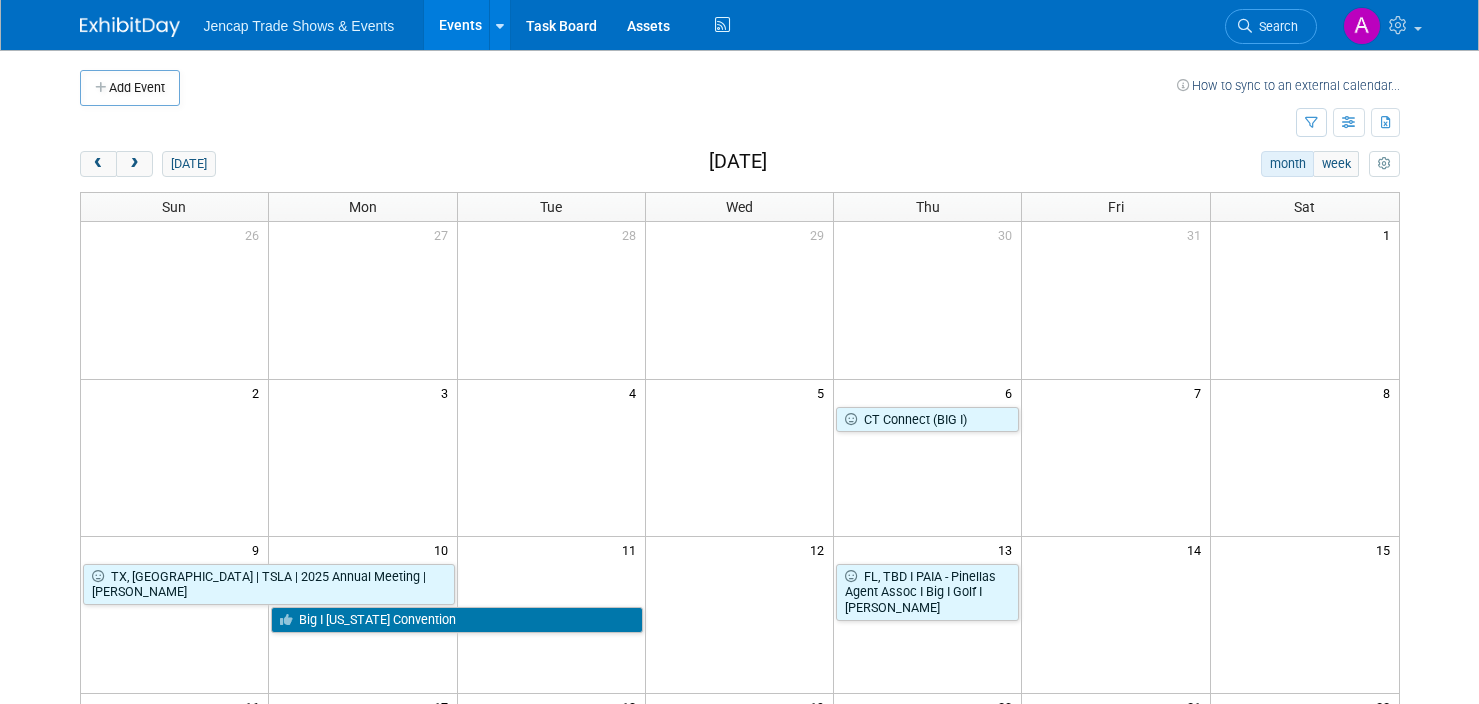 scroll, scrollTop: 0, scrollLeft: 0, axis: both 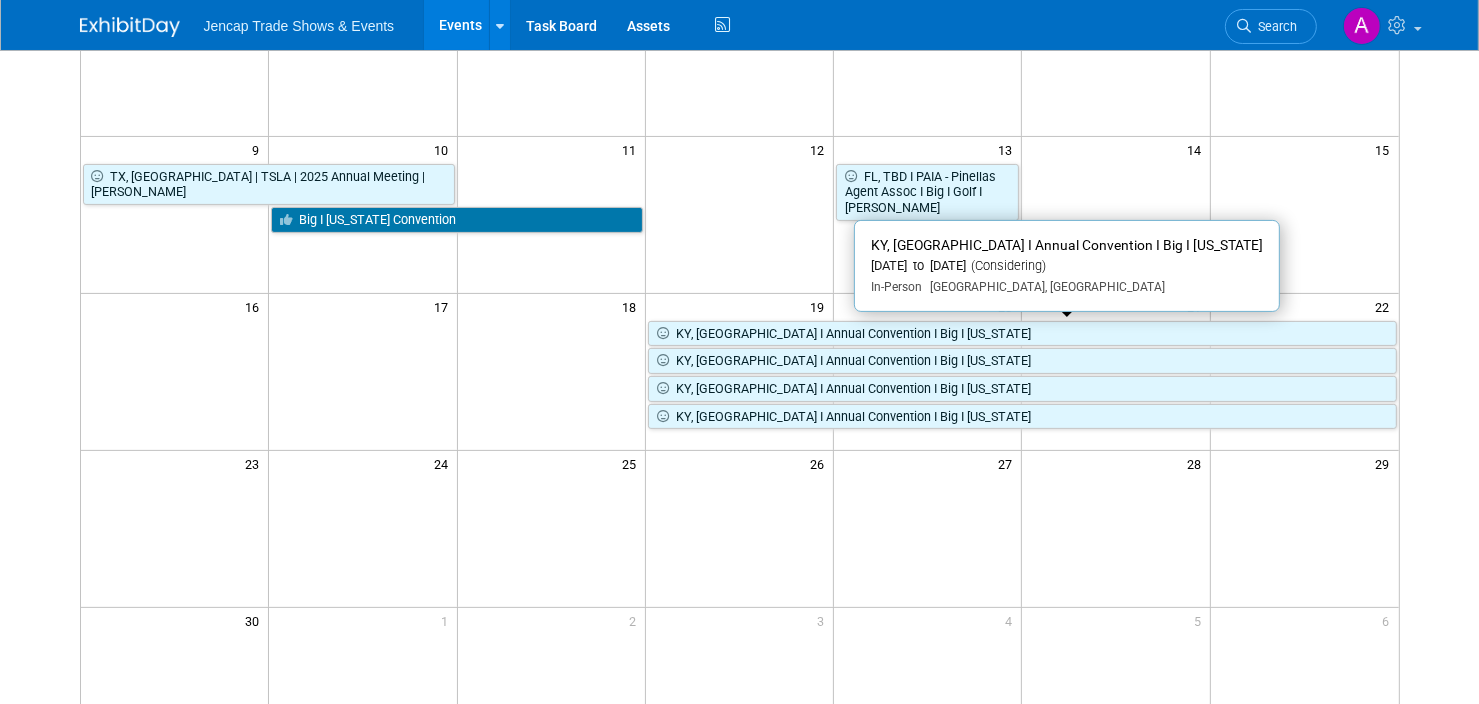 drag, startPoint x: 710, startPoint y: 329, endPoint x: 667, endPoint y: 330, distance: 43.011627 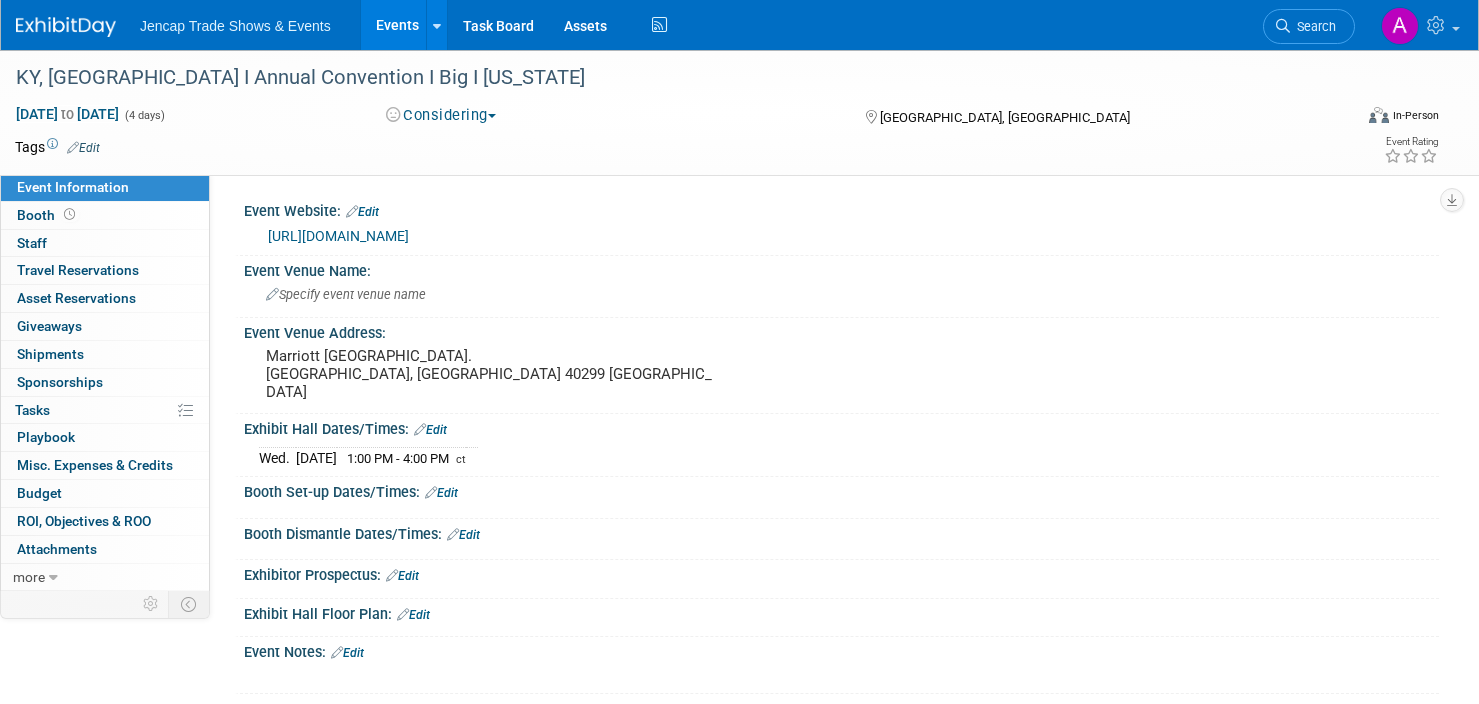 scroll, scrollTop: 0, scrollLeft: 0, axis: both 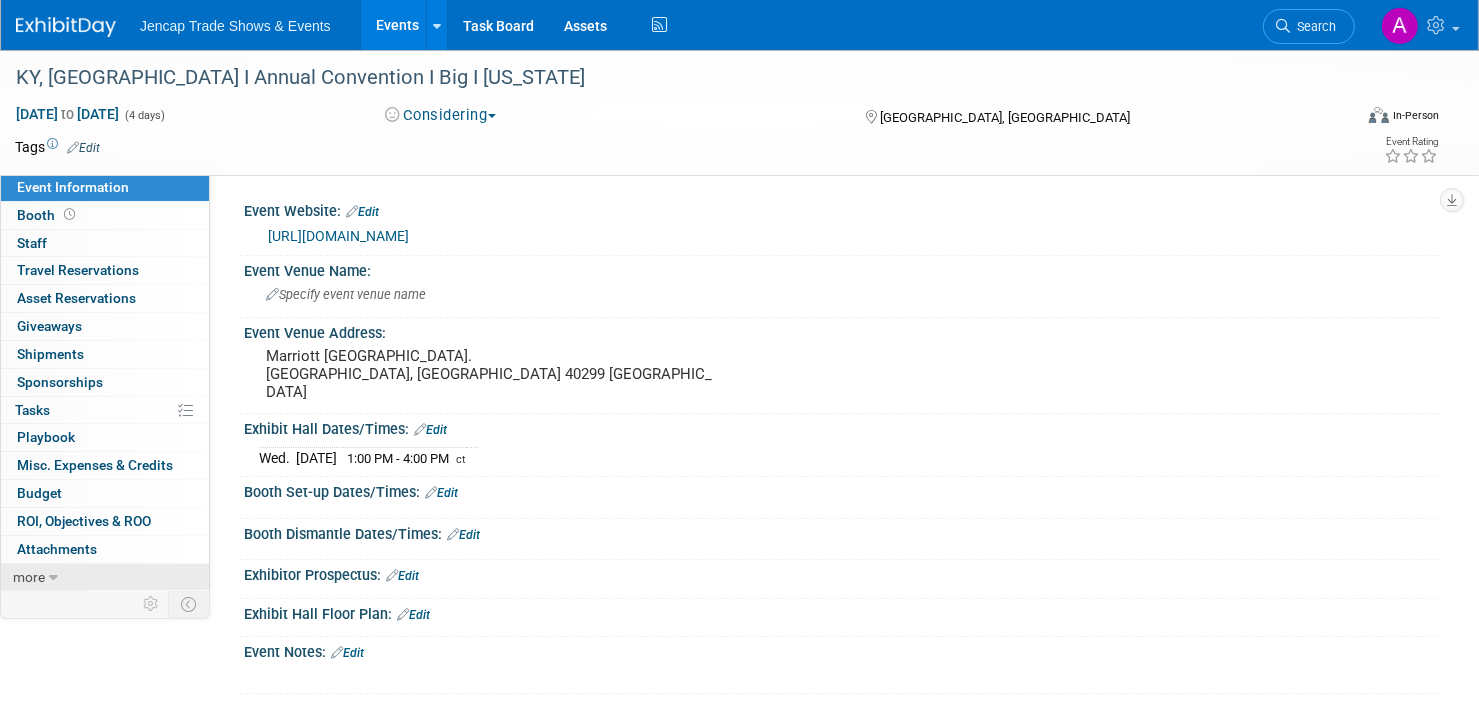 click on "more" at bounding box center (105, 577) 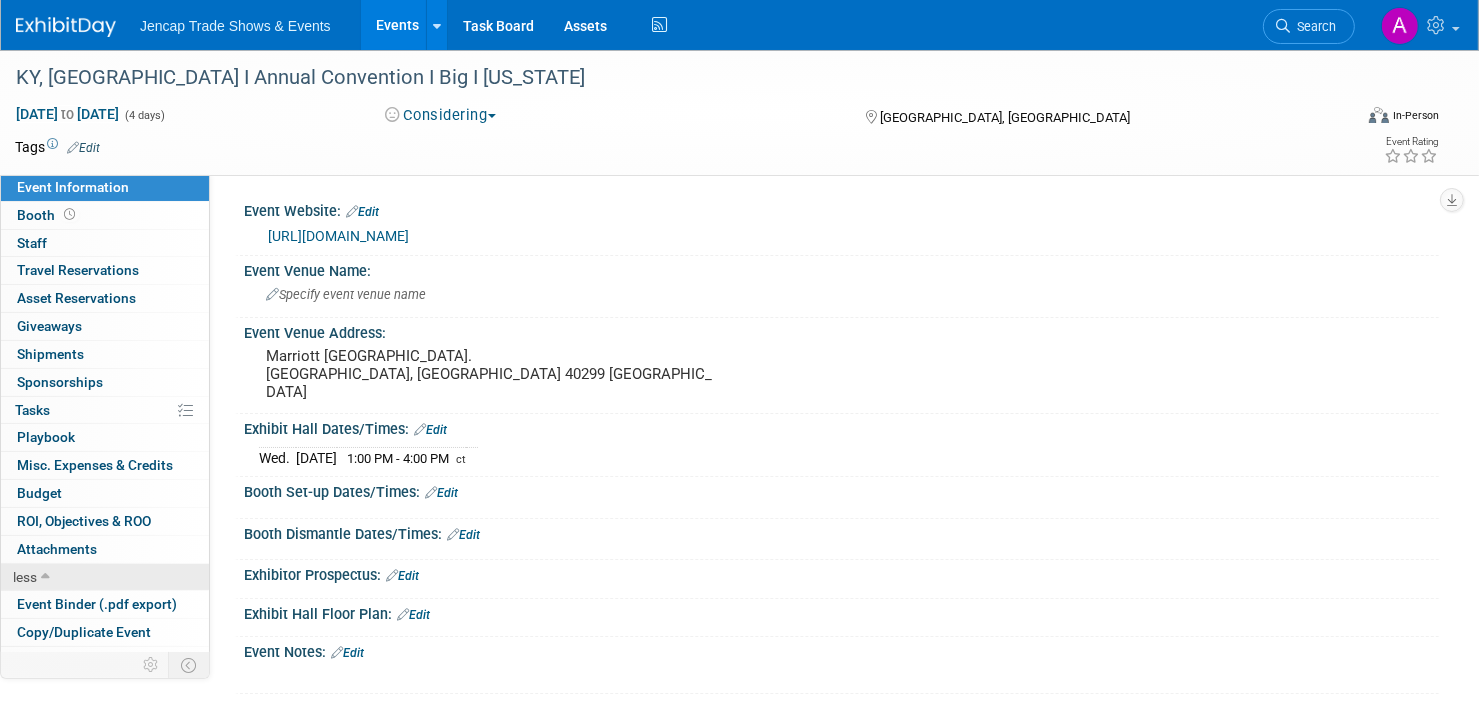 scroll, scrollTop: 74, scrollLeft: 0, axis: vertical 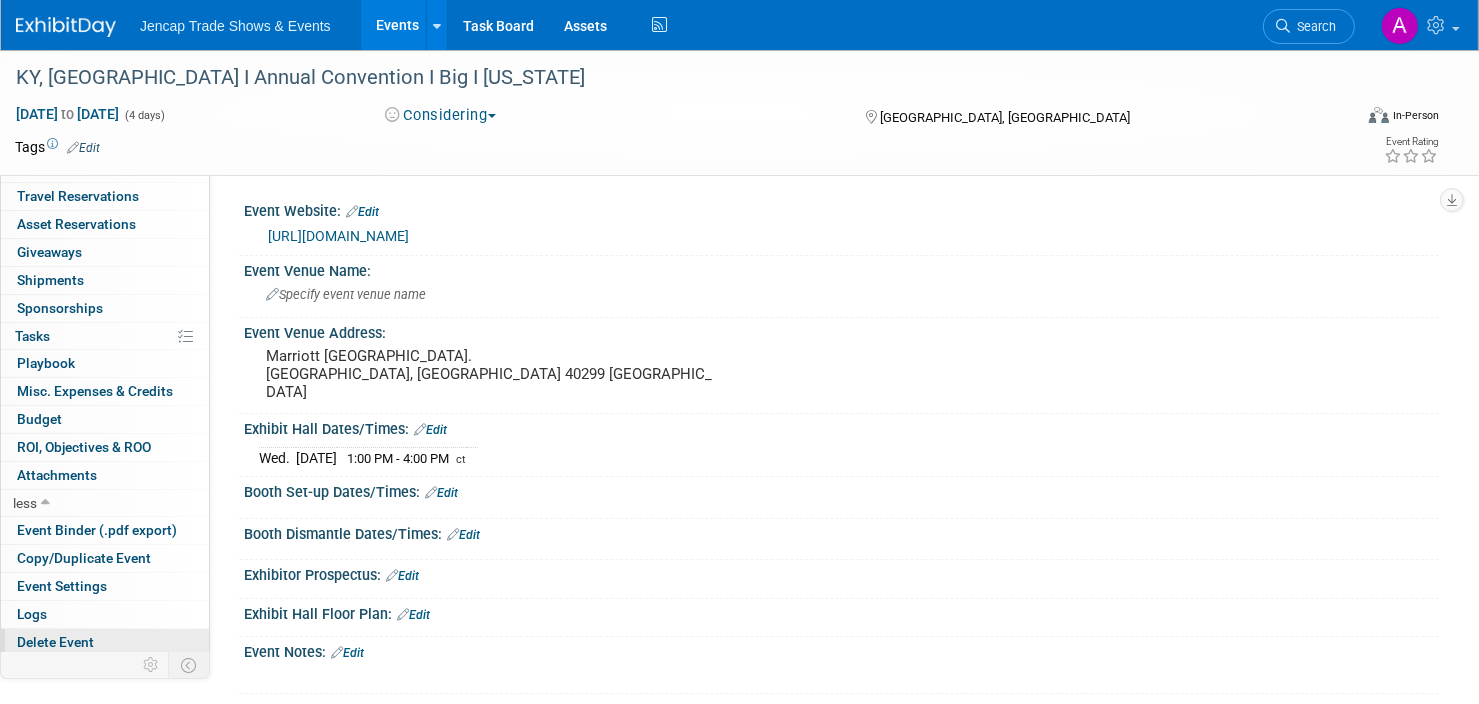 click on "Delete Event" at bounding box center (55, 642) 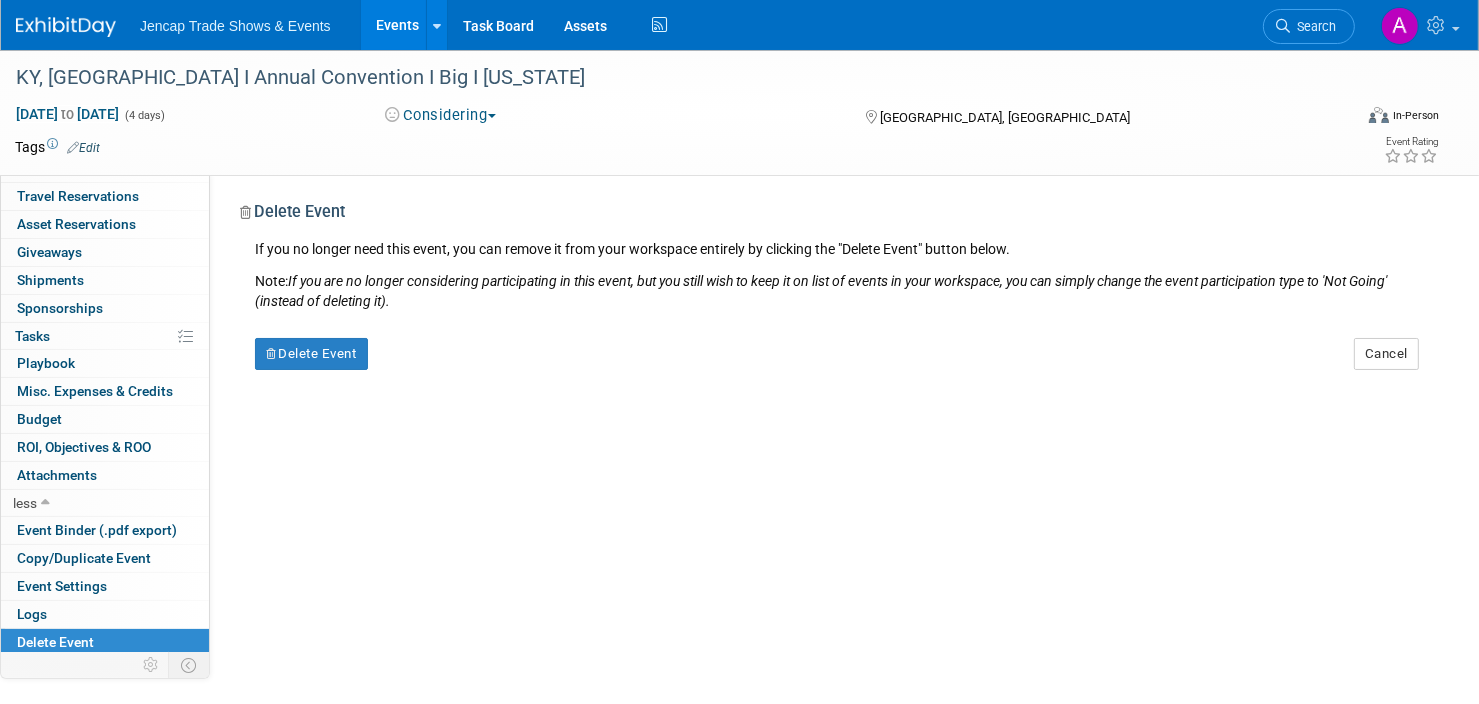 click on "Delete Event" at bounding box center [440, 346] 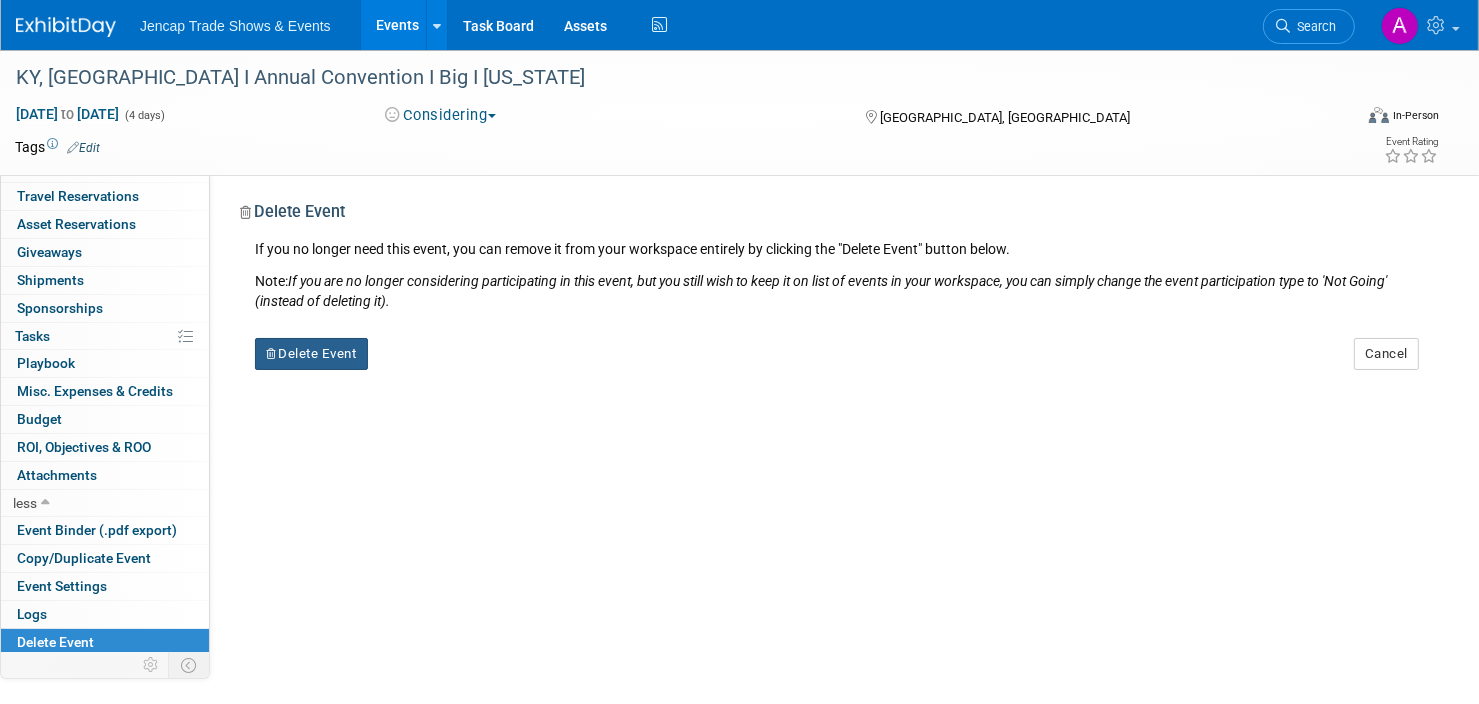 click on "Delete Event" at bounding box center [311, 354] 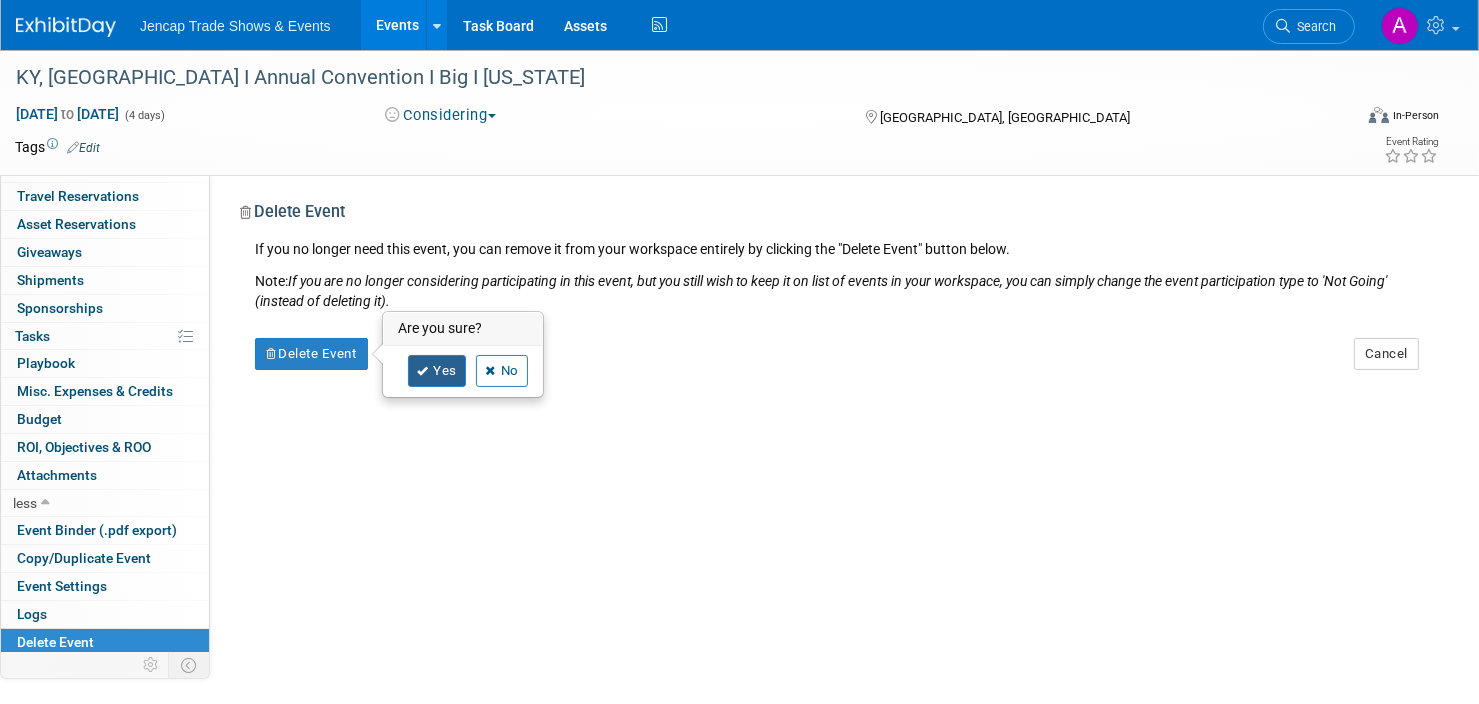 click on "Yes" at bounding box center [437, 371] 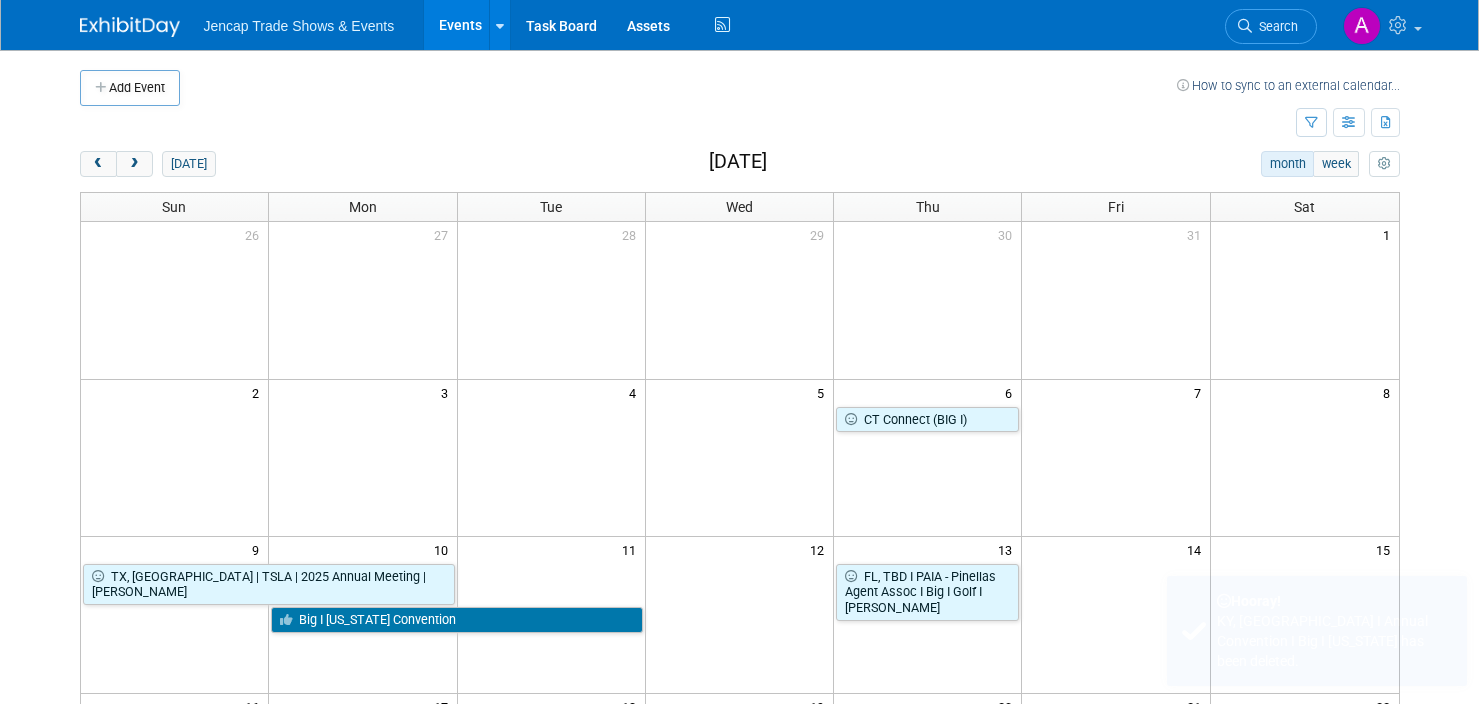 scroll, scrollTop: 0, scrollLeft: 0, axis: both 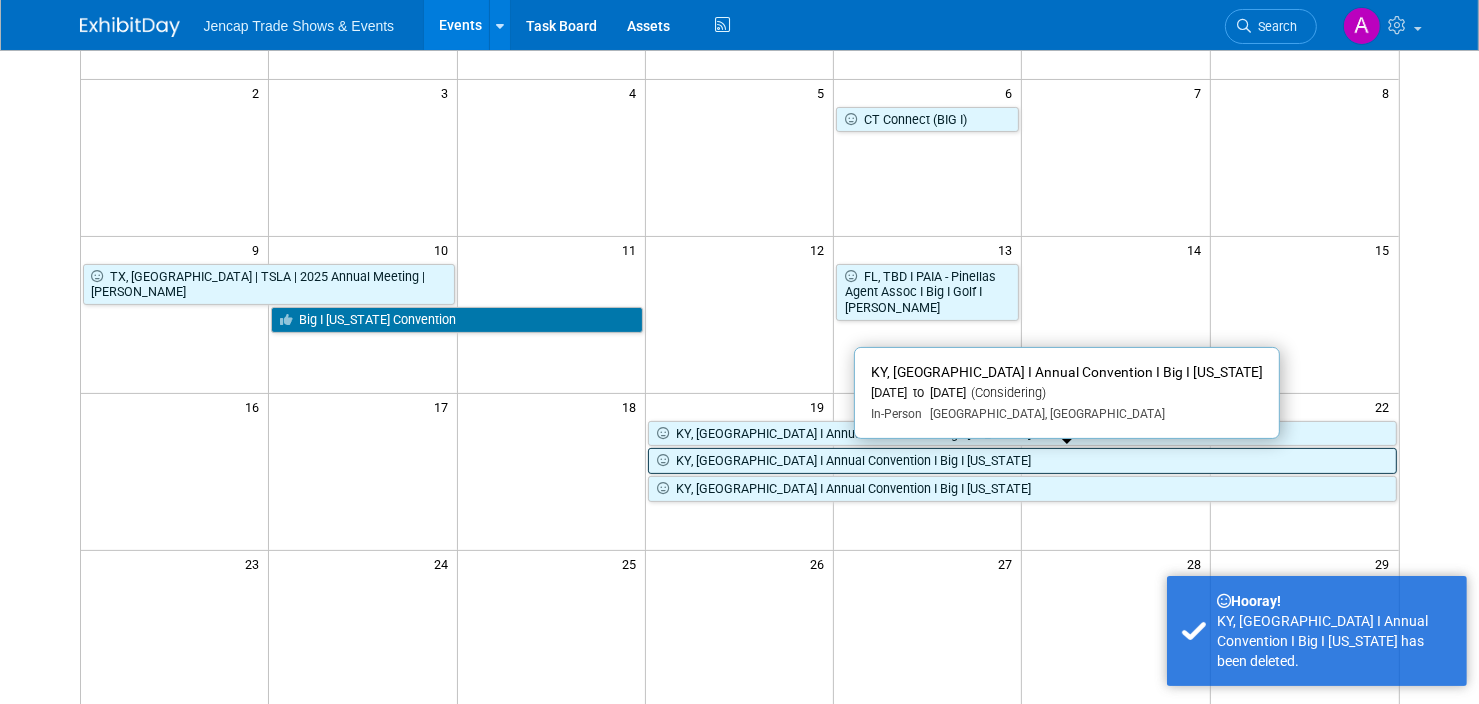 click on "KY, [GEOGRAPHIC_DATA] I Annual Convention I Big I [US_STATE]" at bounding box center (1022, 461) 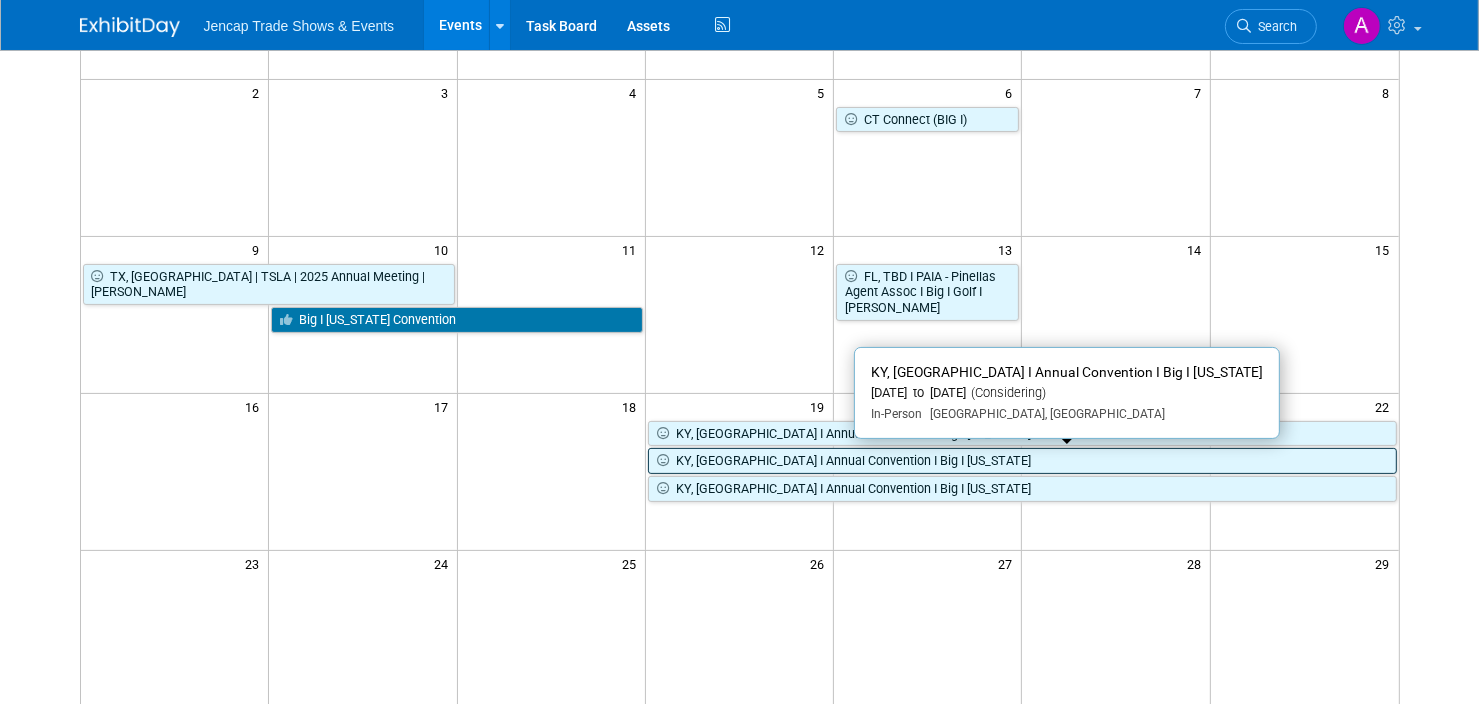 click on "KY, [GEOGRAPHIC_DATA] I Annual Convention I Big I [US_STATE]" at bounding box center (1022, 461) 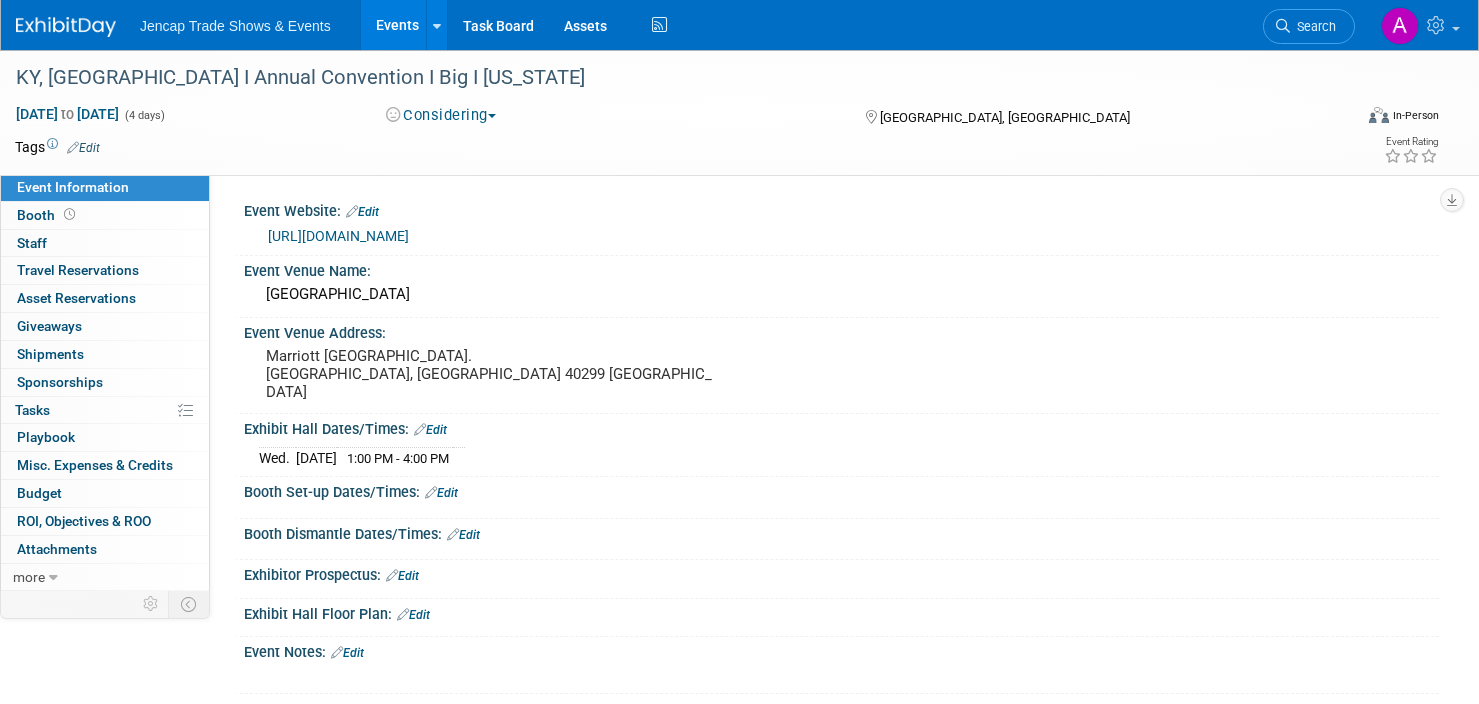 scroll, scrollTop: 0, scrollLeft: 0, axis: both 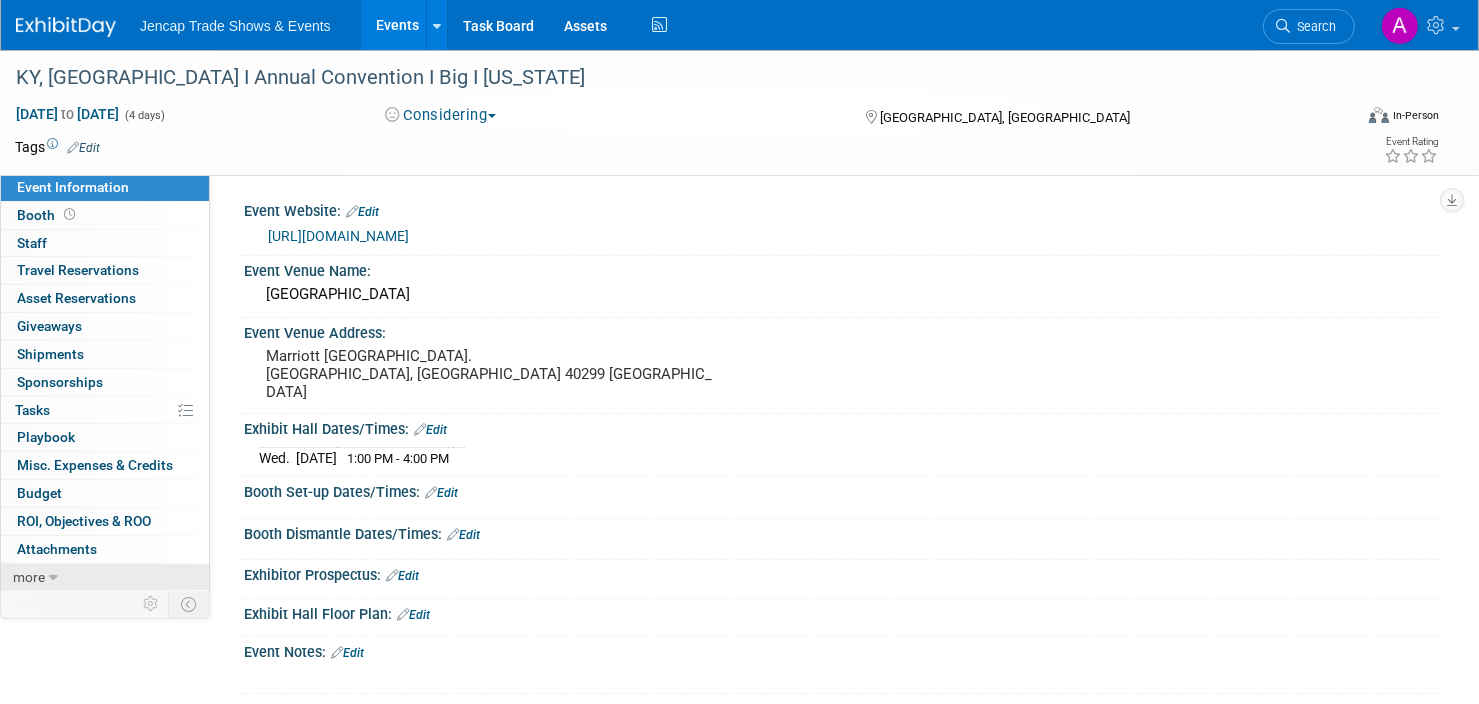 click at bounding box center [53, 578] 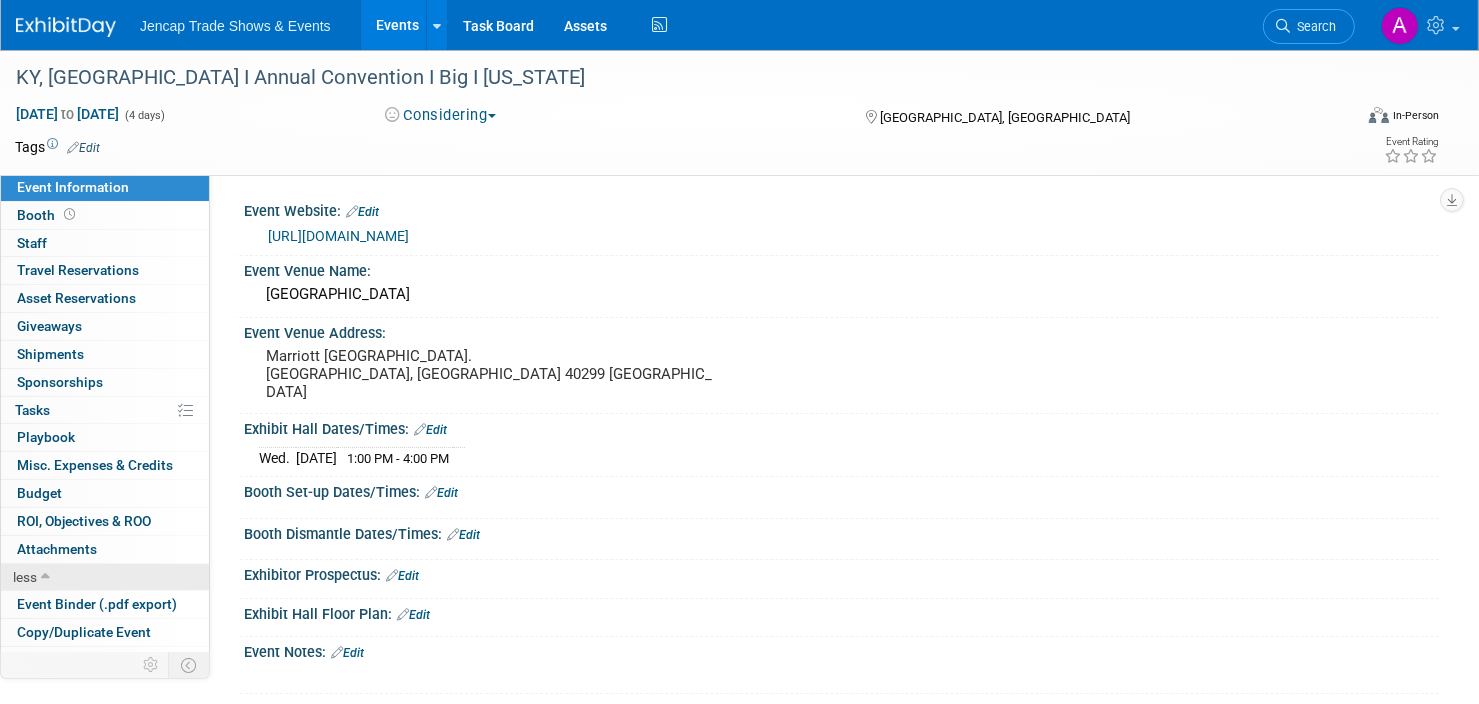 scroll, scrollTop: 74, scrollLeft: 0, axis: vertical 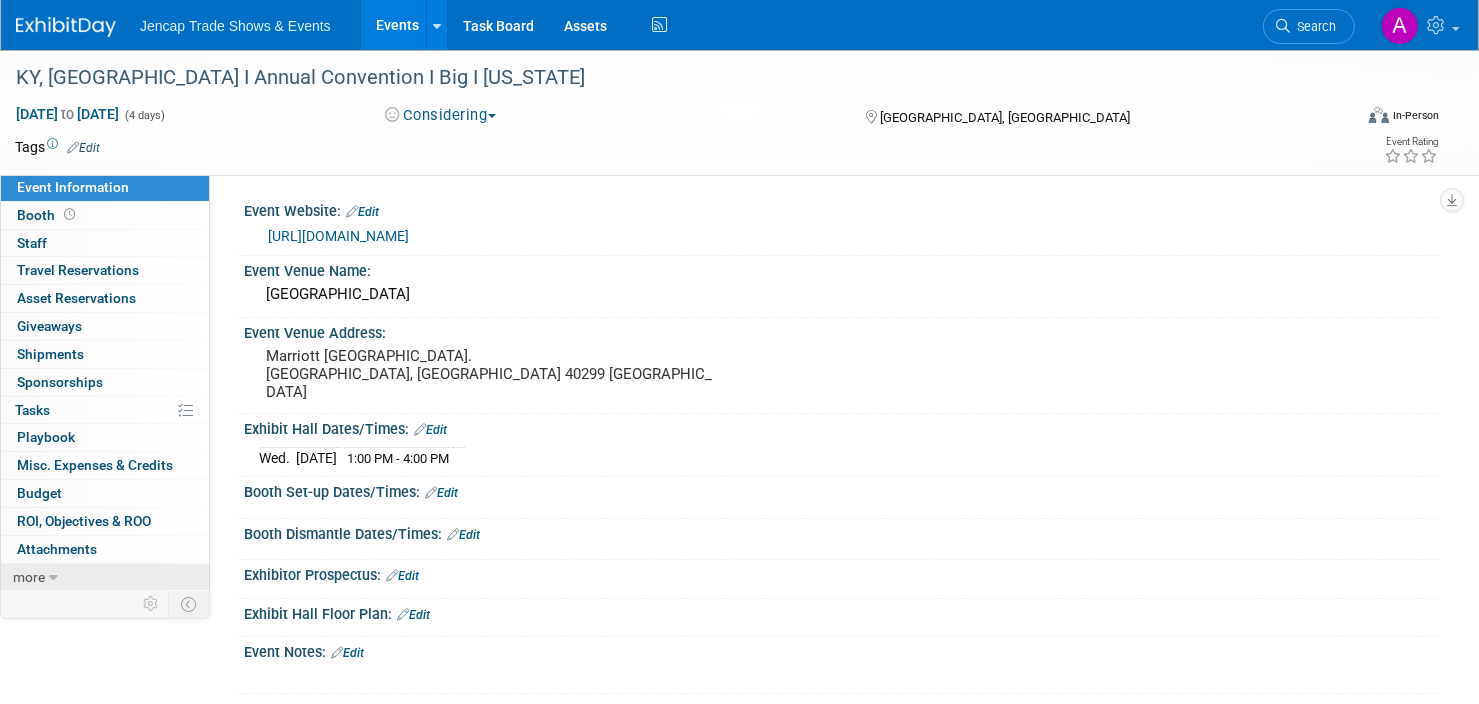 click on "more" at bounding box center [29, 577] 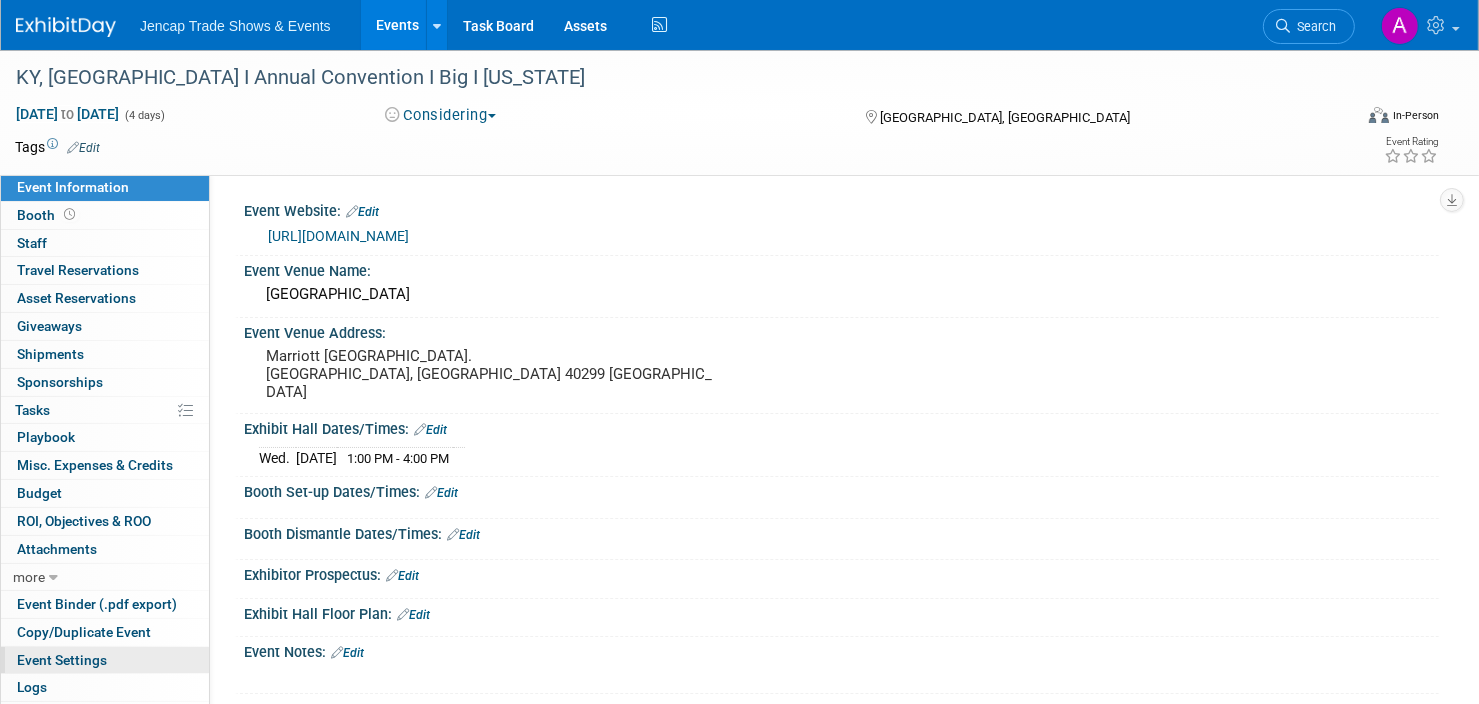 scroll, scrollTop: 74, scrollLeft: 0, axis: vertical 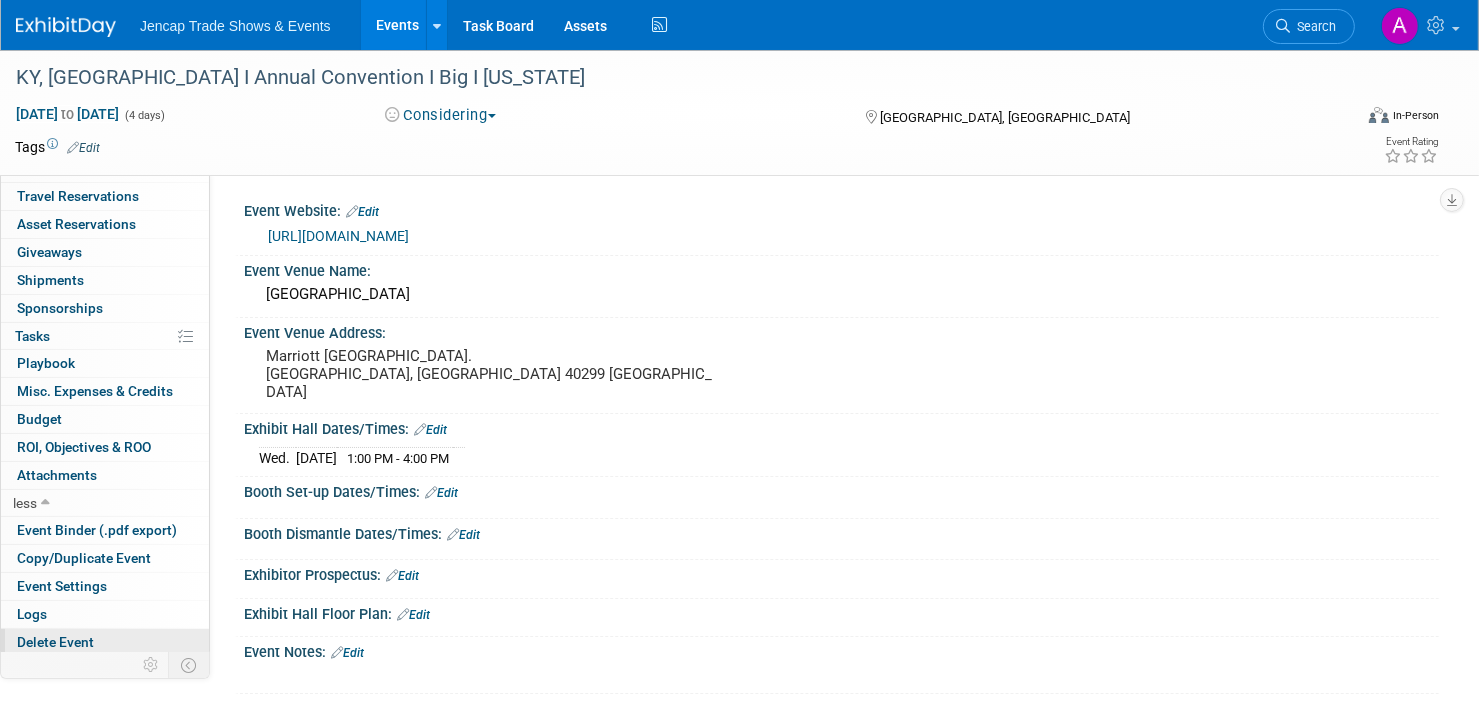 click on "Delete Event" at bounding box center [55, 642] 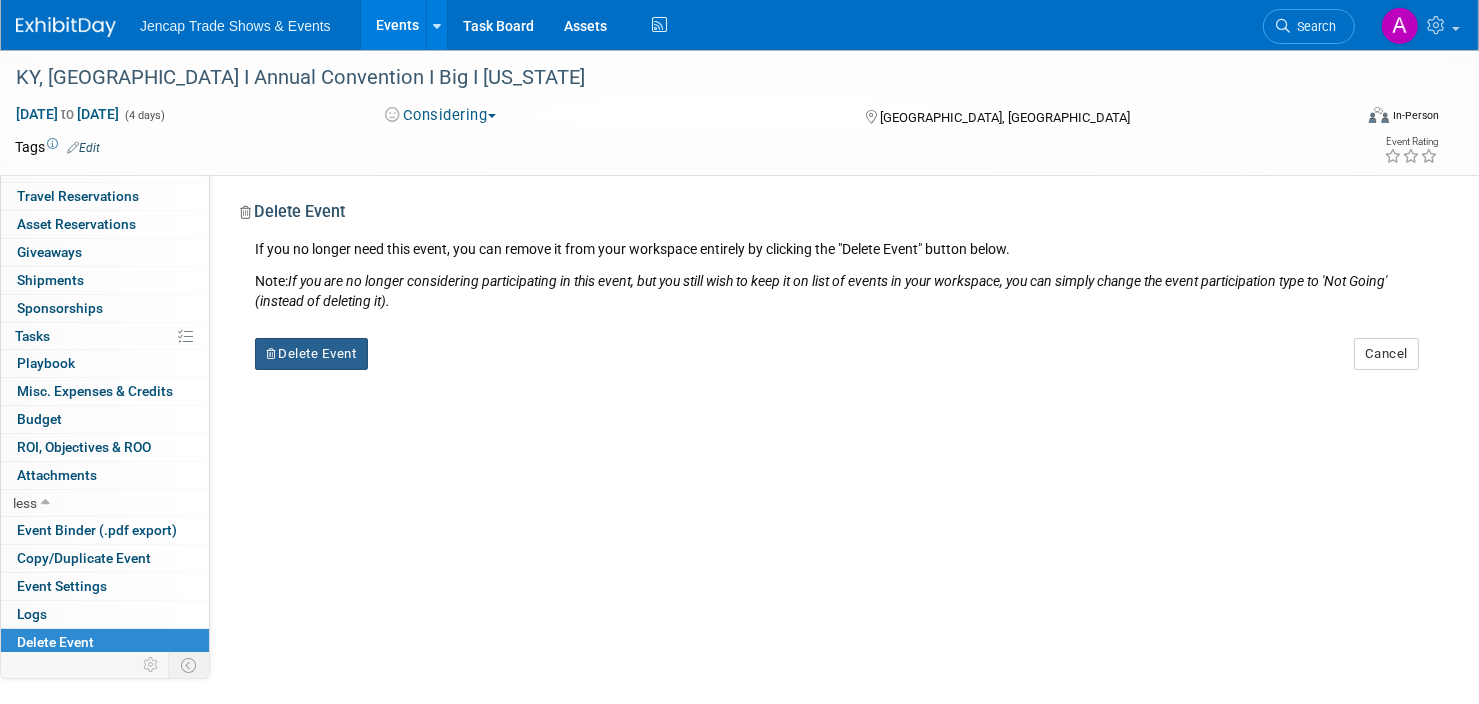 click on "Delete Event" at bounding box center [311, 354] 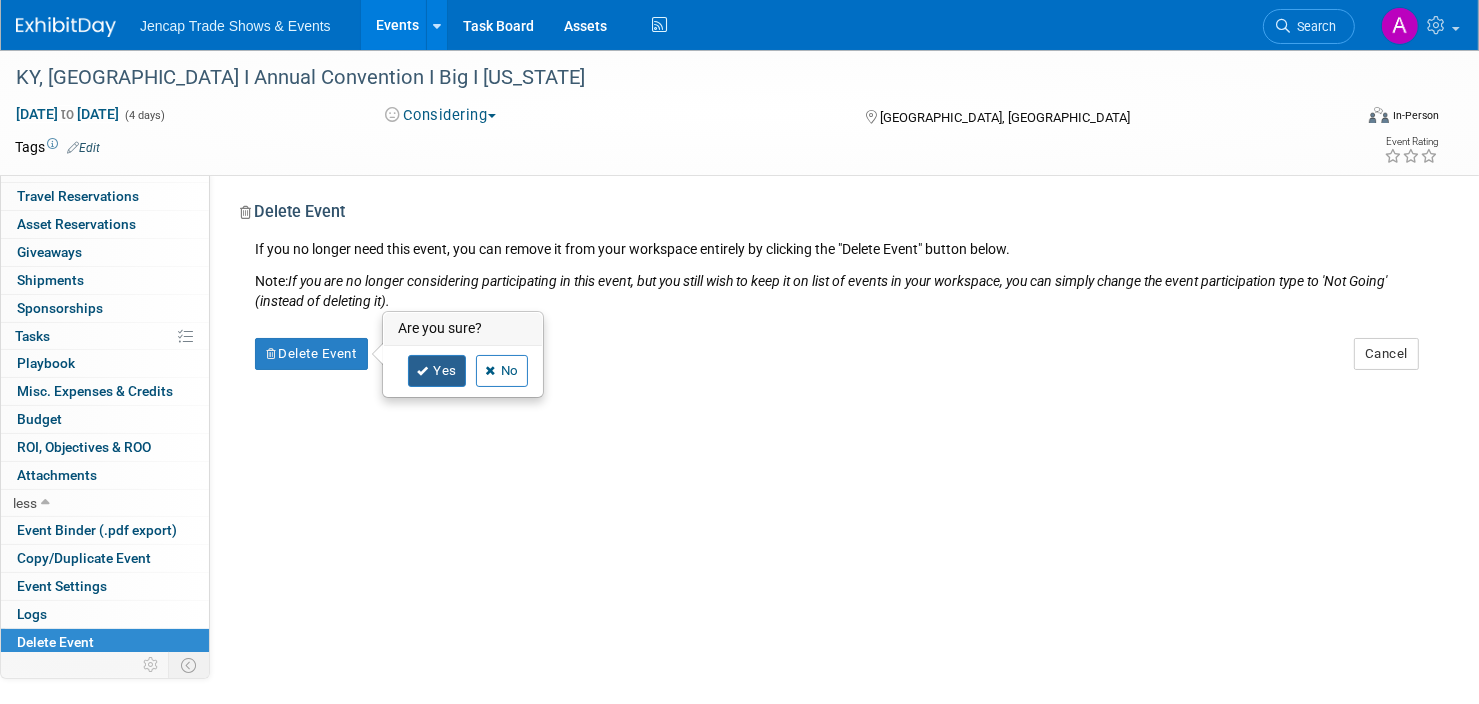 click on "Yes" at bounding box center (437, 371) 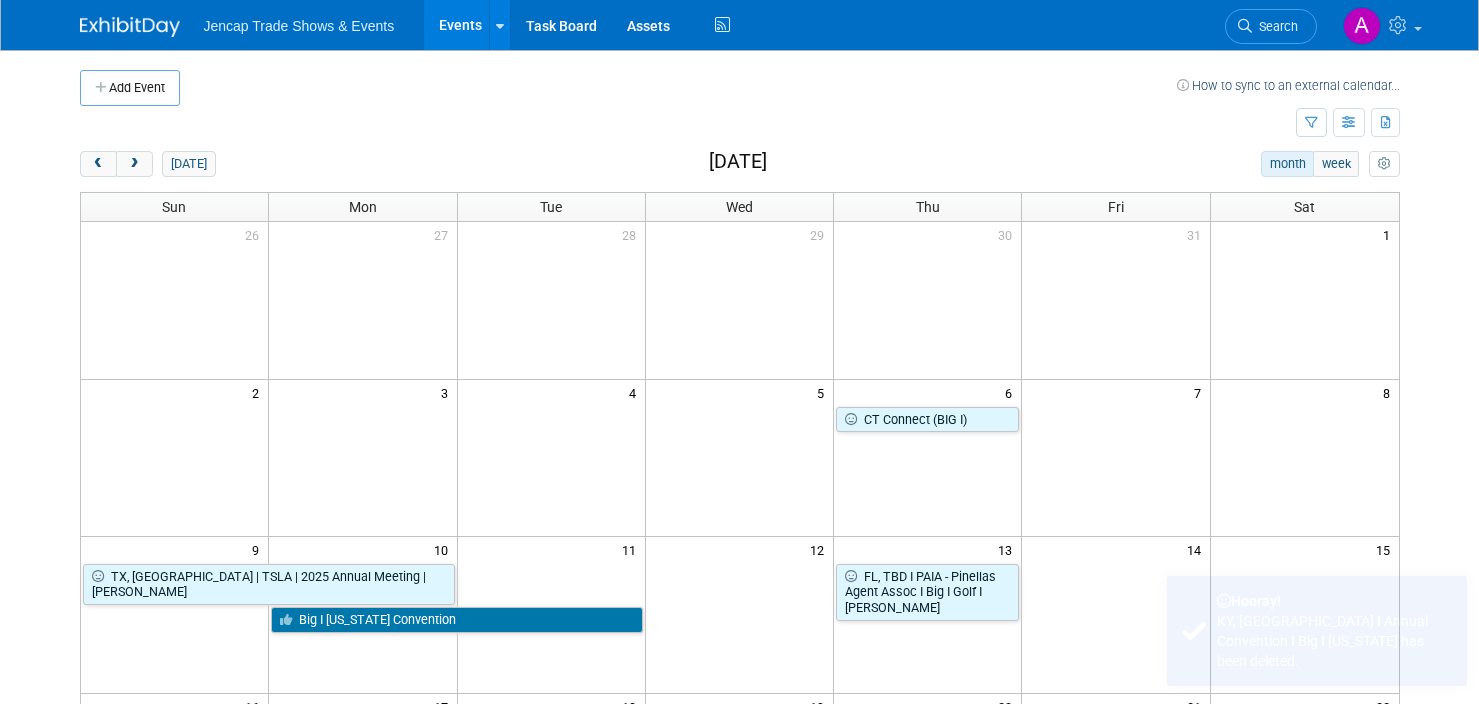 scroll, scrollTop: 0, scrollLeft: 0, axis: both 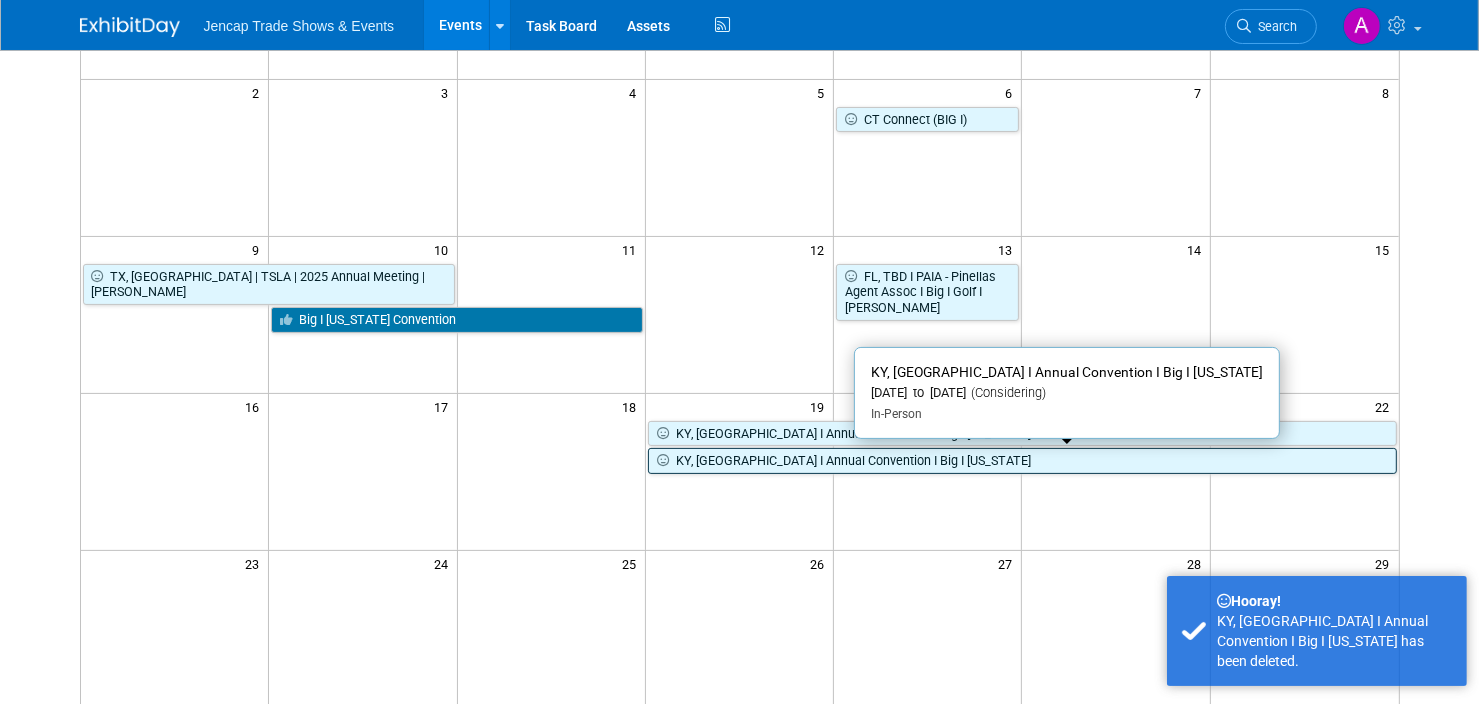 click on "KY, [GEOGRAPHIC_DATA] I Annual Convention I Big I [US_STATE]" at bounding box center [1022, 461] 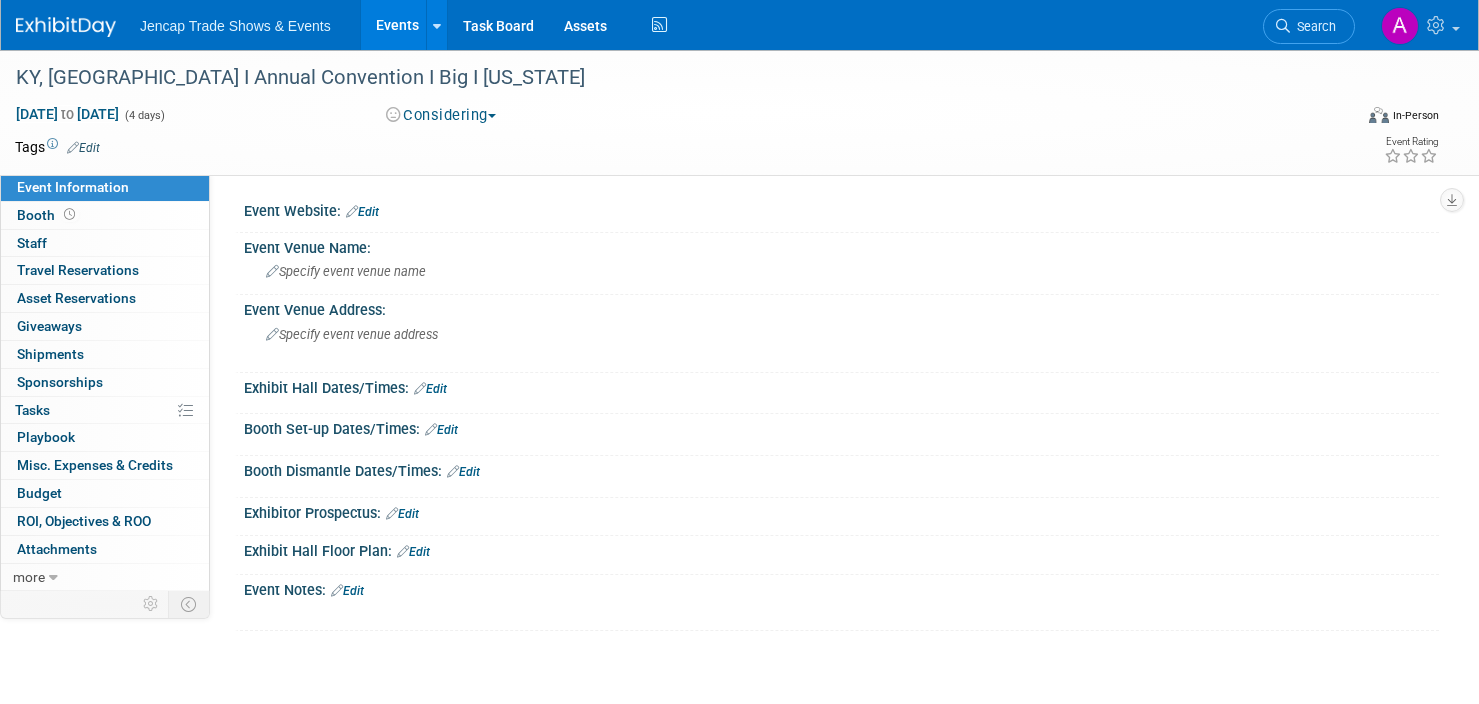 scroll, scrollTop: 0, scrollLeft: 0, axis: both 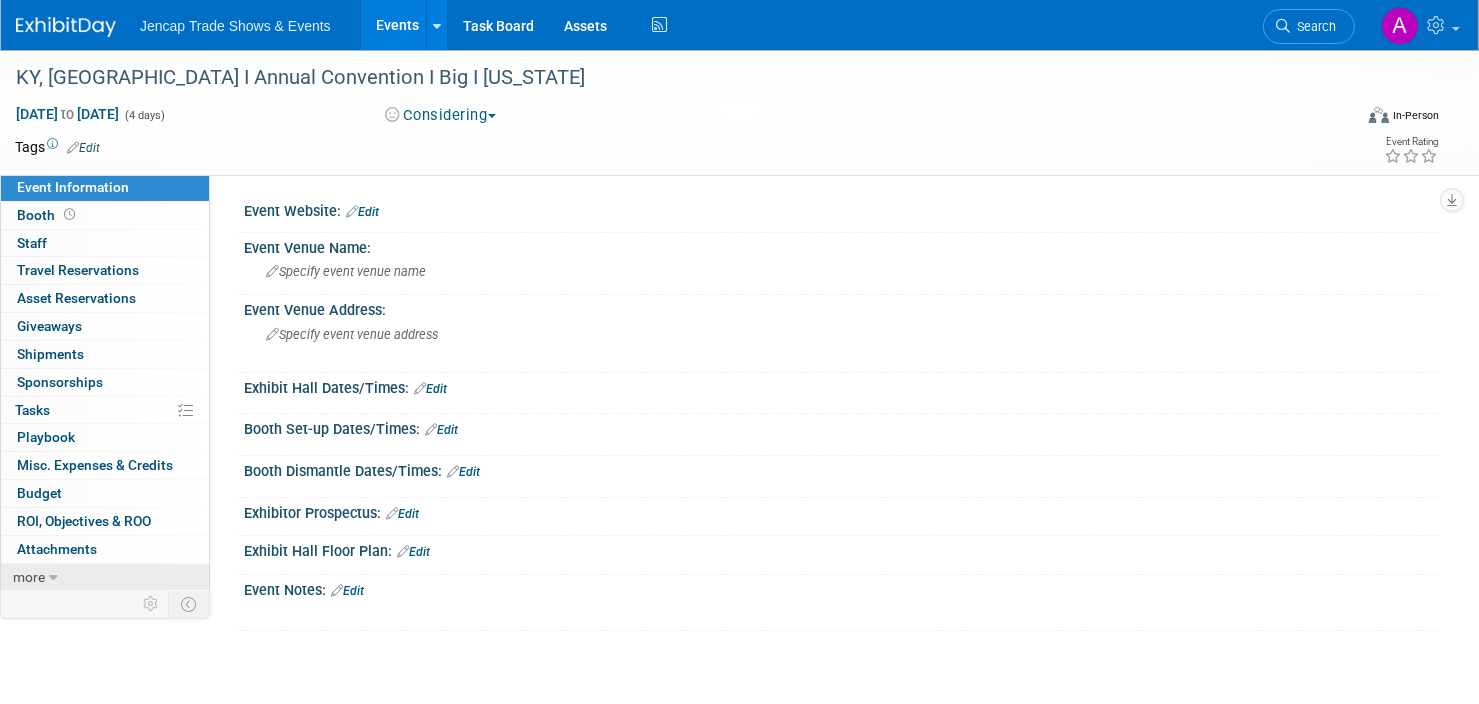 click on "more" at bounding box center [29, 577] 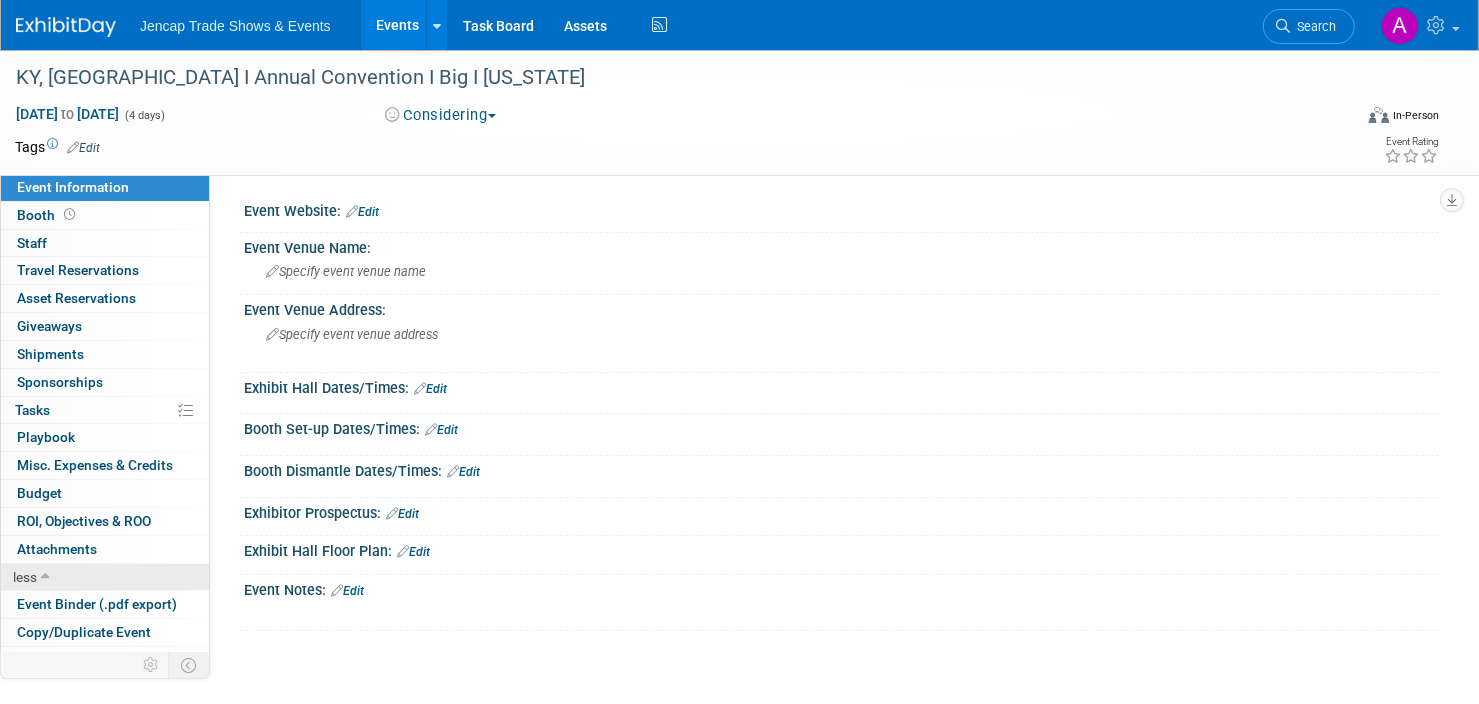 scroll, scrollTop: 74, scrollLeft: 0, axis: vertical 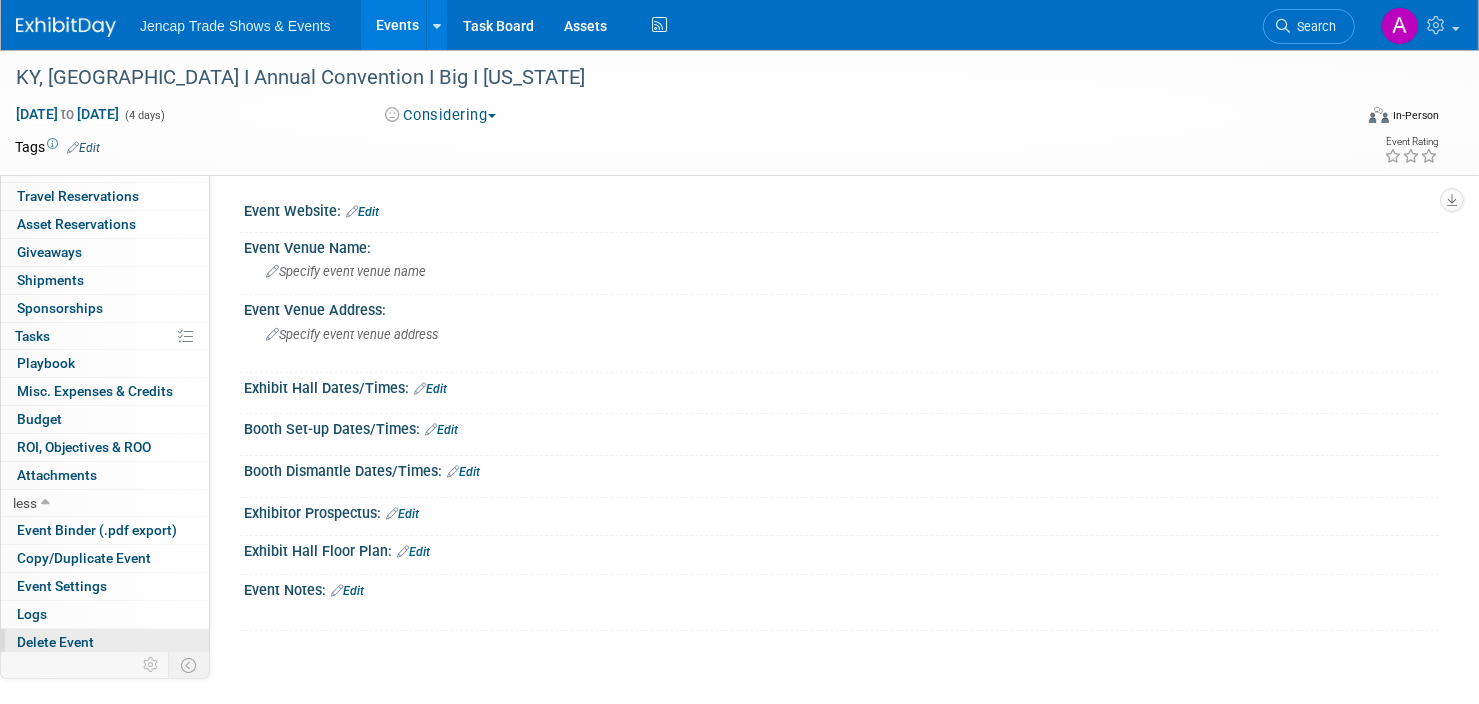 click on "Delete Event" at bounding box center (55, 642) 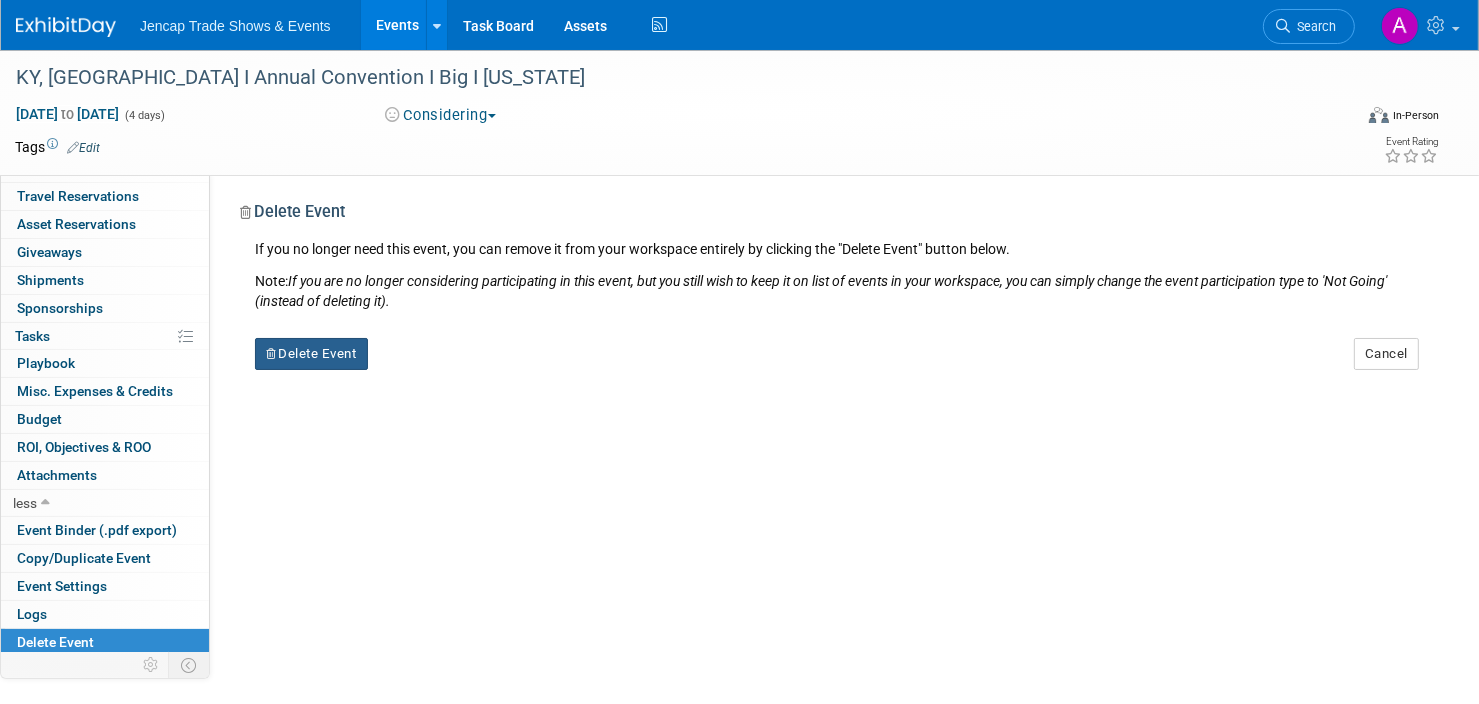 click on "Delete Event" at bounding box center (311, 354) 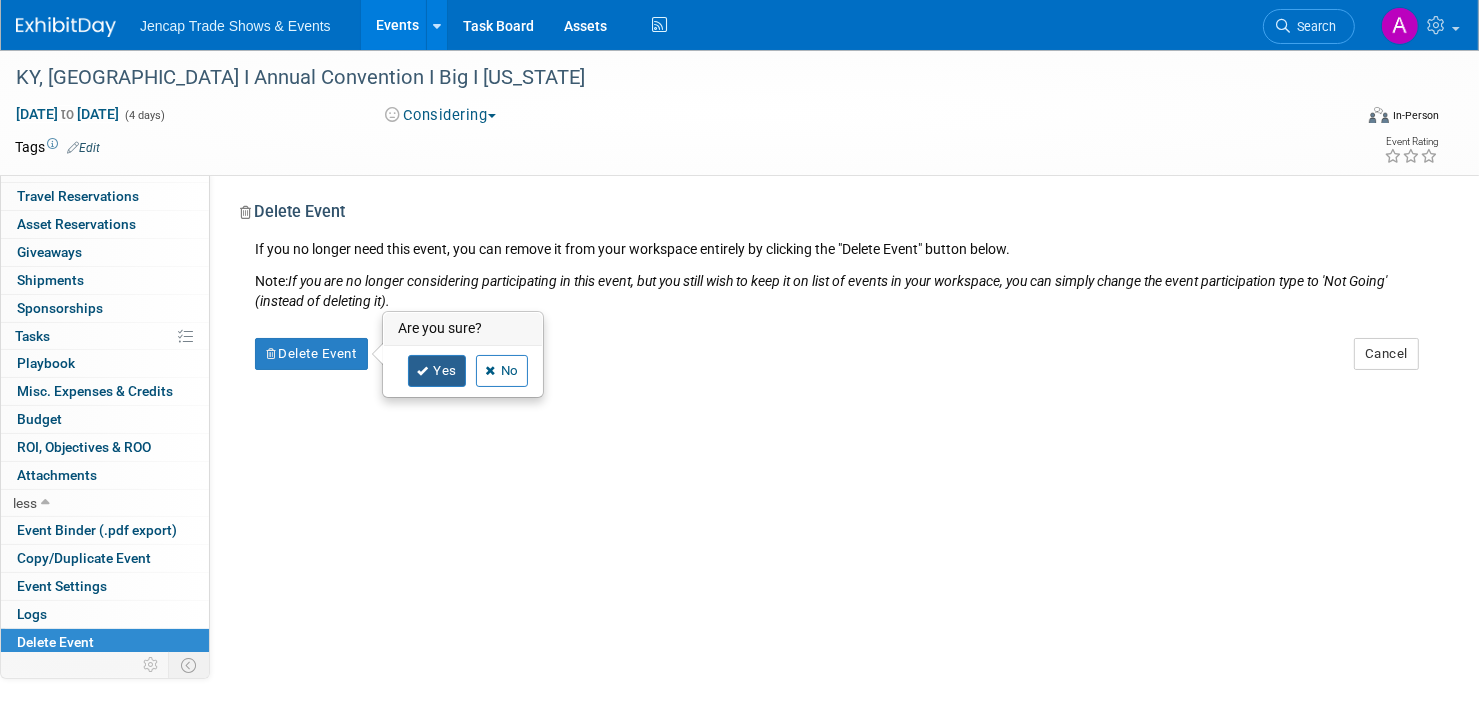 click on "Yes" at bounding box center (437, 371) 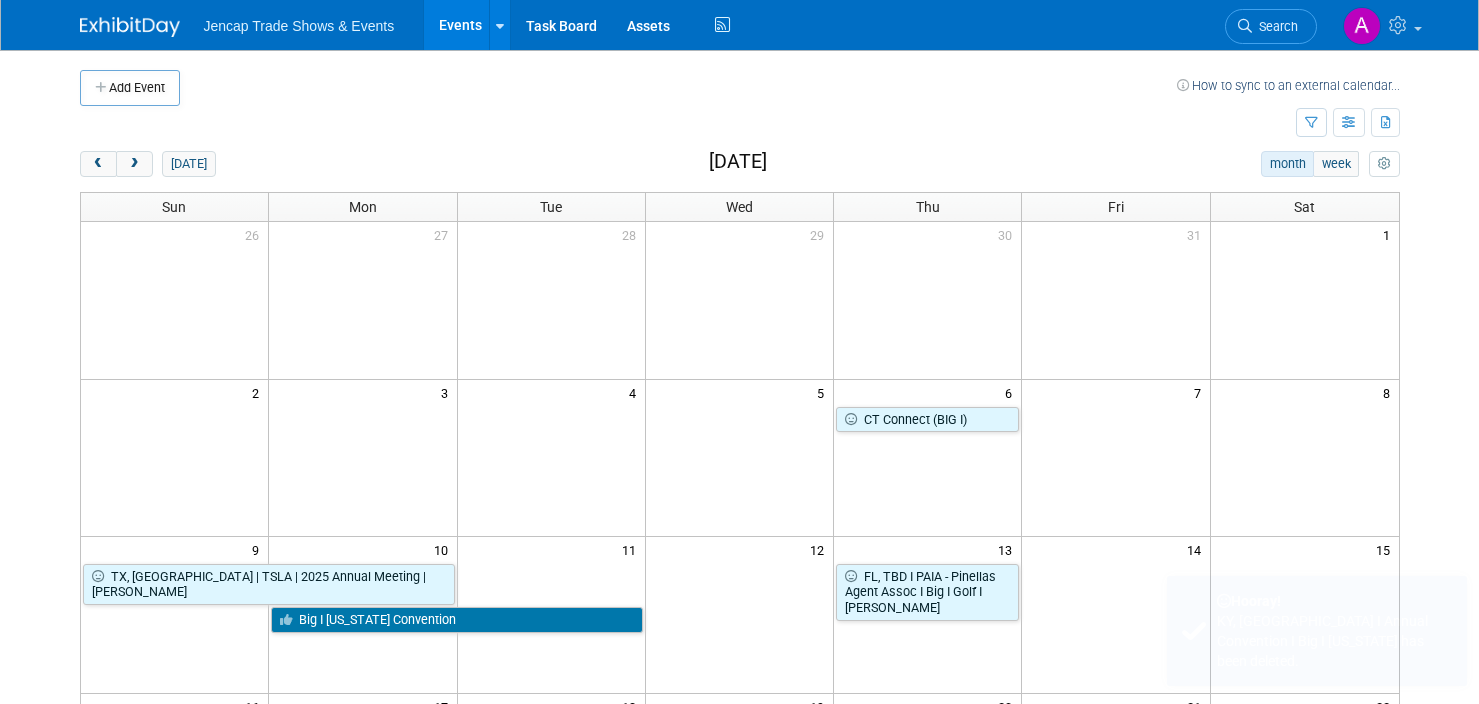 scroll, scrollTop: 0, scrollLeft: 0, axis: both 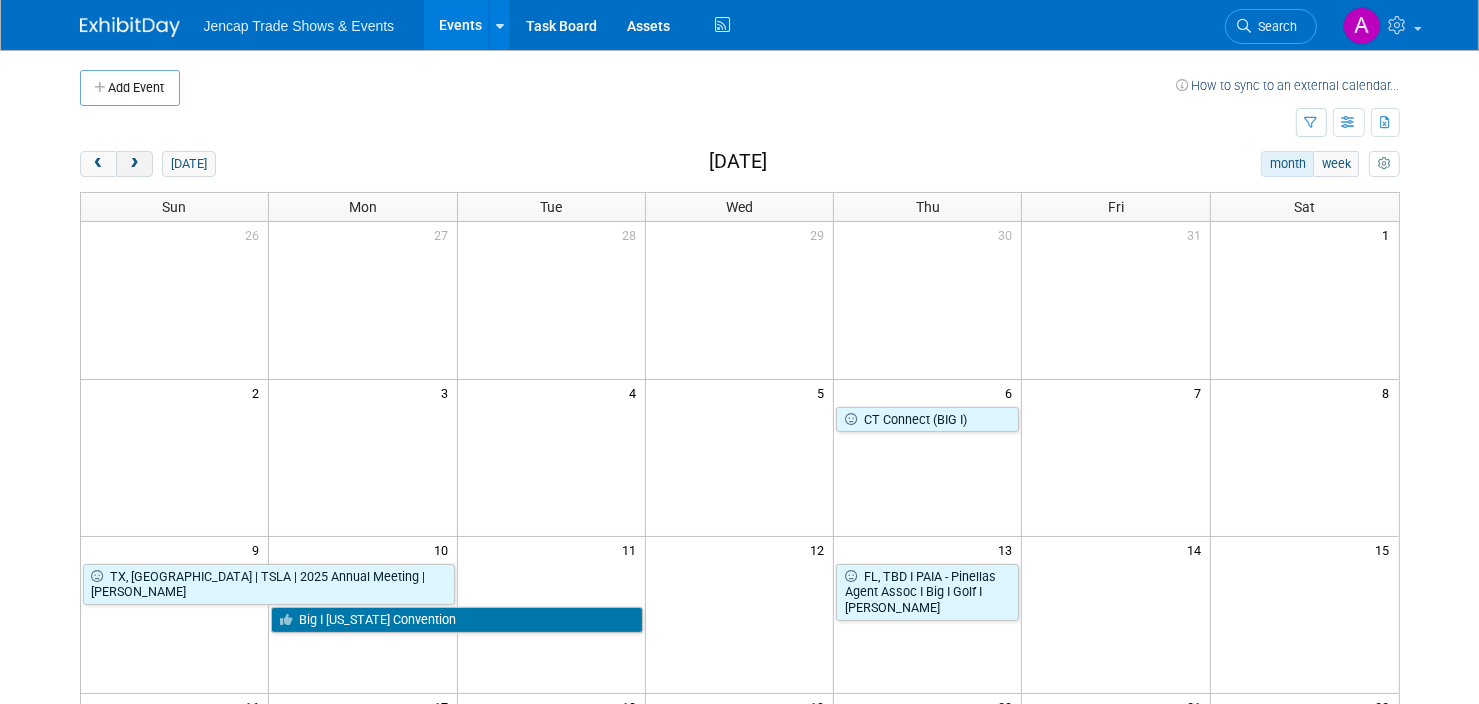 click at bounding box center (134, 164) 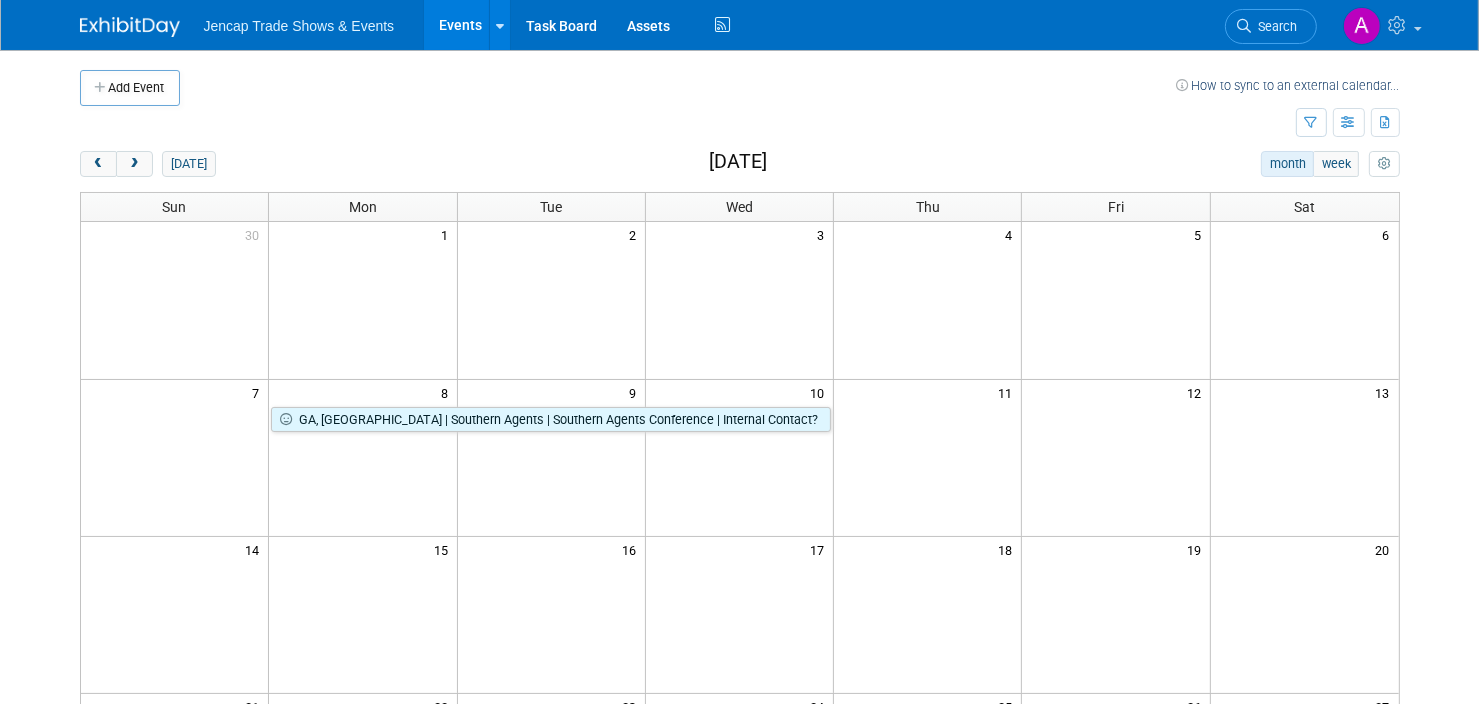 scroll, scrollTop: 200, scrollLeft: 0, axis: vertical 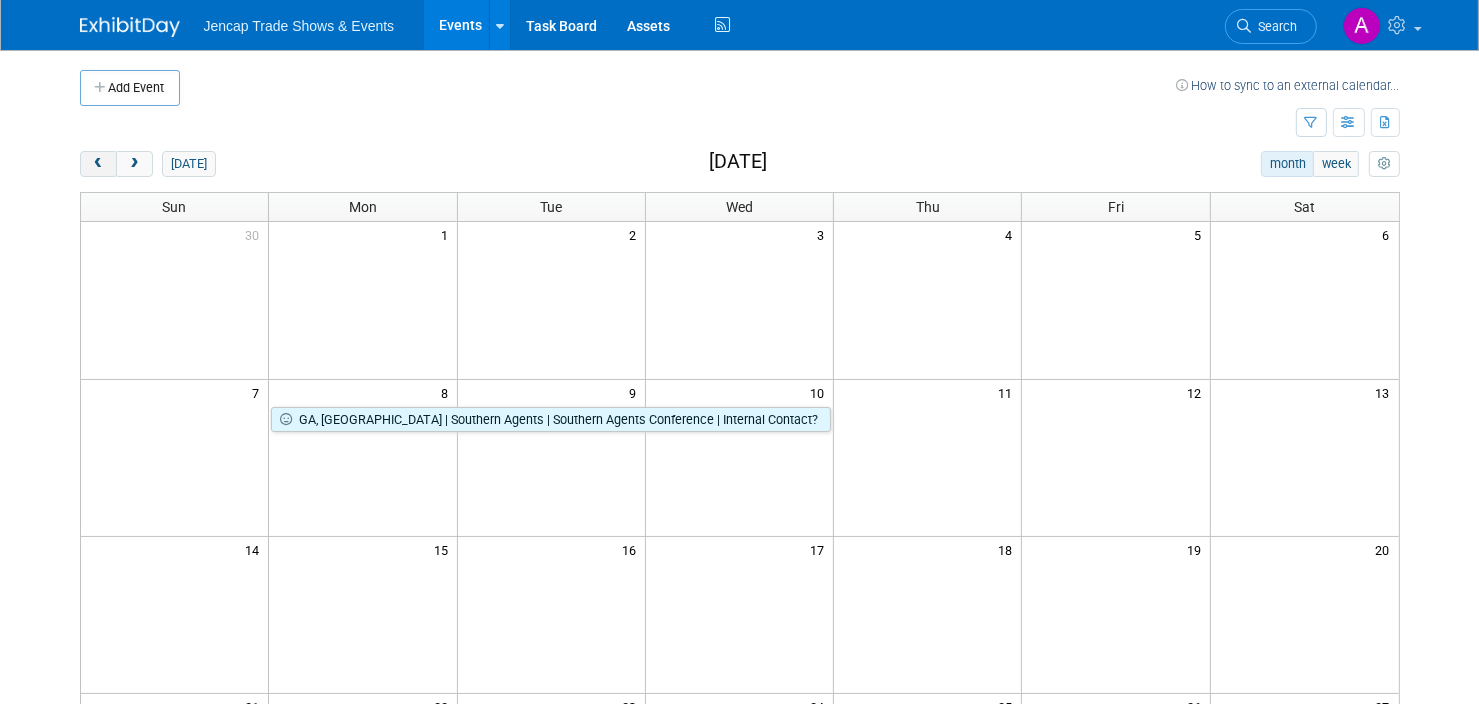 click at bounding box center (98, 164) 